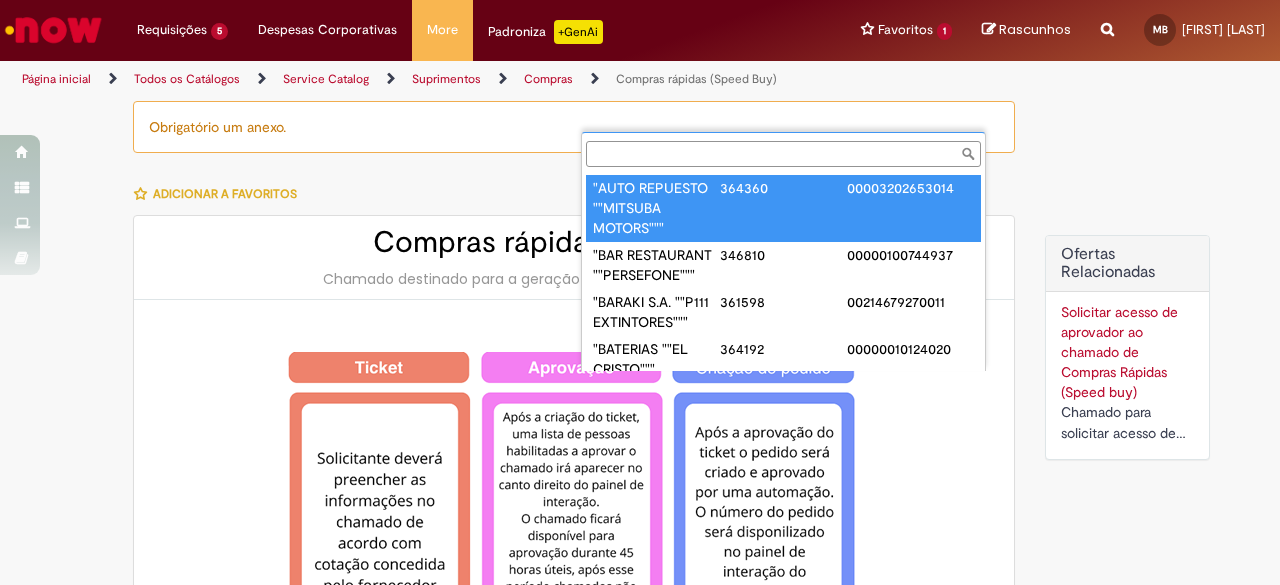 select on "**********" 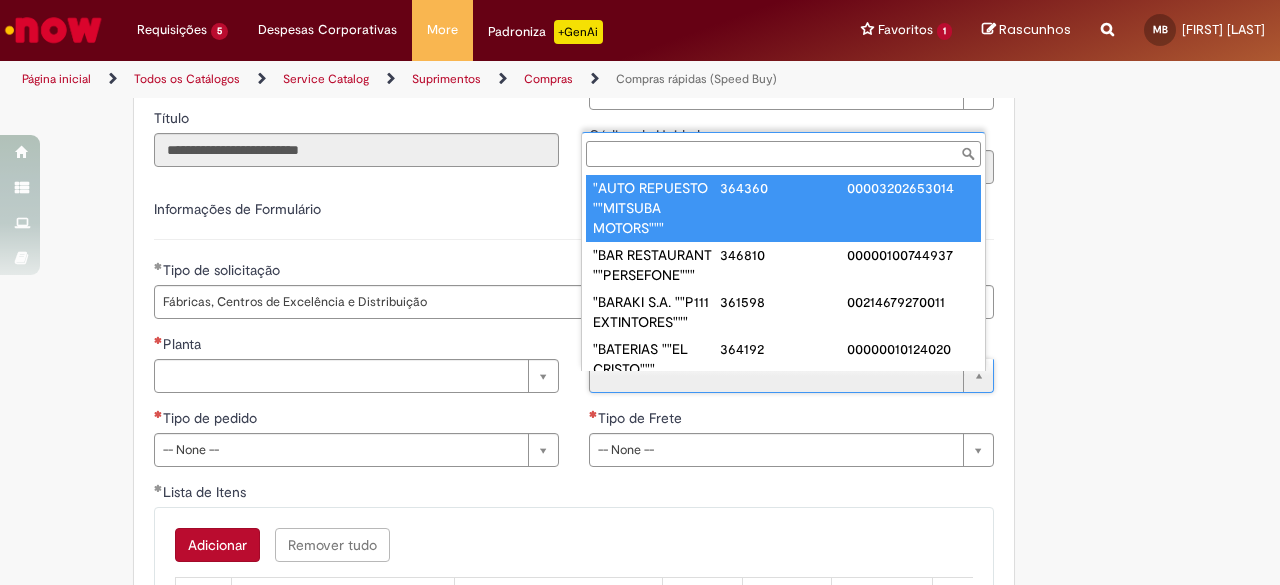 scroll, scrollTop: 0, scrollLeft: 0, axis: both 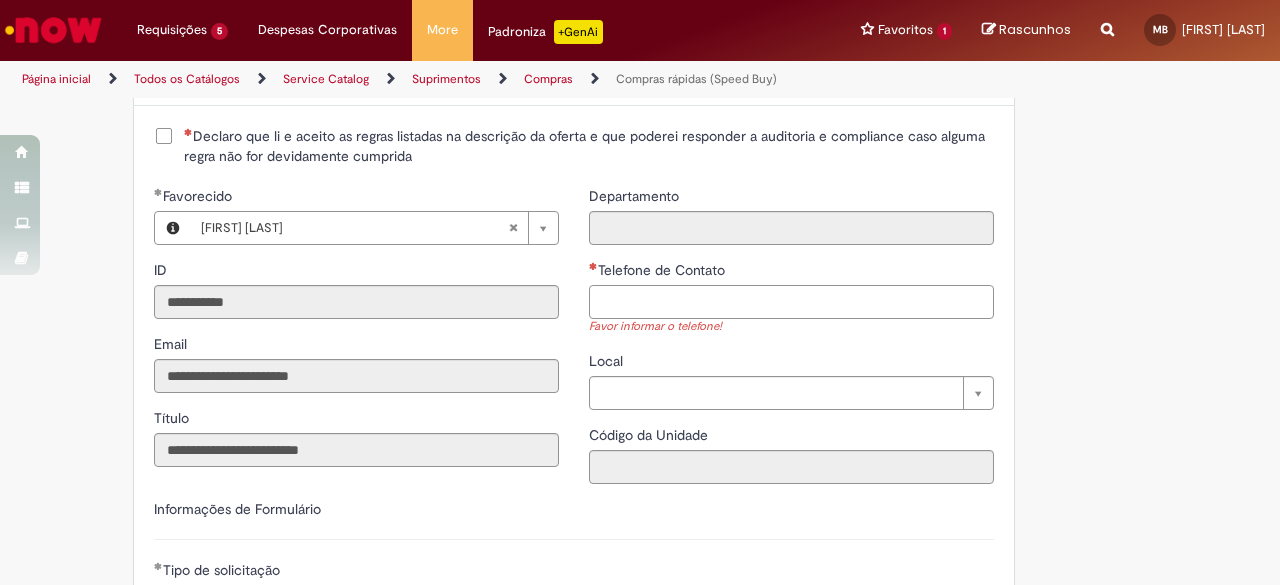 click on "Telefone de Contato" at bounding box center [791, 302] 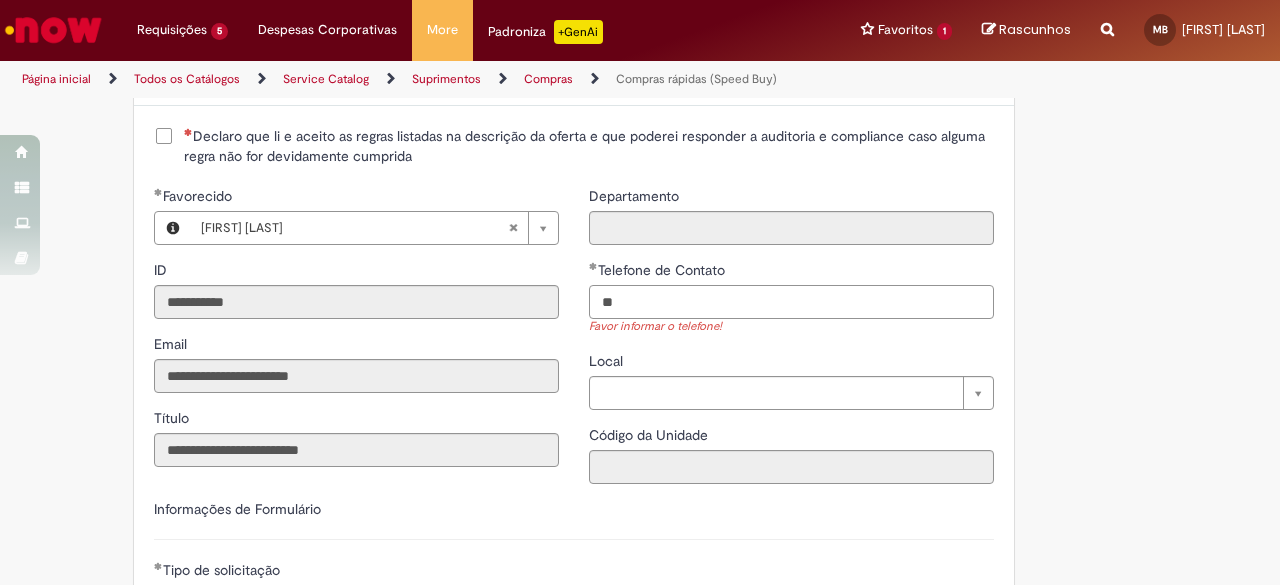 type on "*" 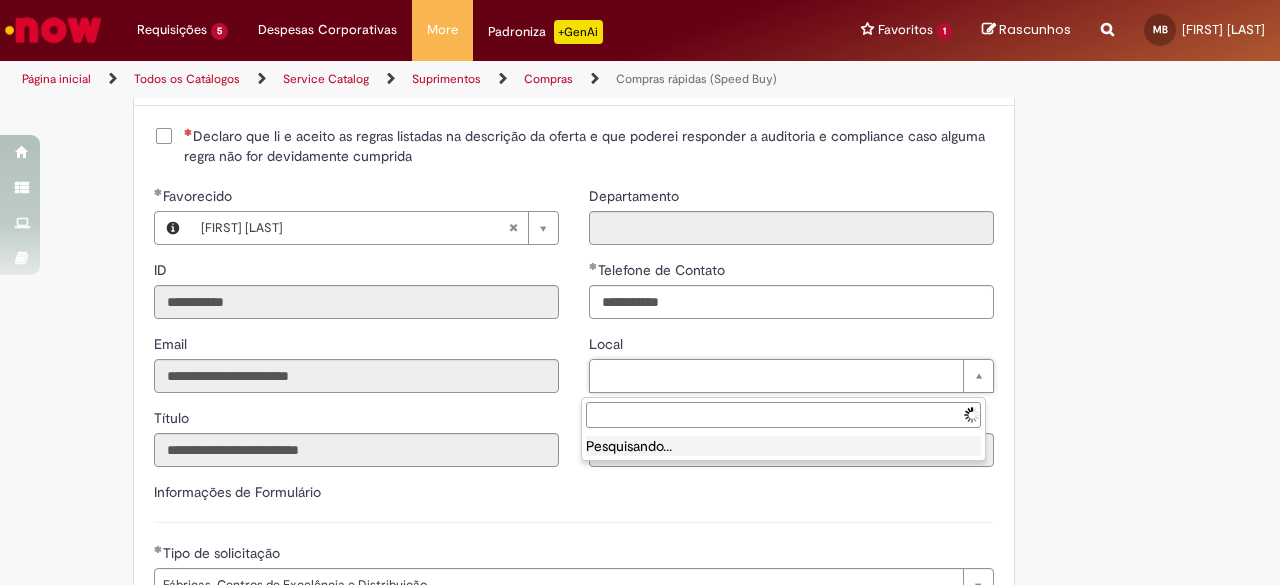 type on "**********" 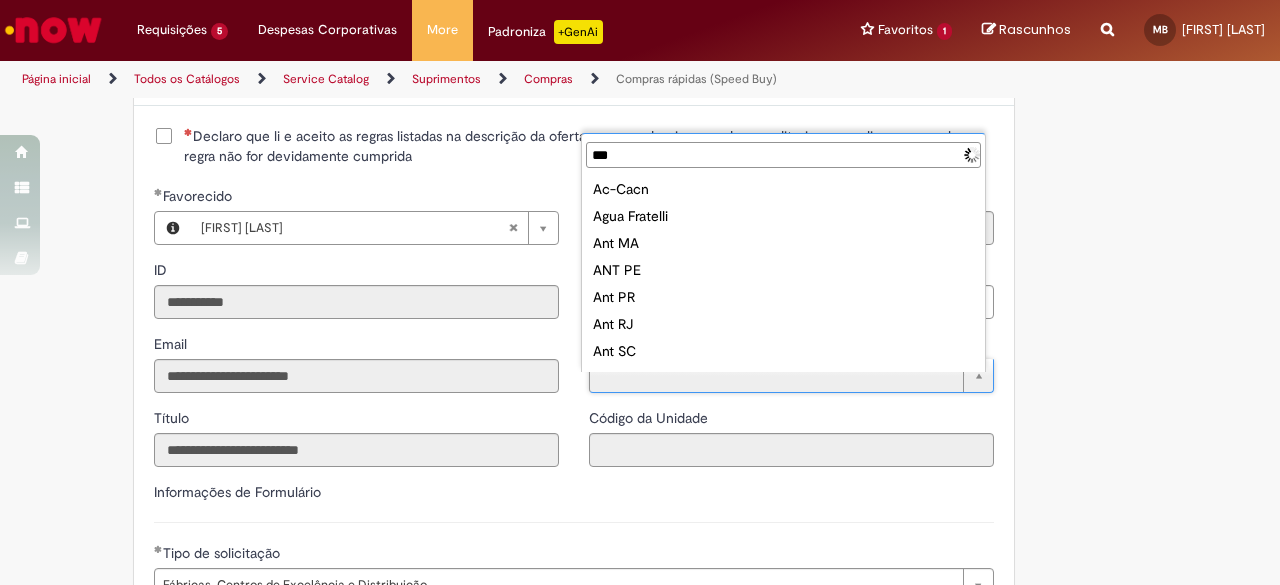 type on "****" 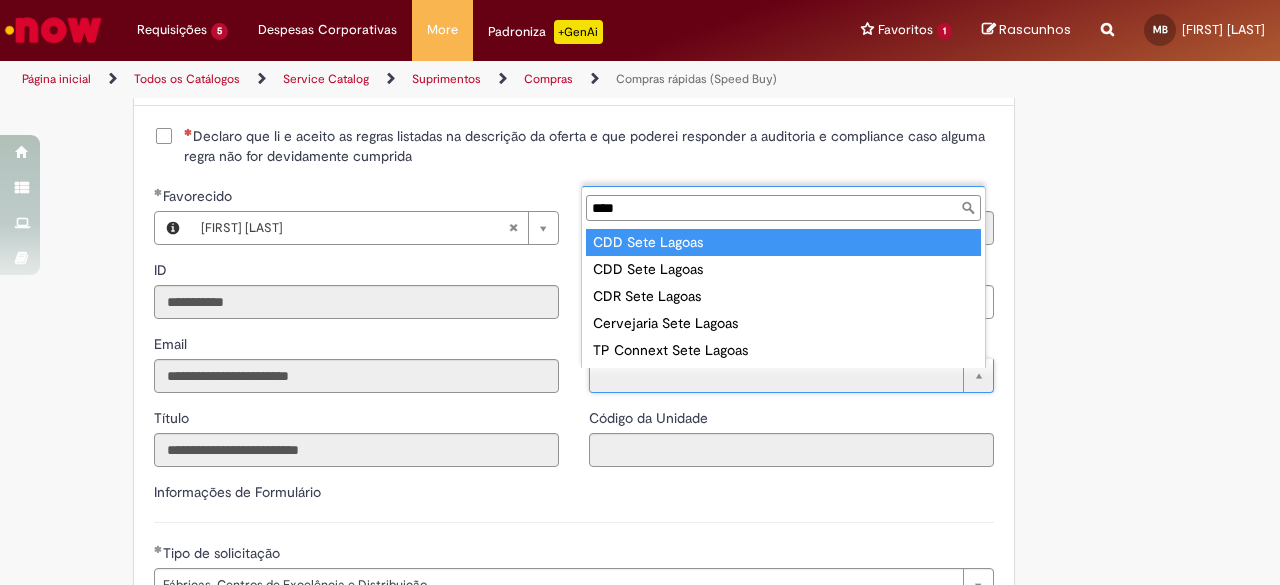 type on "**********" 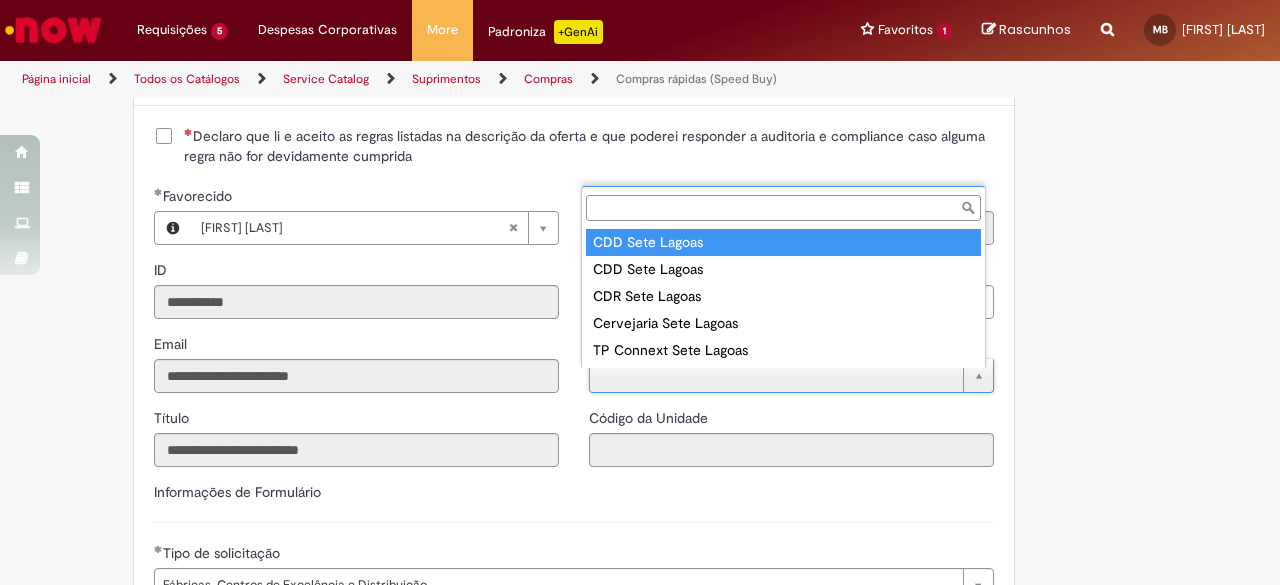 type on "****" 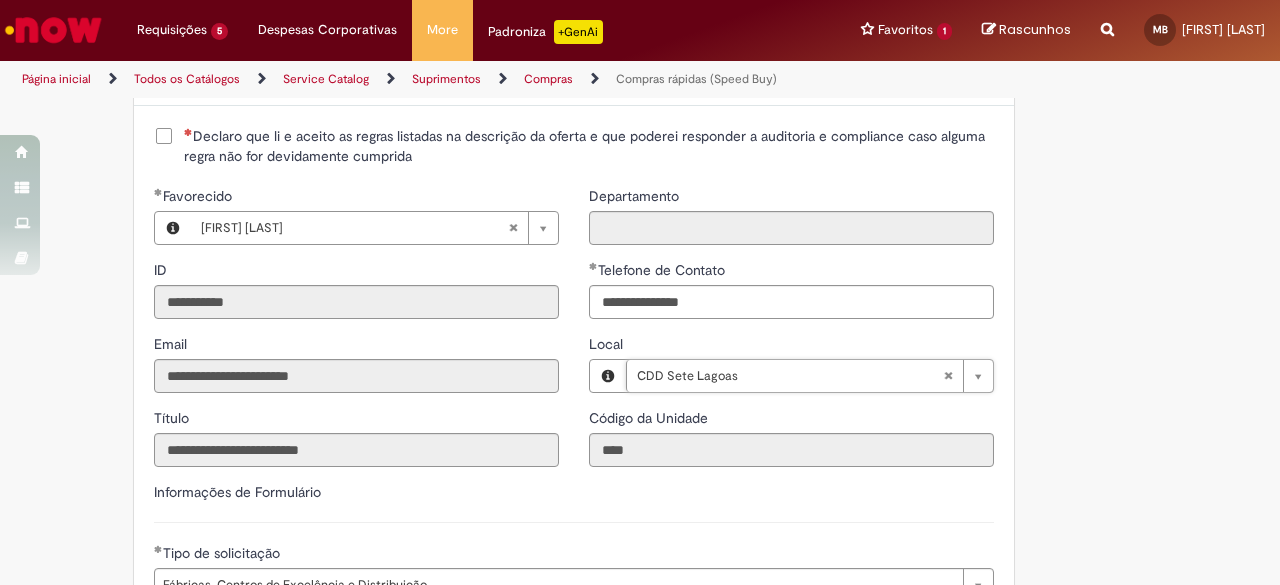 scroll, scrollTop: 2700, scrollLeft: 0, axis: vertical 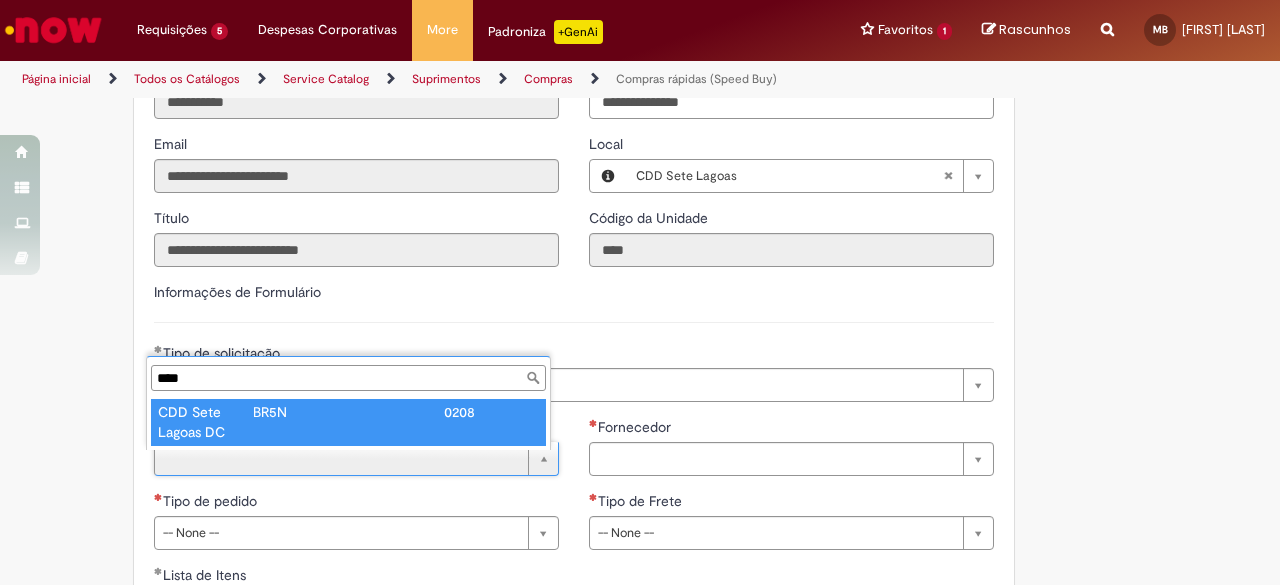 type on "****" 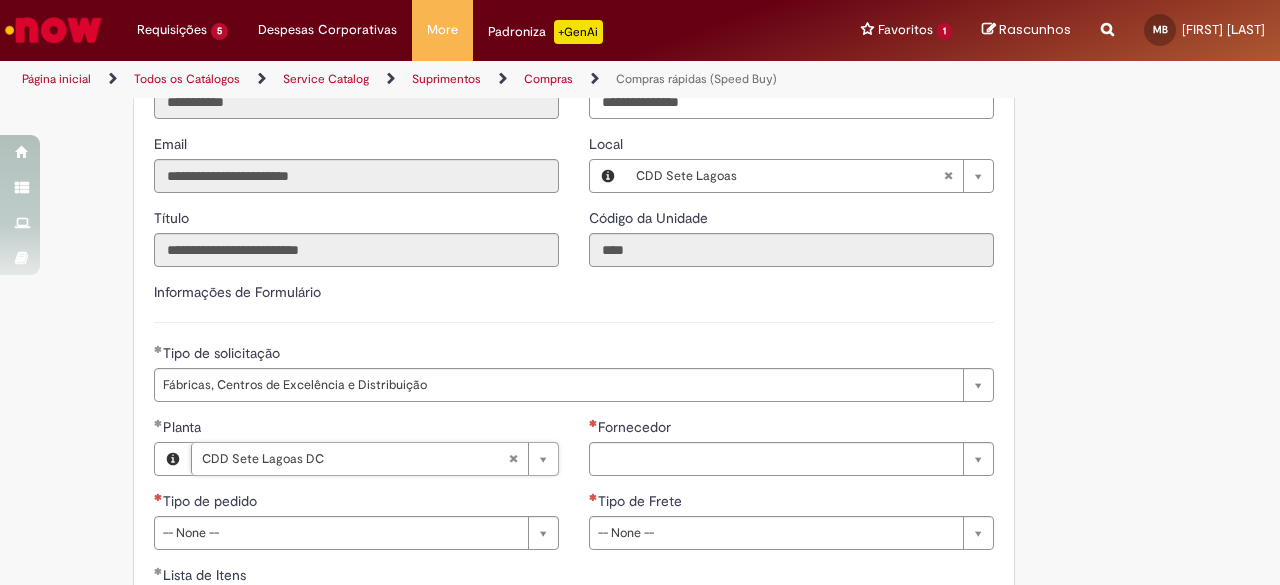 scroll, scrollTop: 2900, scrollLeft: 0, axis: vertical 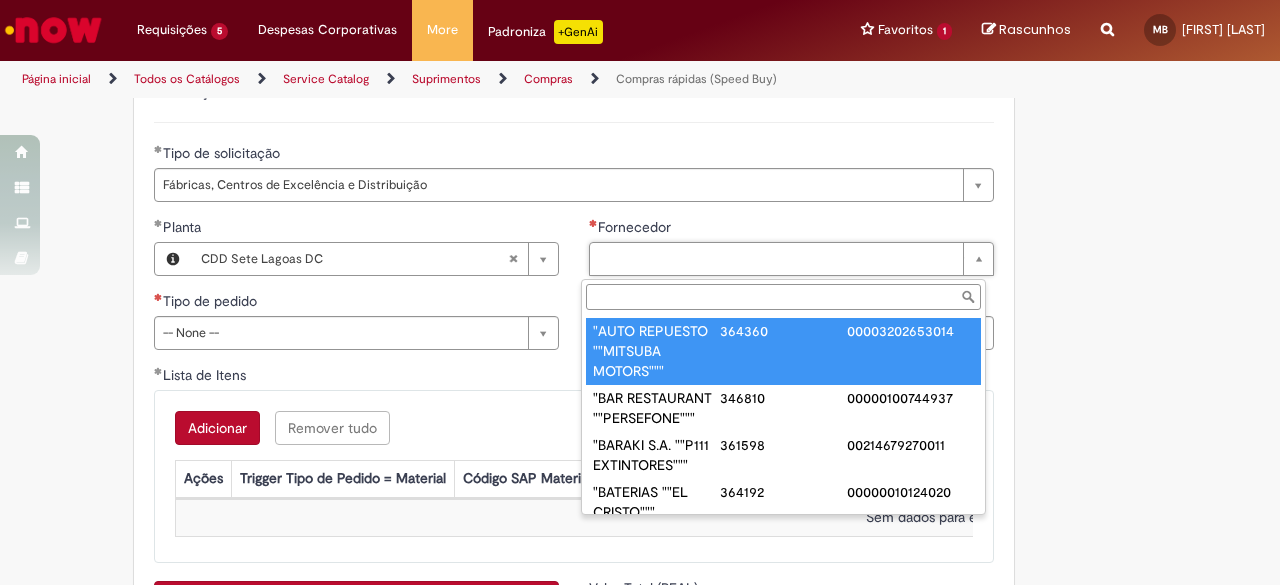 paste on "******" 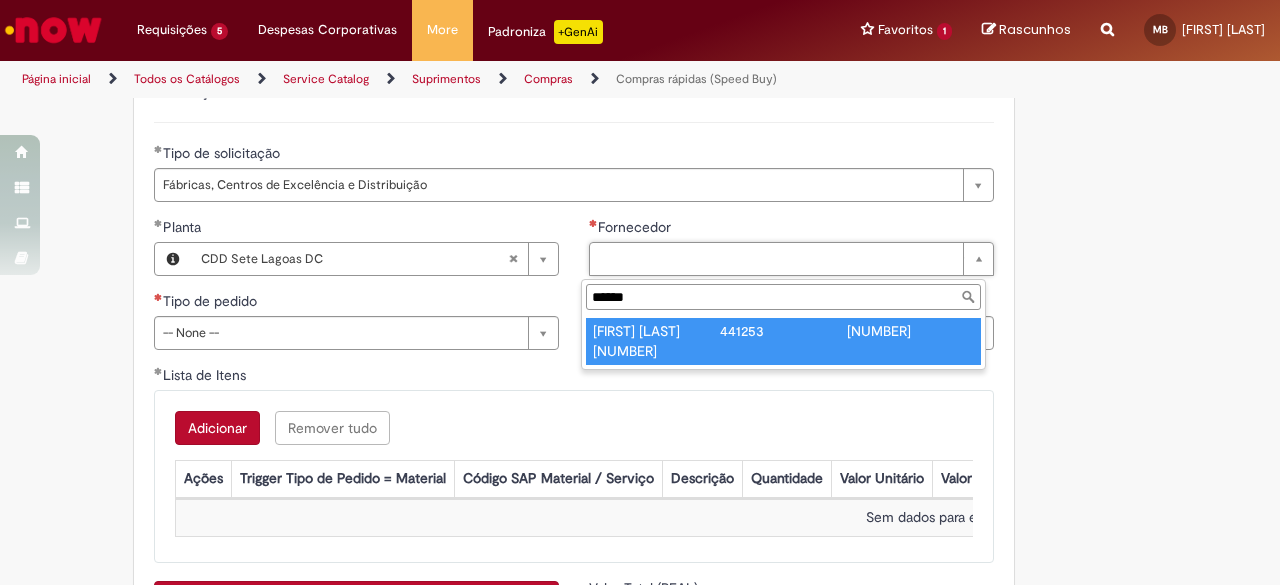 type on "******" 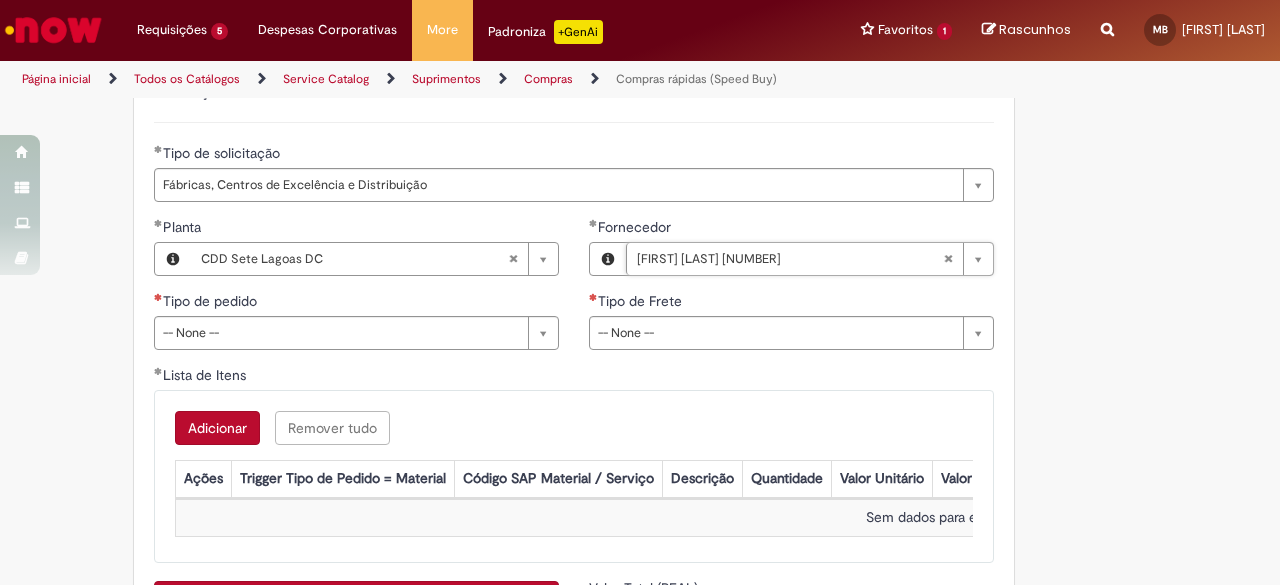 type 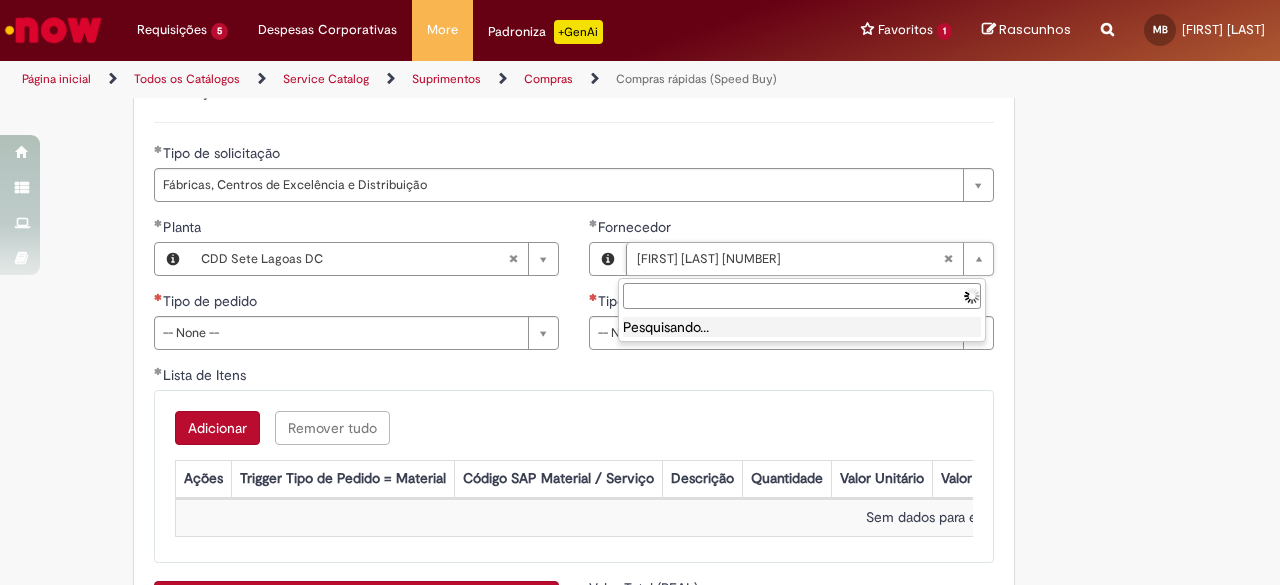 type on "**********" 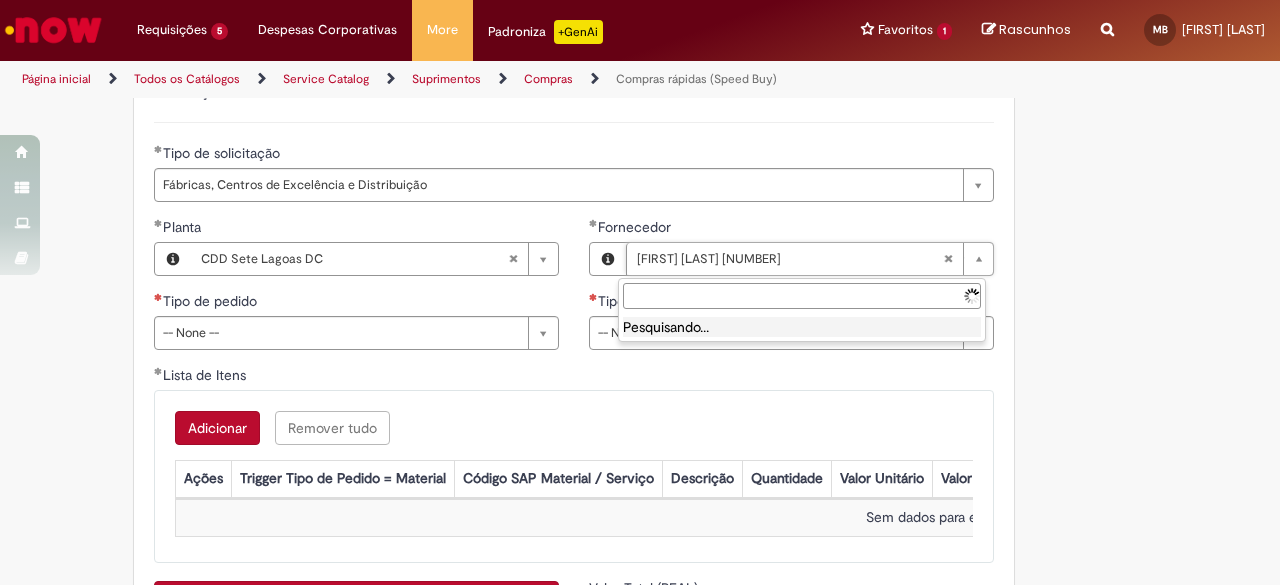 scroll, scrollTop: 0, scrollLeft: 233, axis: horizontal 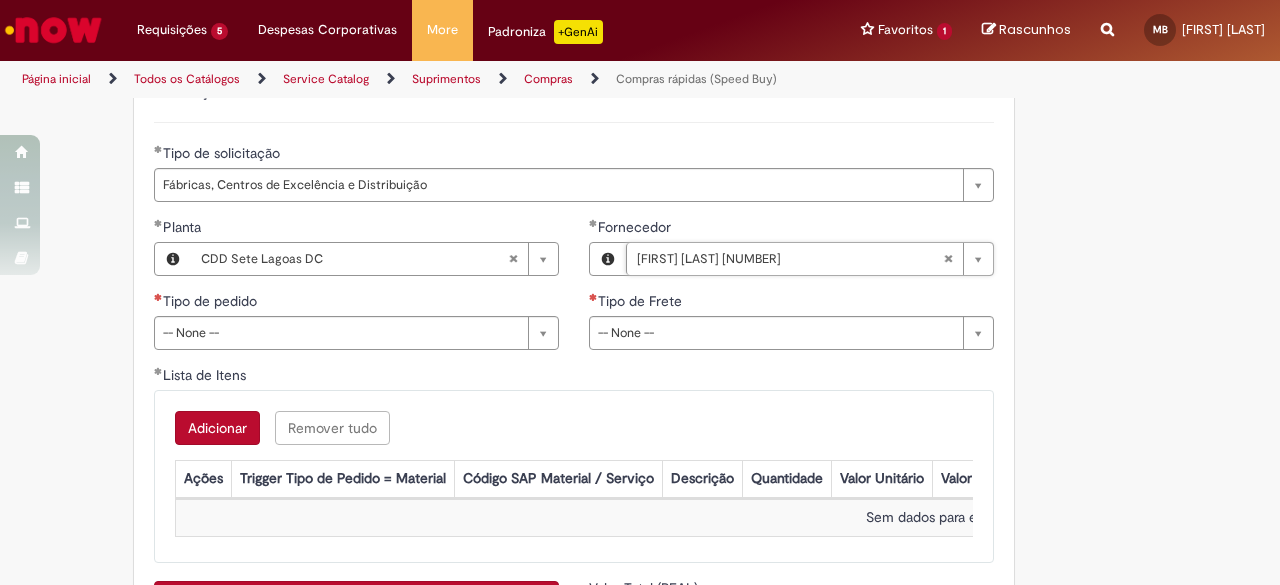 type 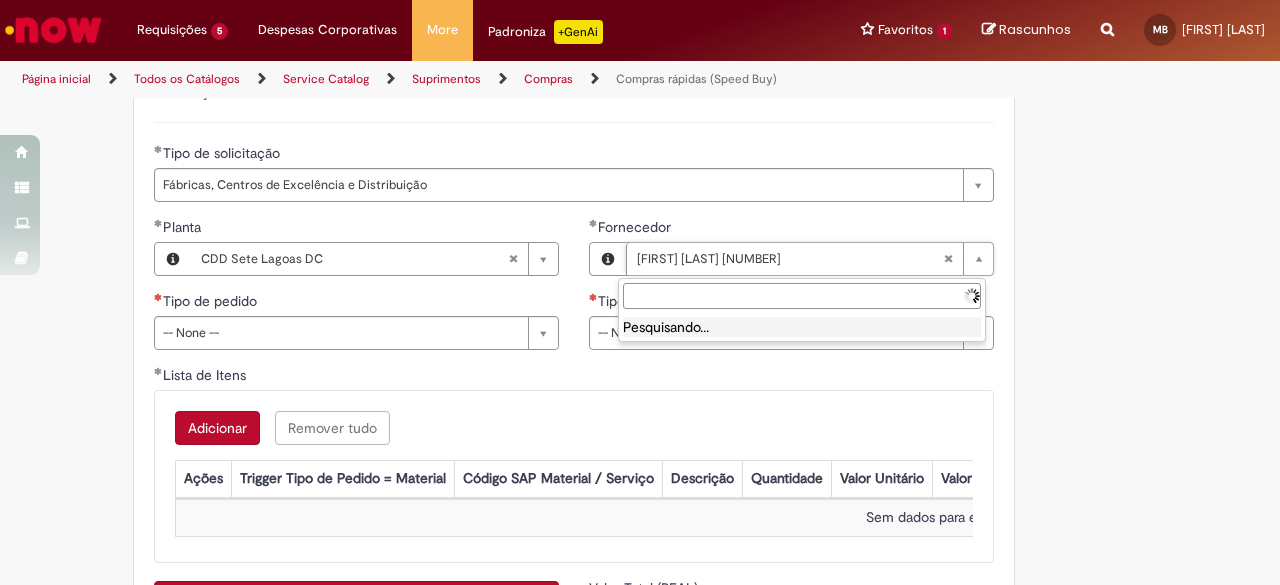 drag, startPoint x: 906, startPoint y: 267, endPoint x: 690, endPoint y: 267, distance: 216 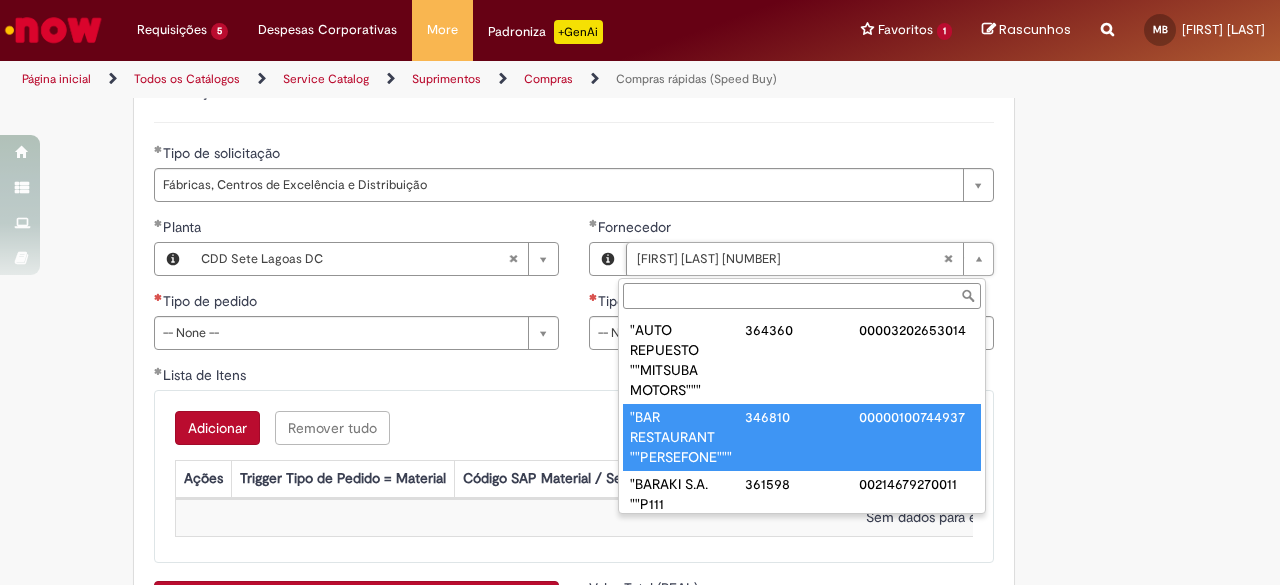 scroll, scrollTop: 21, scrollLeft: 0, axis: vertical 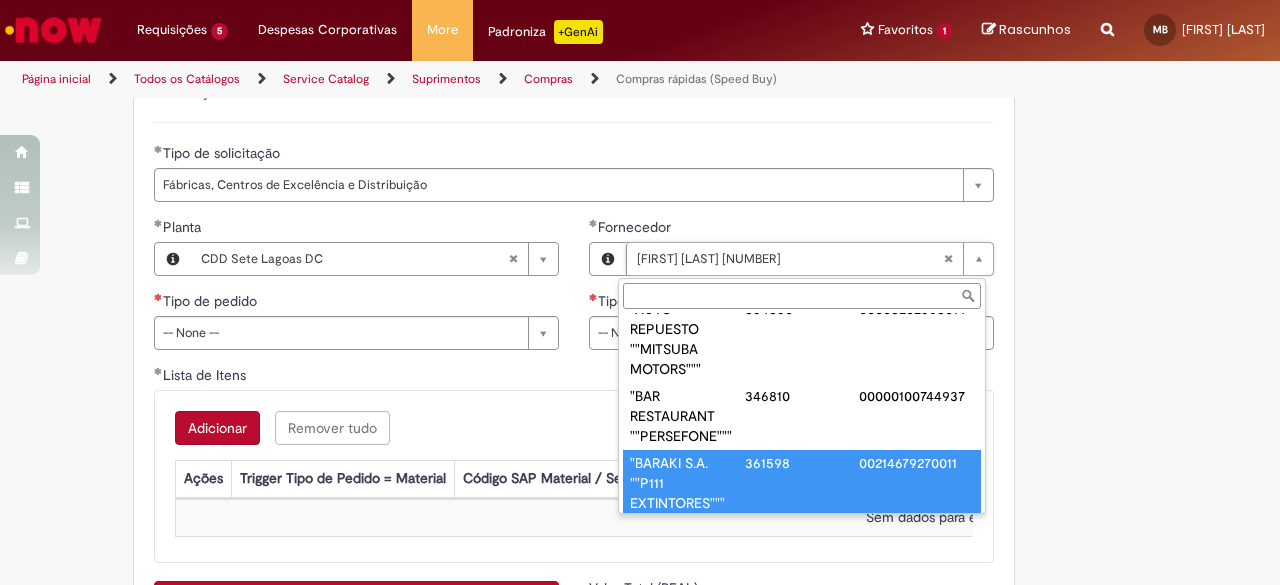 paste on "**********" 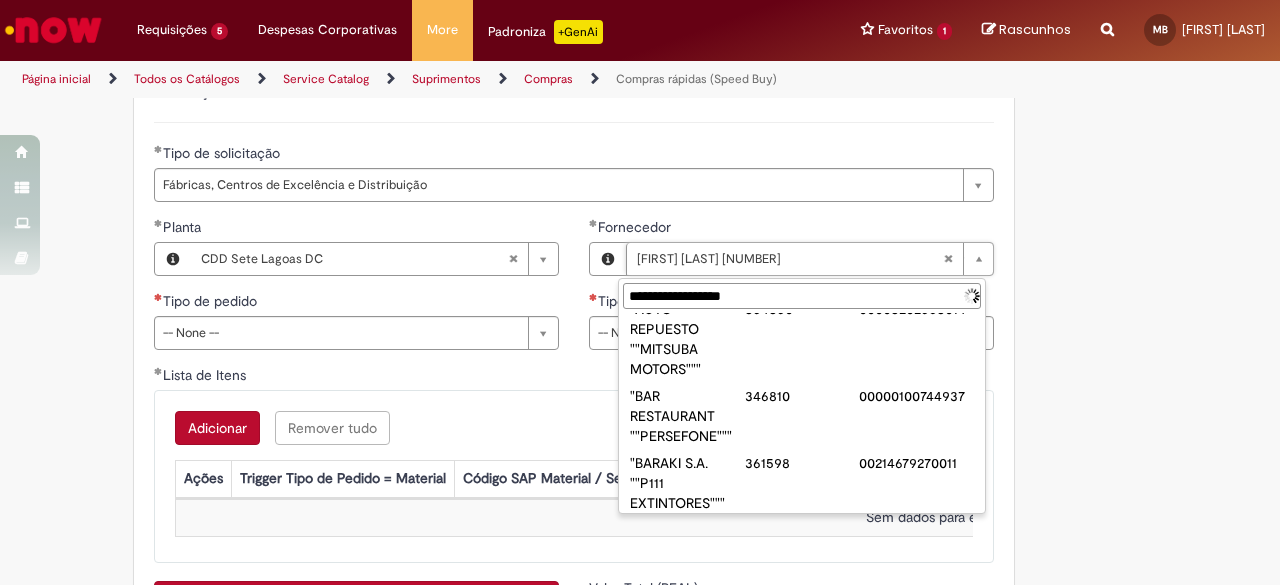 scroll, scrollTop: 0, scrollLeft: 0, axis: both 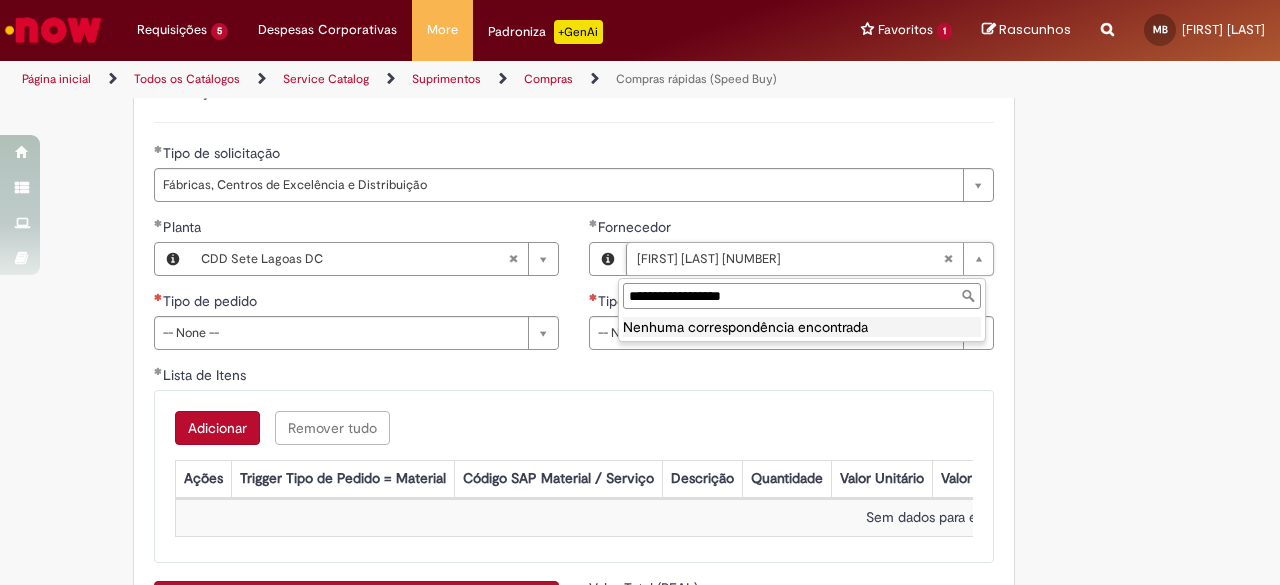 click on "**********" at bounding box center [802, 296] 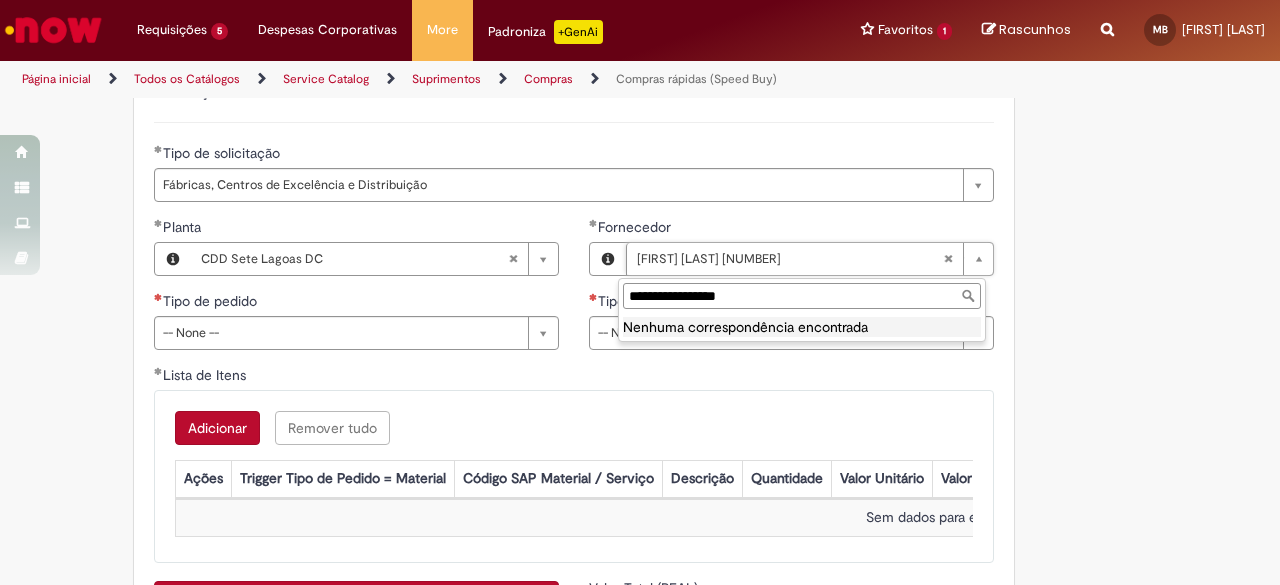 click on "**********" at bounding box center (802, 296) 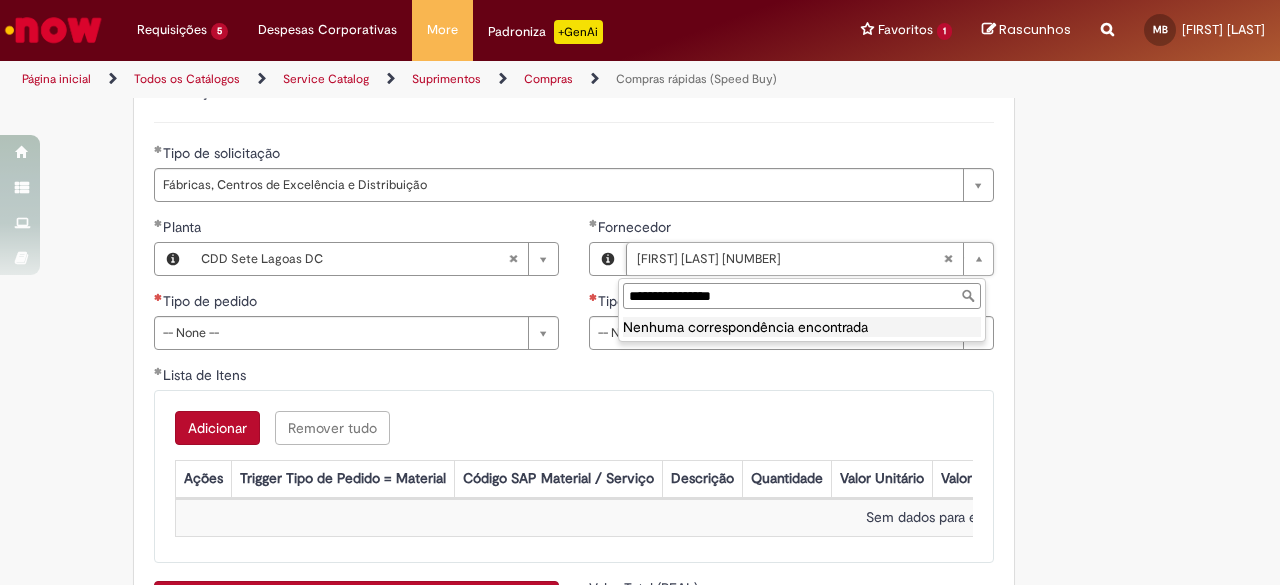 click on "**********" at bounding box center [802, 296] 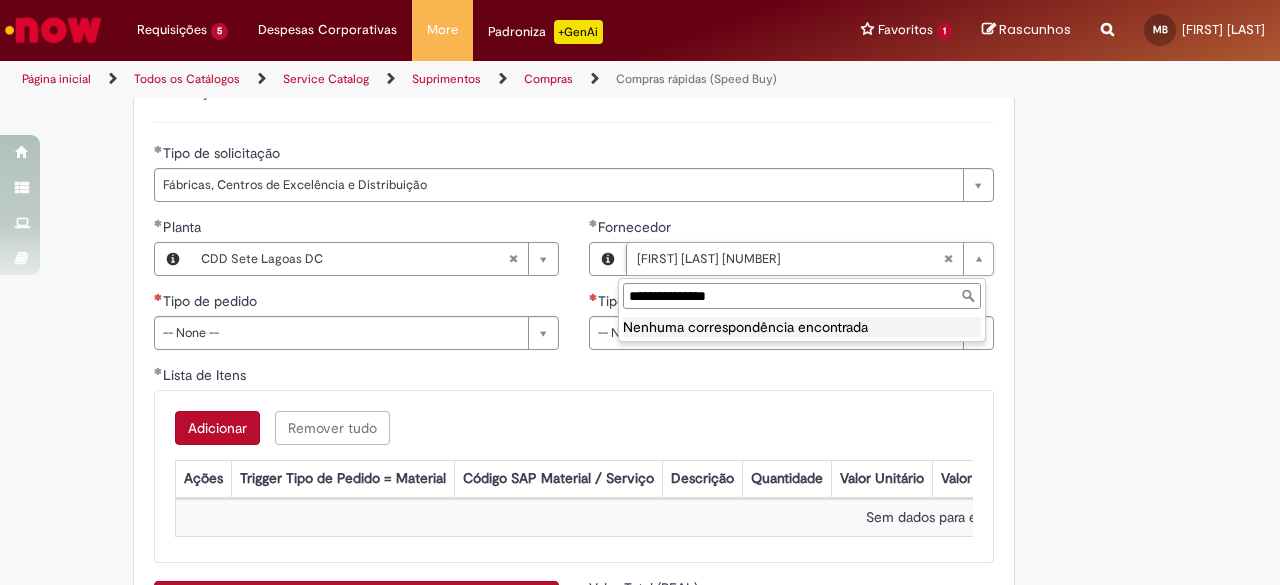 click on "**********" at bounding box center (802, 296) 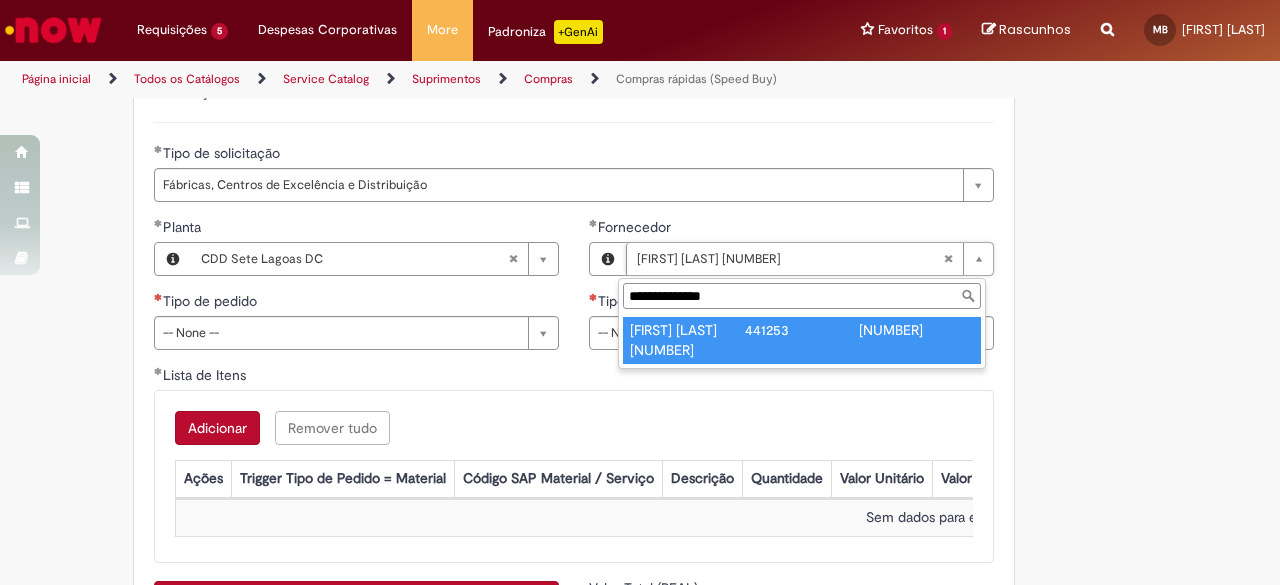 type on "**********" 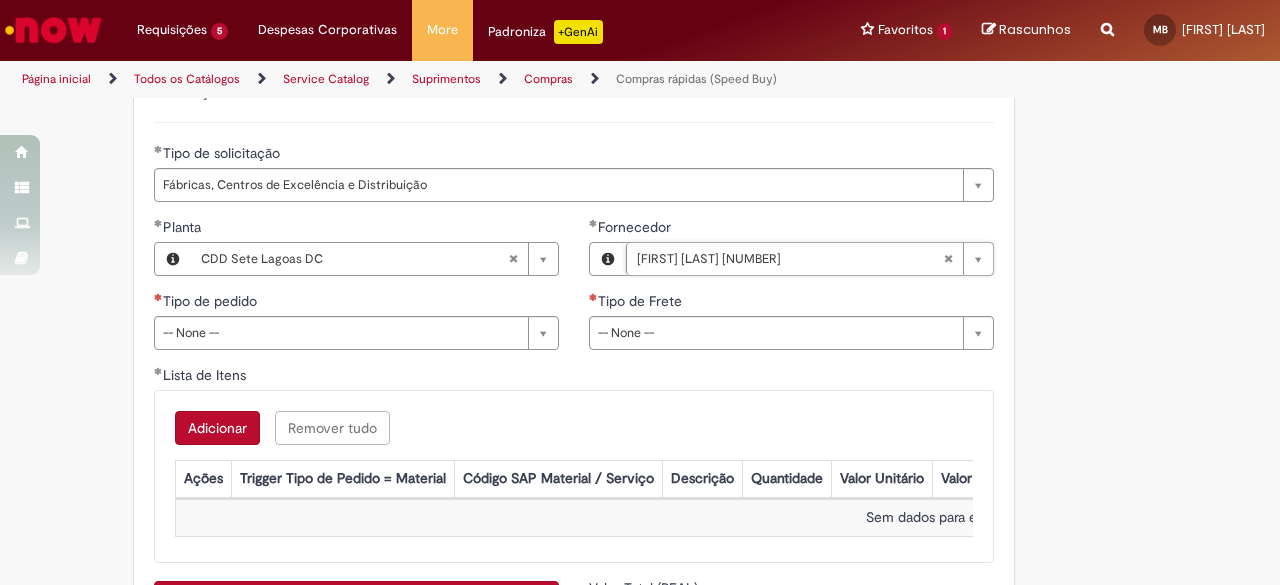 scroll, scrollTop: 0, scrollLeft: 233, axis: horizontal 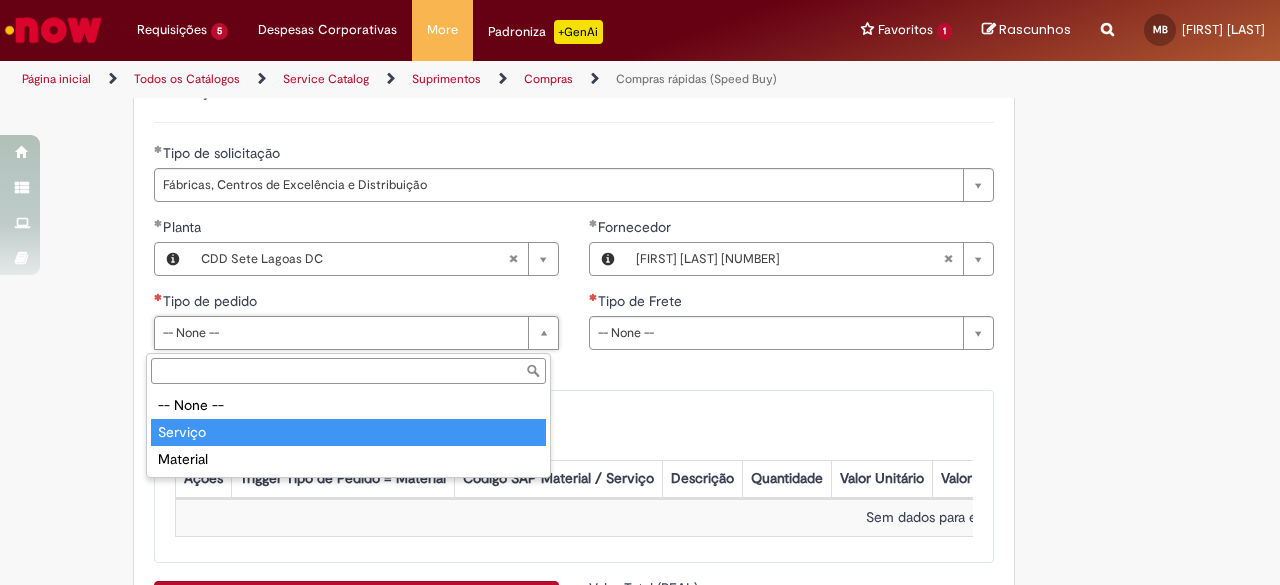 type on "*******" 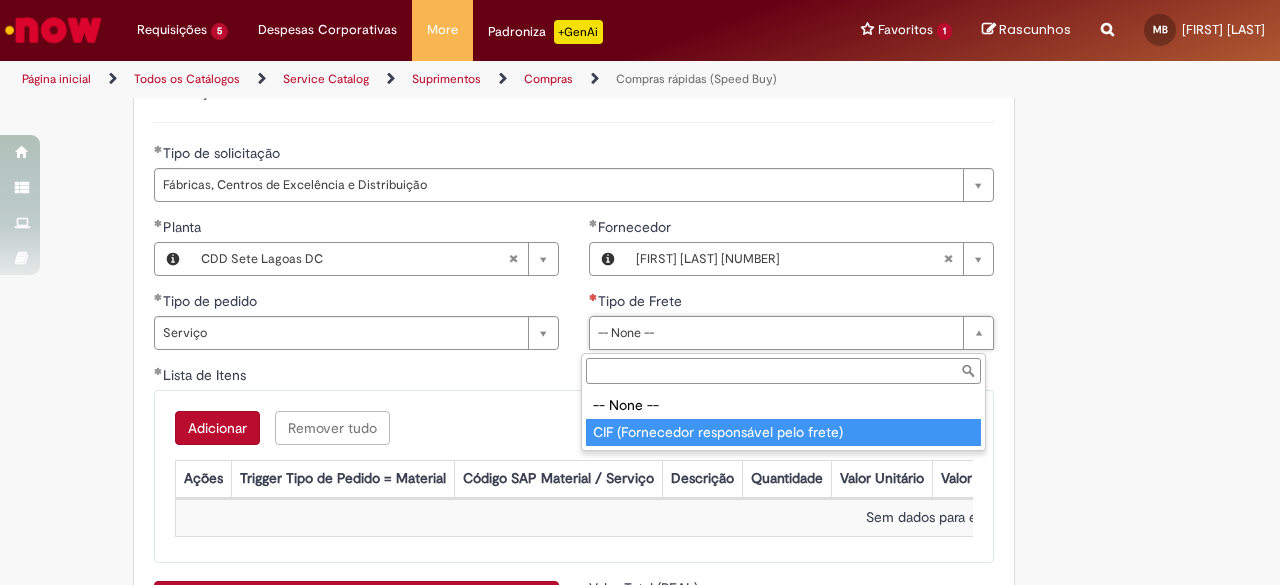 type on "**********" 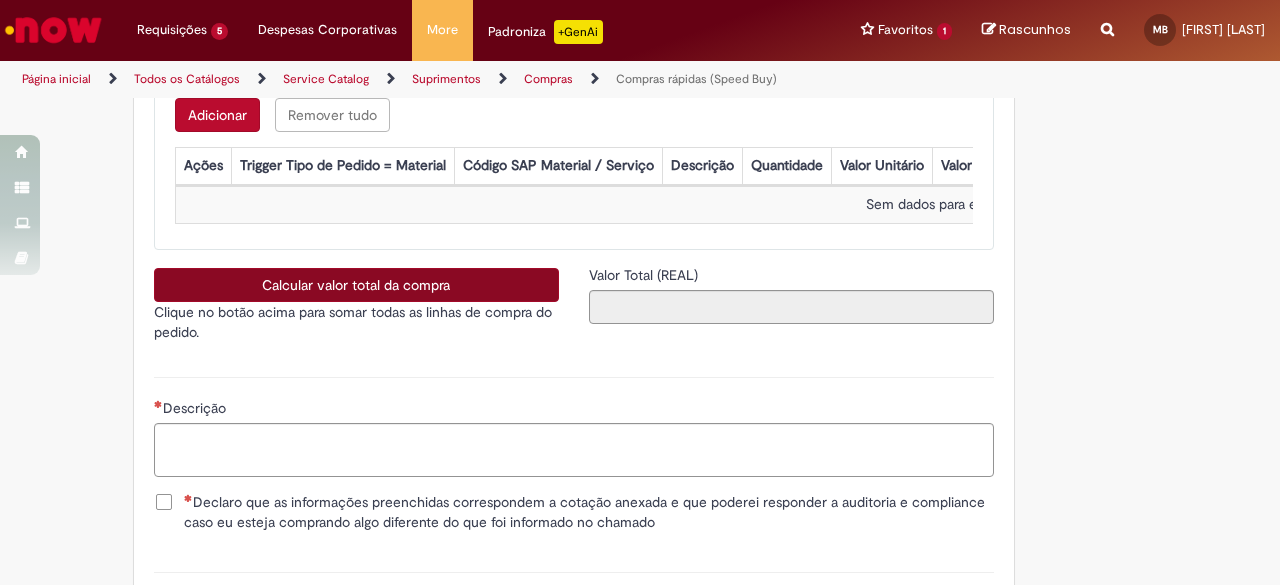scroll, scrollTop: 3400, scrollLeft: 0, axis: vertical 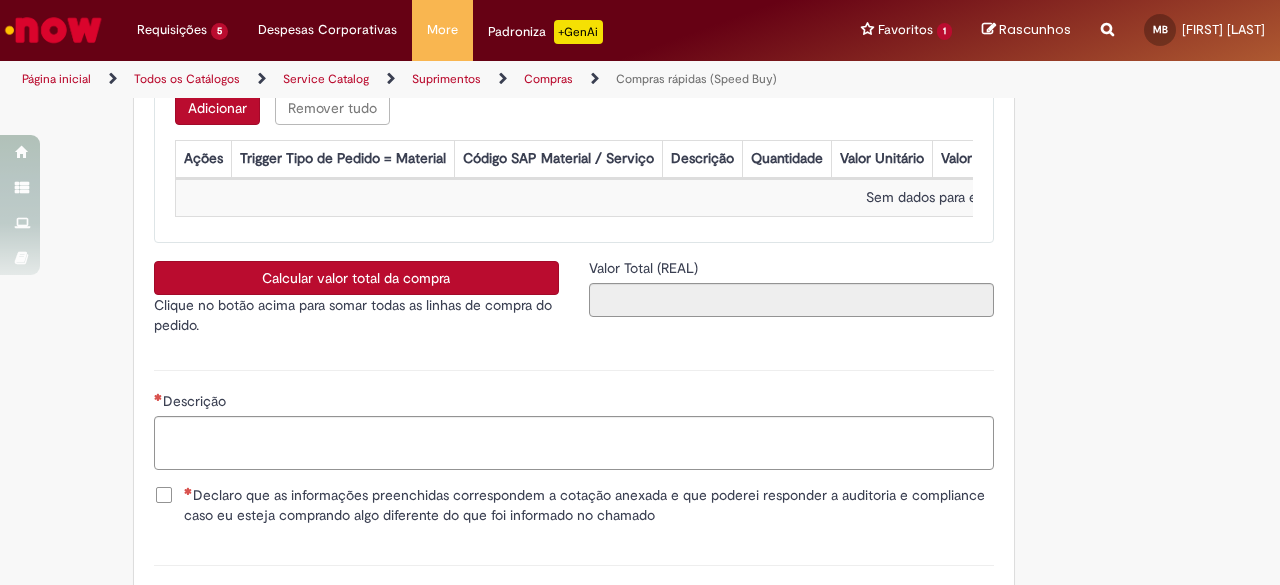 click on "Adicionar" at bounding box center [217, 108] 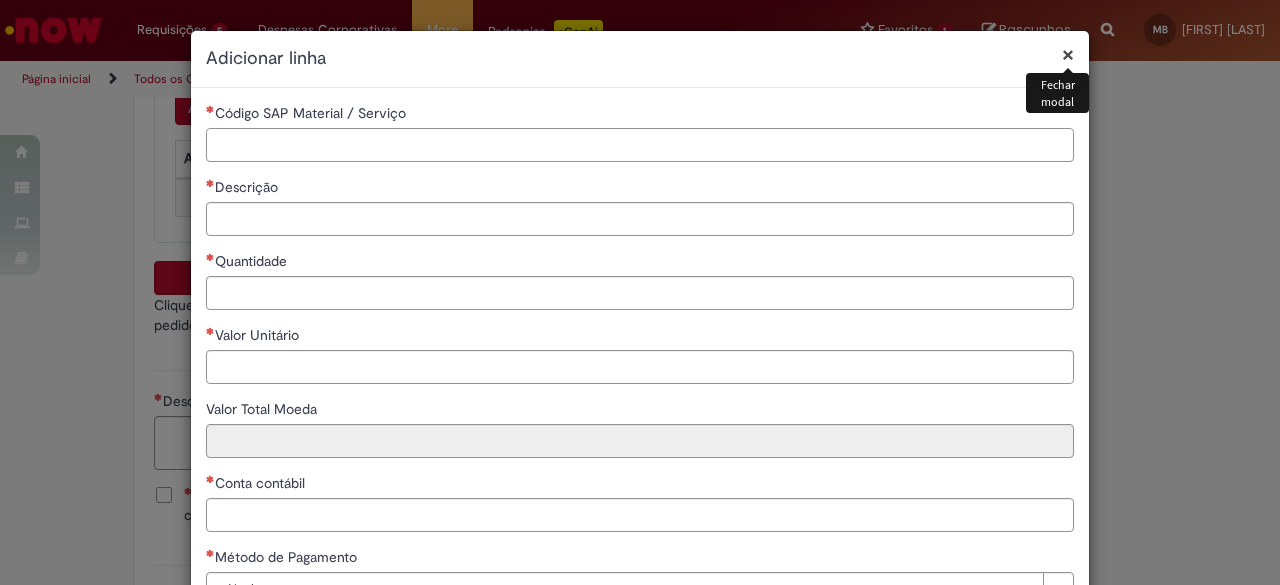 click on "Código SAP Material / Serviço" at bounding box center [640, 145] 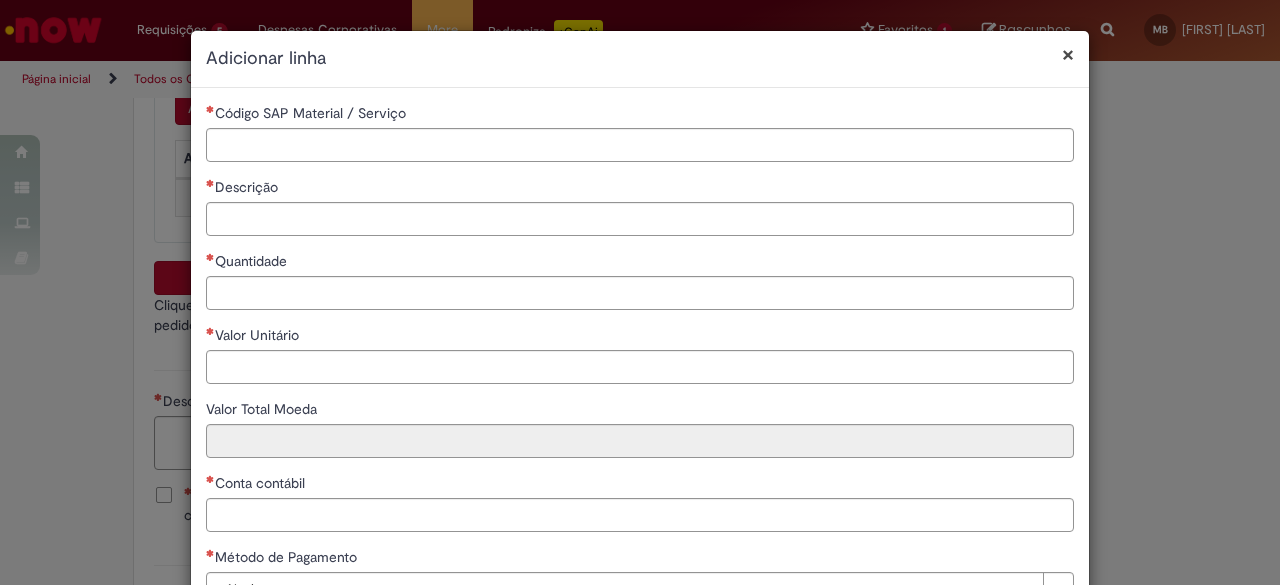 click on "Código SAP Material / Serviço" at bounding box center [640, 115] 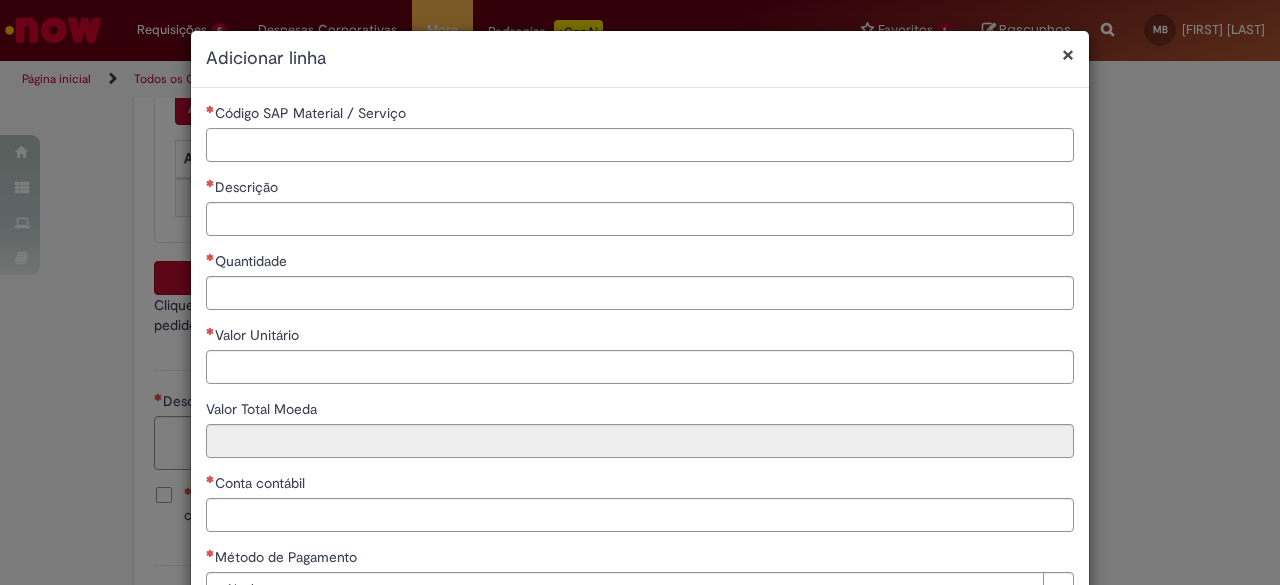 click on "Código SAP Material / Serviço" at bounding box center [640, 145] 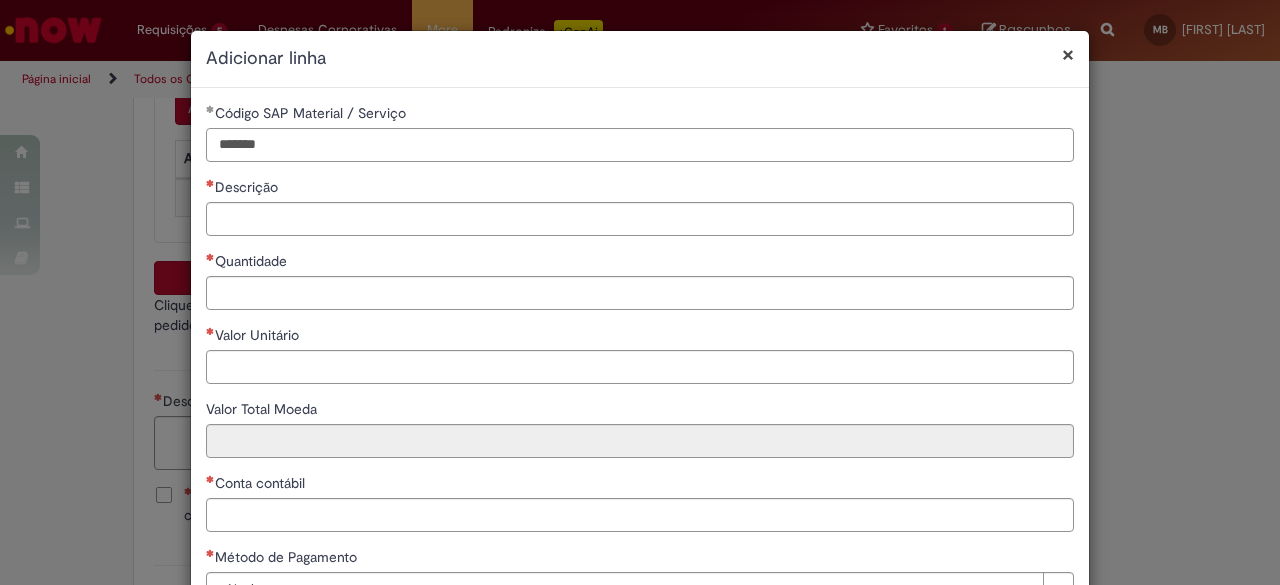 type on "*******" 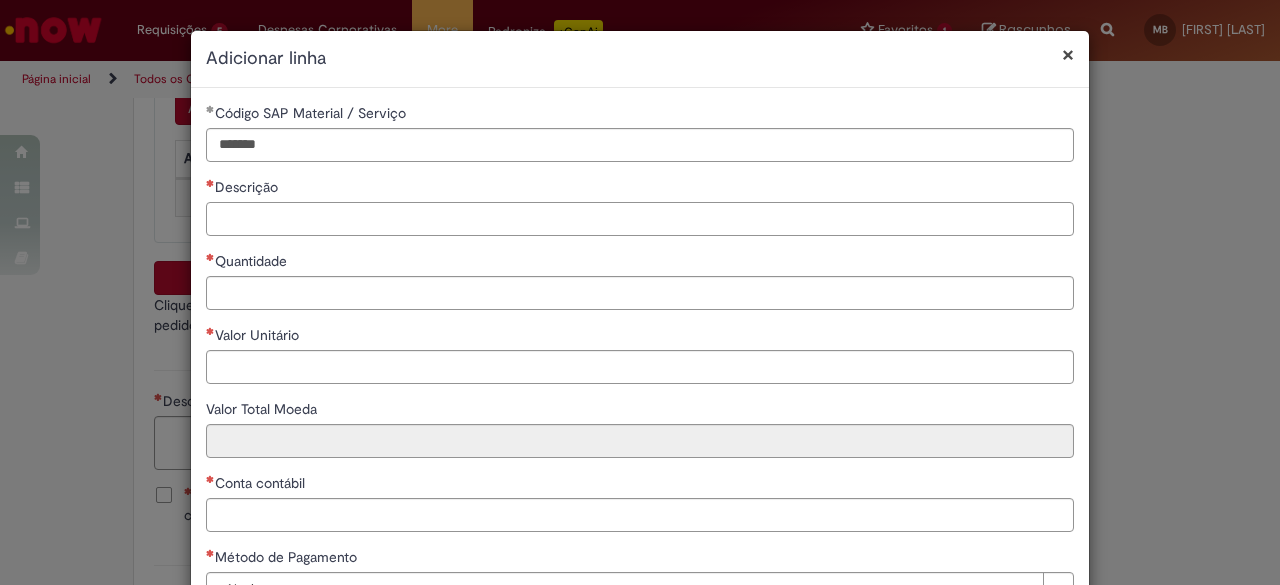 click on "Descrição" at bounding box center [640, 219] 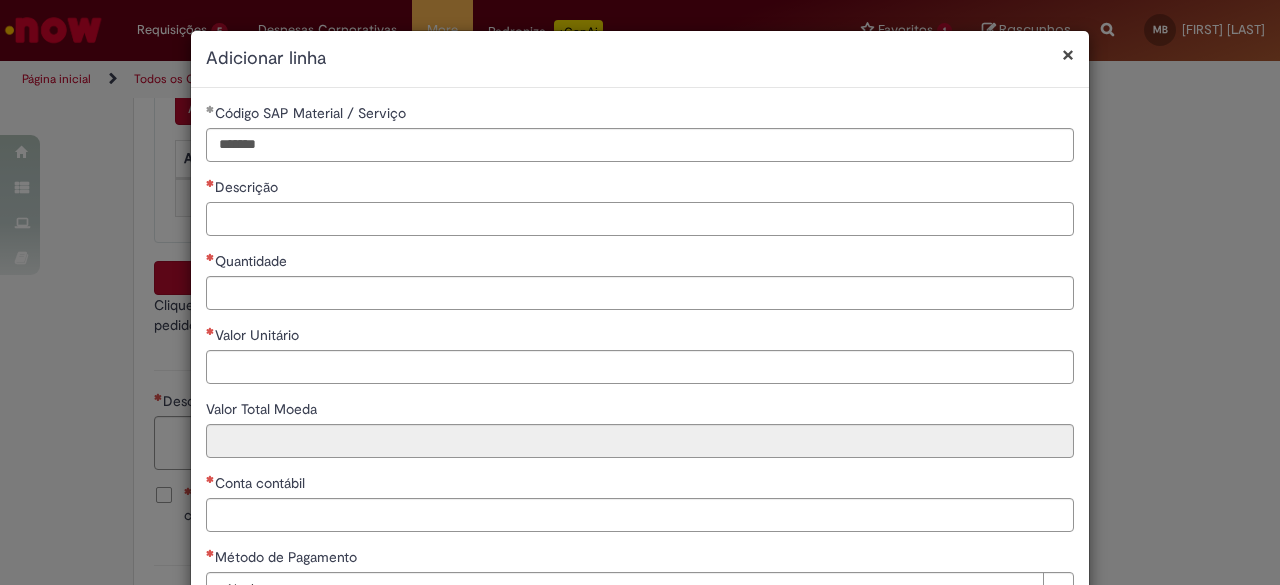 paste on "**********" 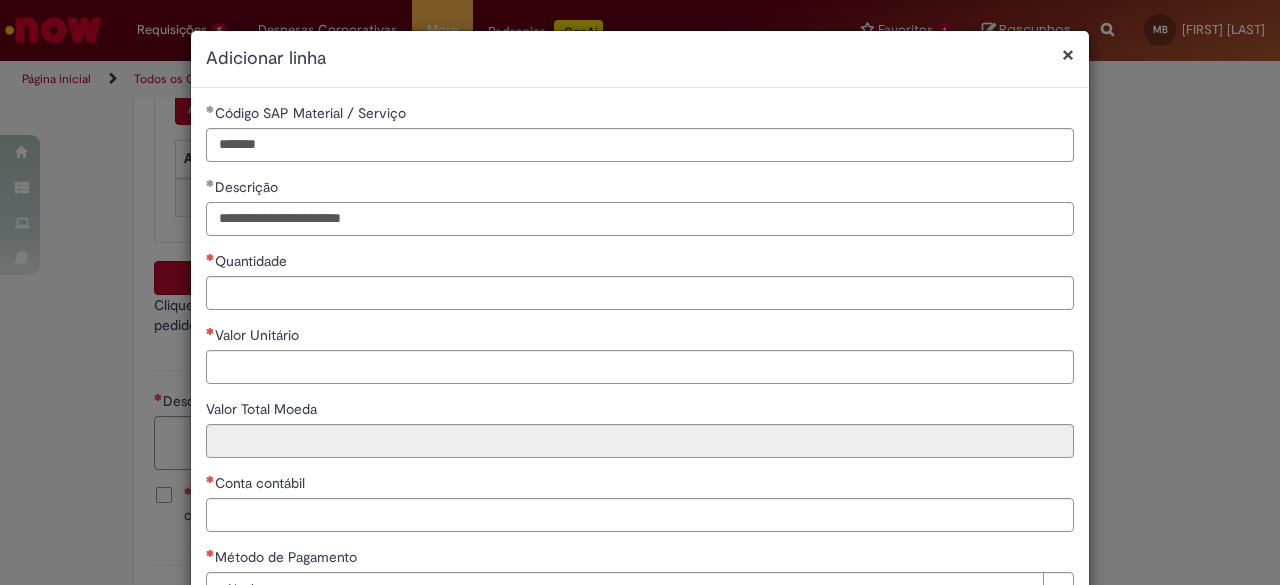 type on "**********" 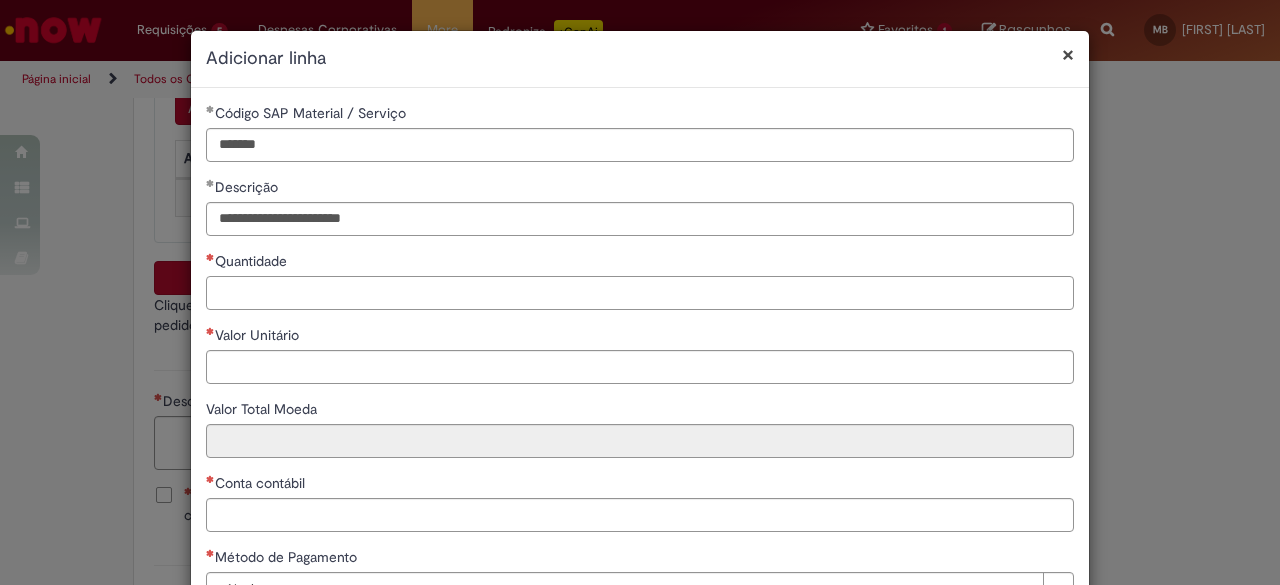 click on "Quantidade" at bounding box center (640, 293) 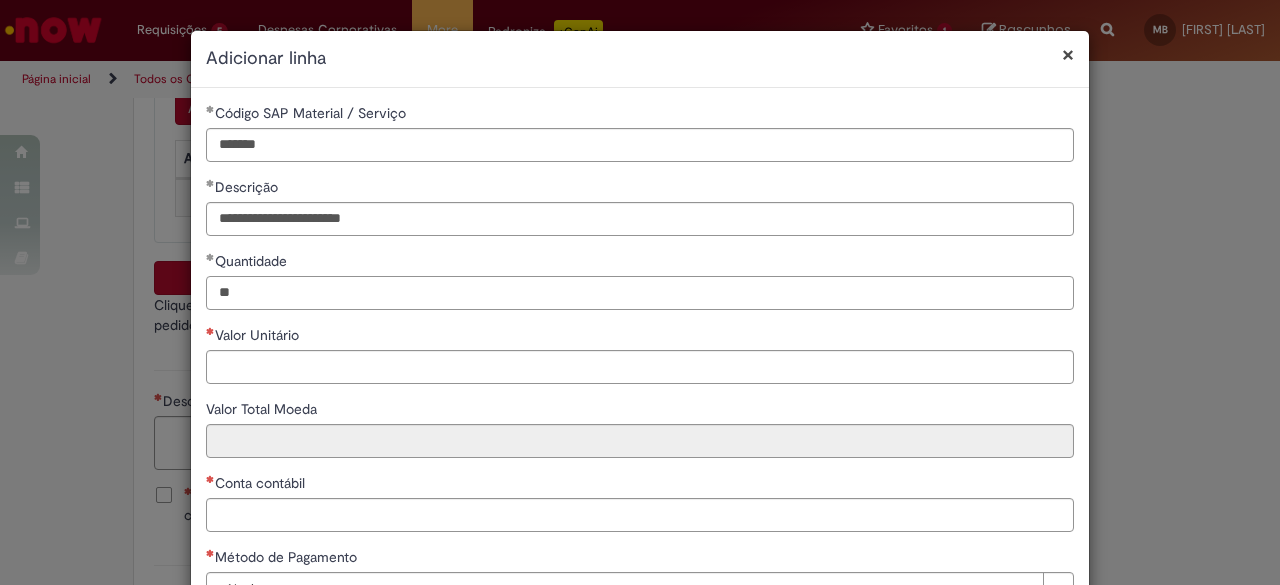 type on "**" 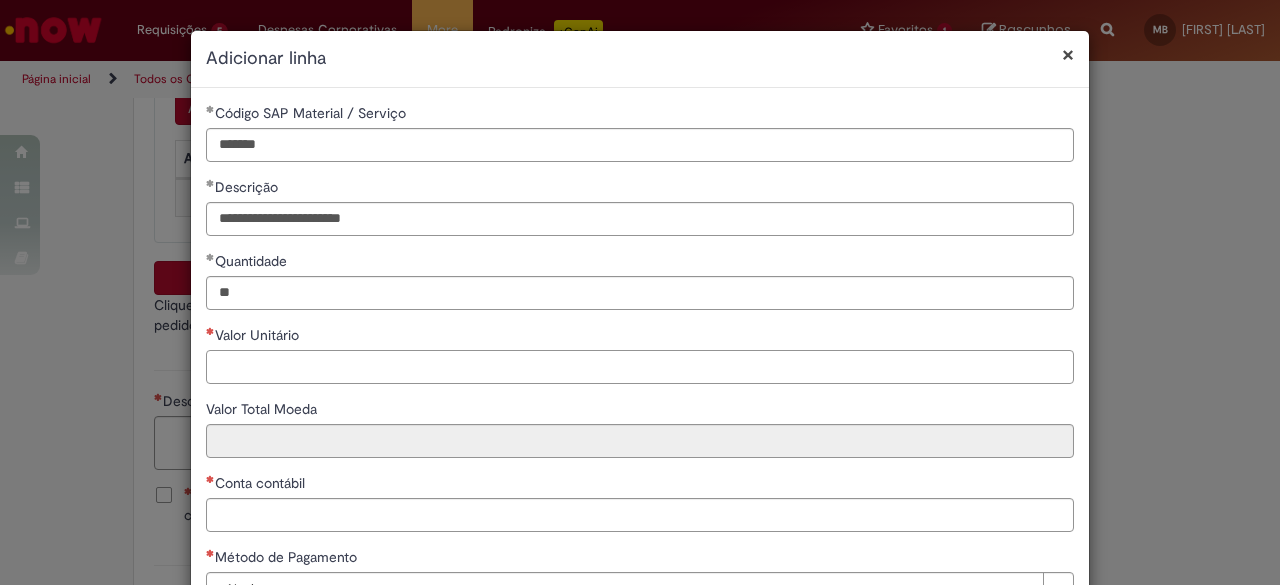 click on "Valor Unitário" at bounding box center [640, 367] 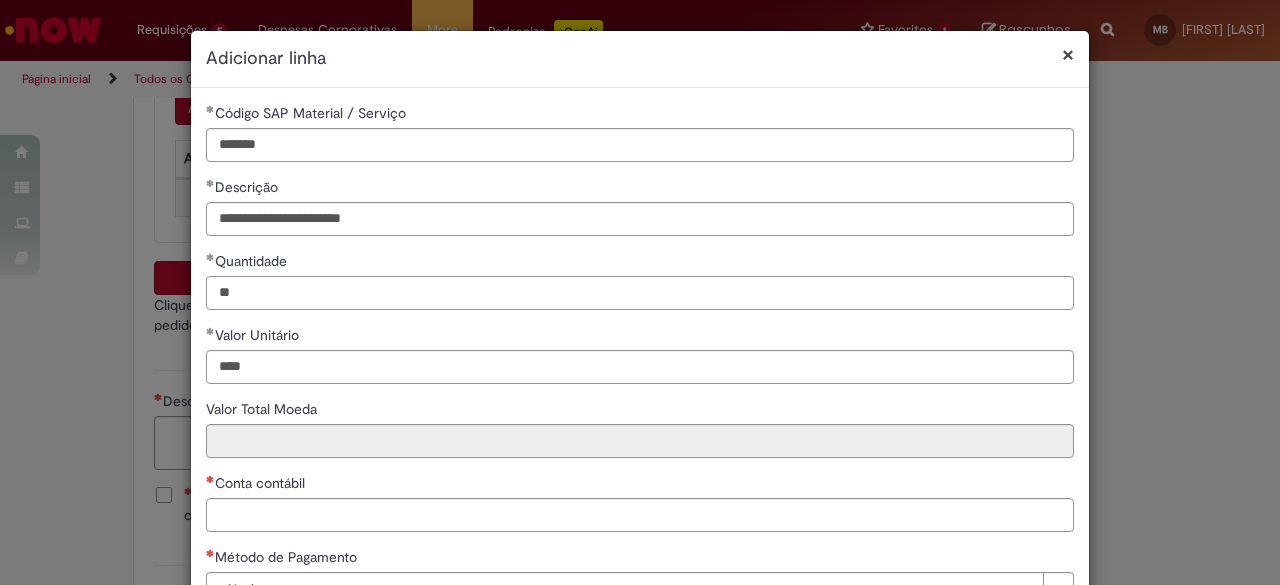 drag, startPoint x: 419, startPoint y: 308, endPoint x: 412, endPoint y: 299, distance: 11.401754 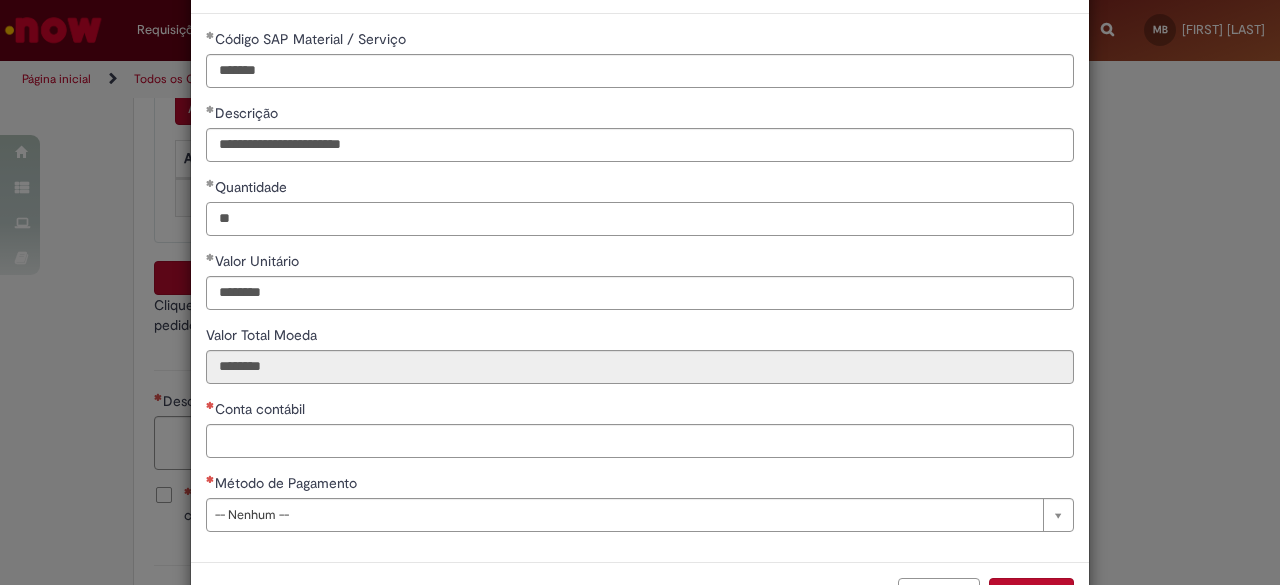 scroll, scrollTop: 144, scrollLeft: 0, axis: vertical 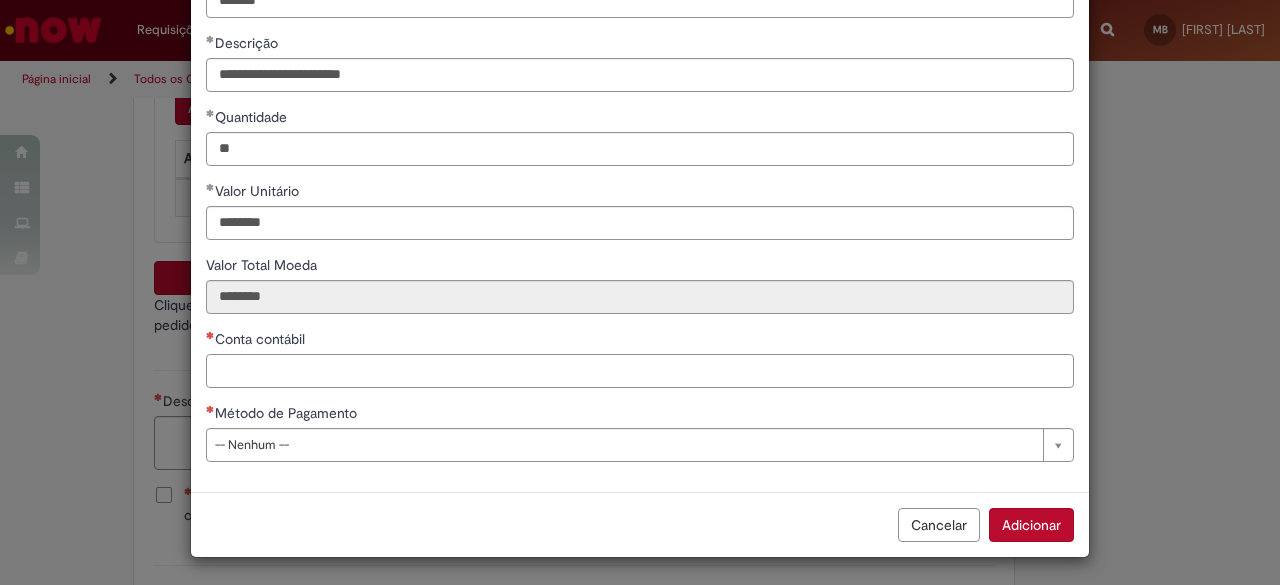 click on "Conta contábil" at bounding box center [640, 371] 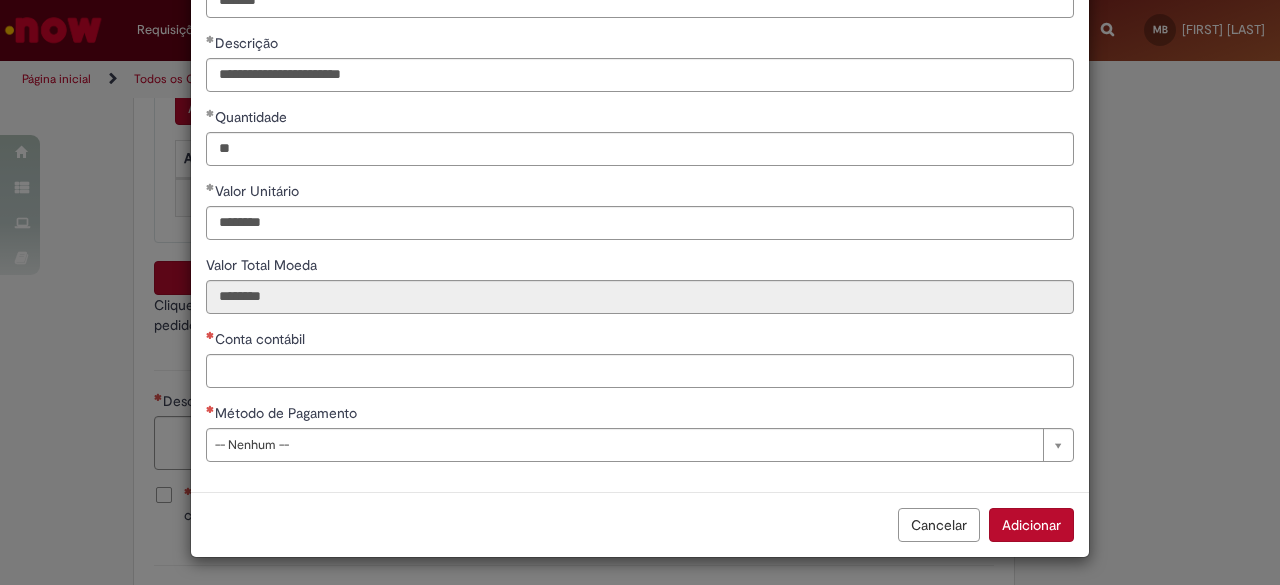 click on "Cancelar   Adicionar" at bounding box center (640, 524) 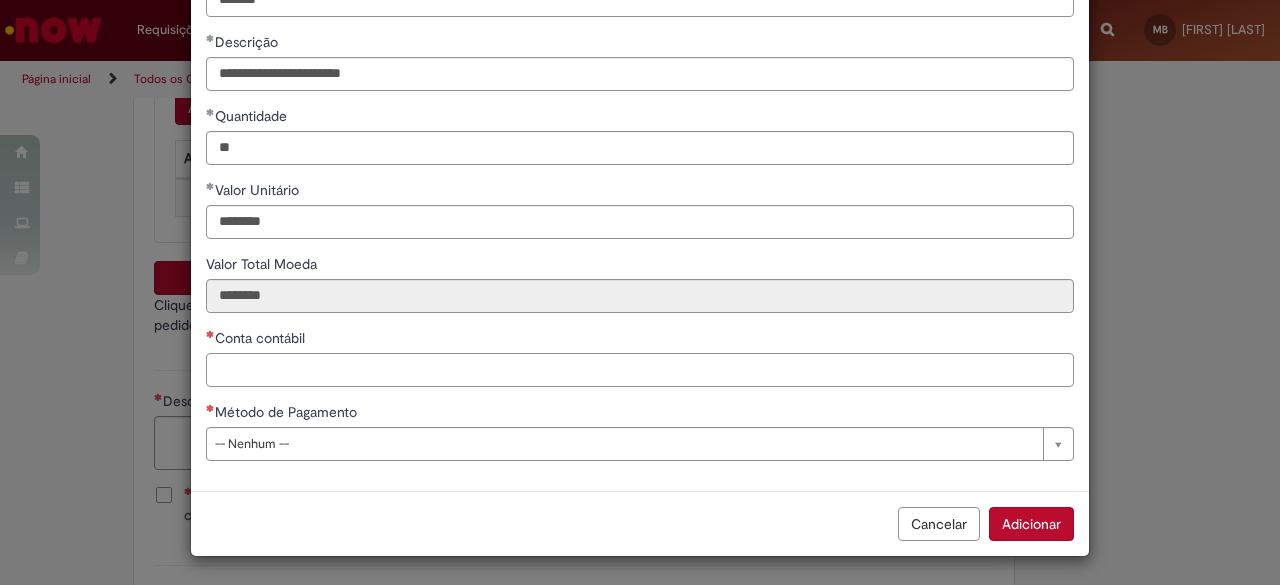 scroll, scrollTop: 144, scrollLeft: 0, axis: vertical 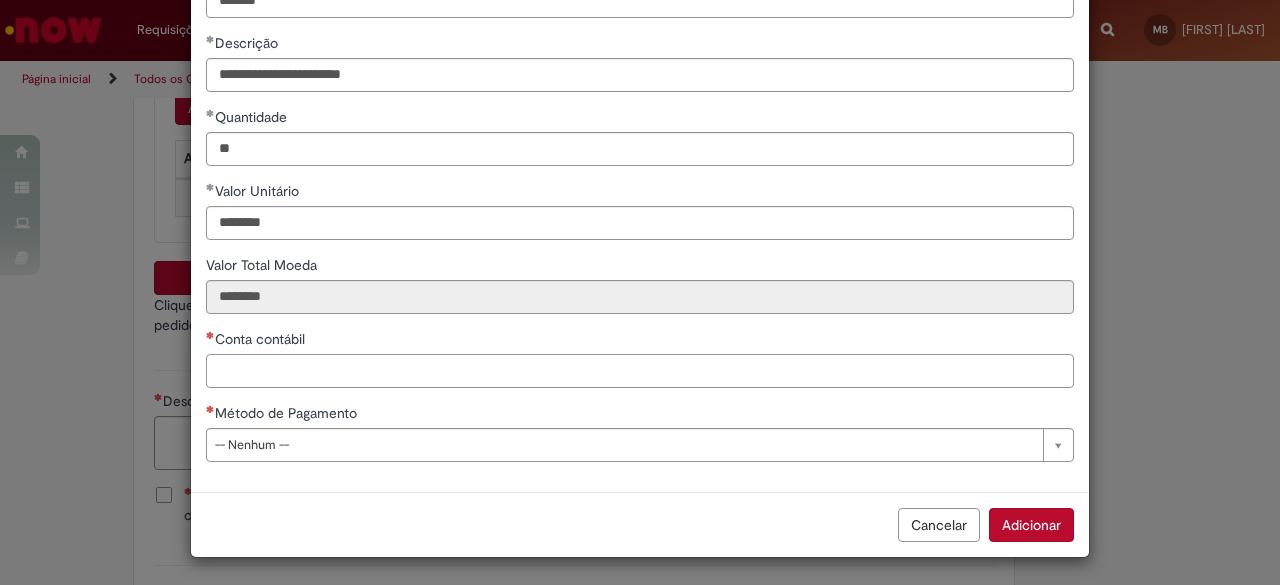 click on "Conta contábil" at bounding box center (640, 371) 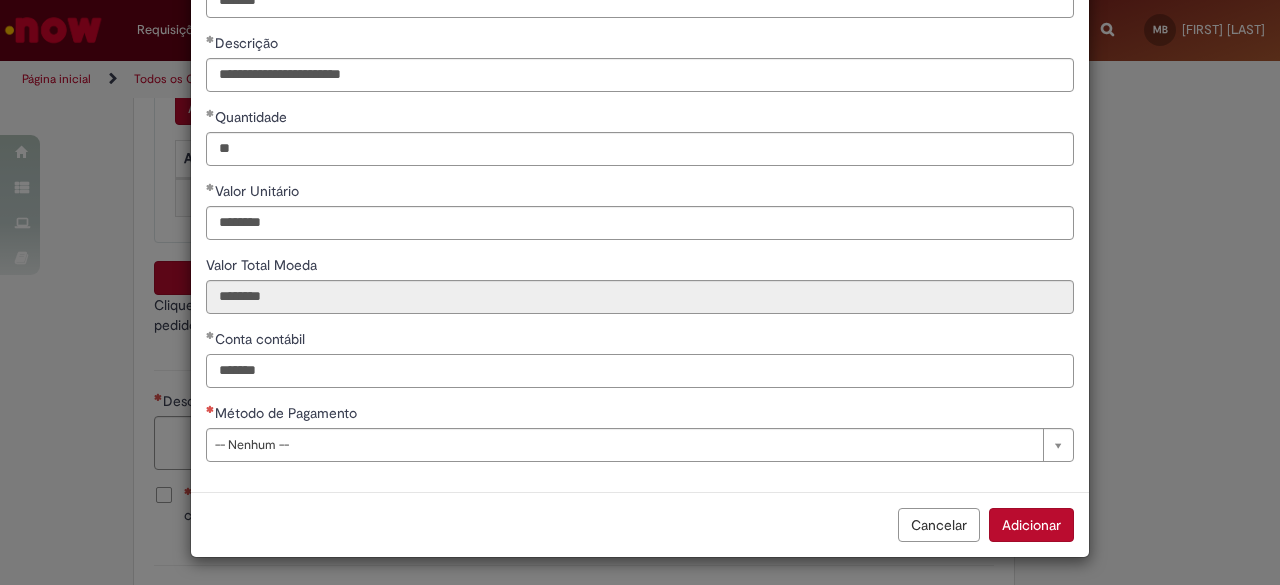 type on "*******" 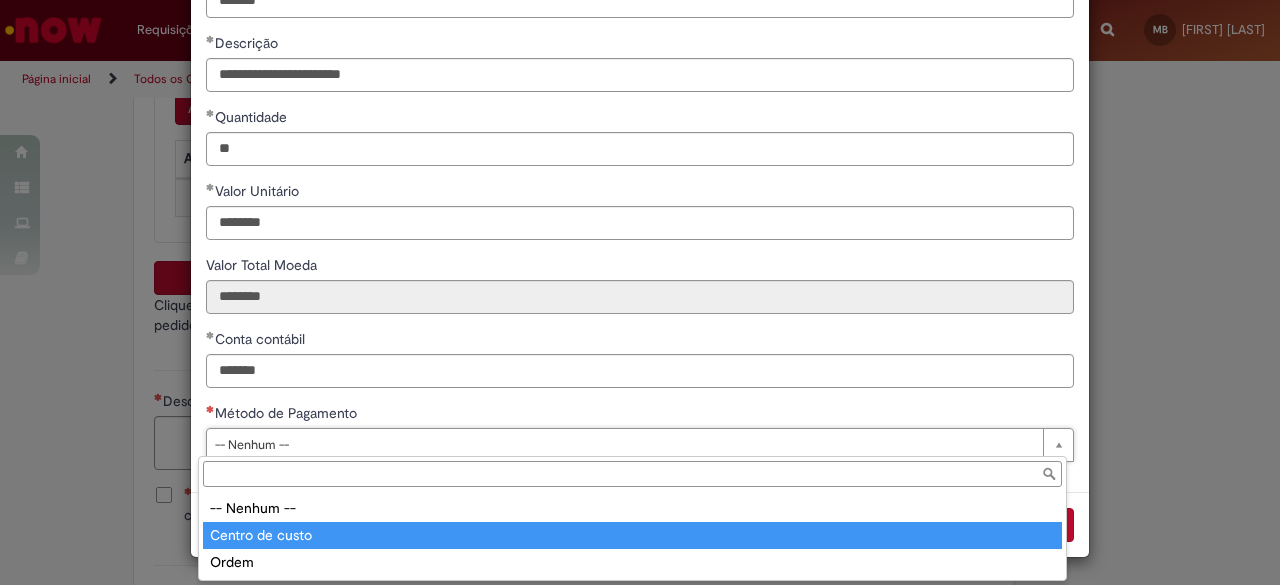 type on "**********" 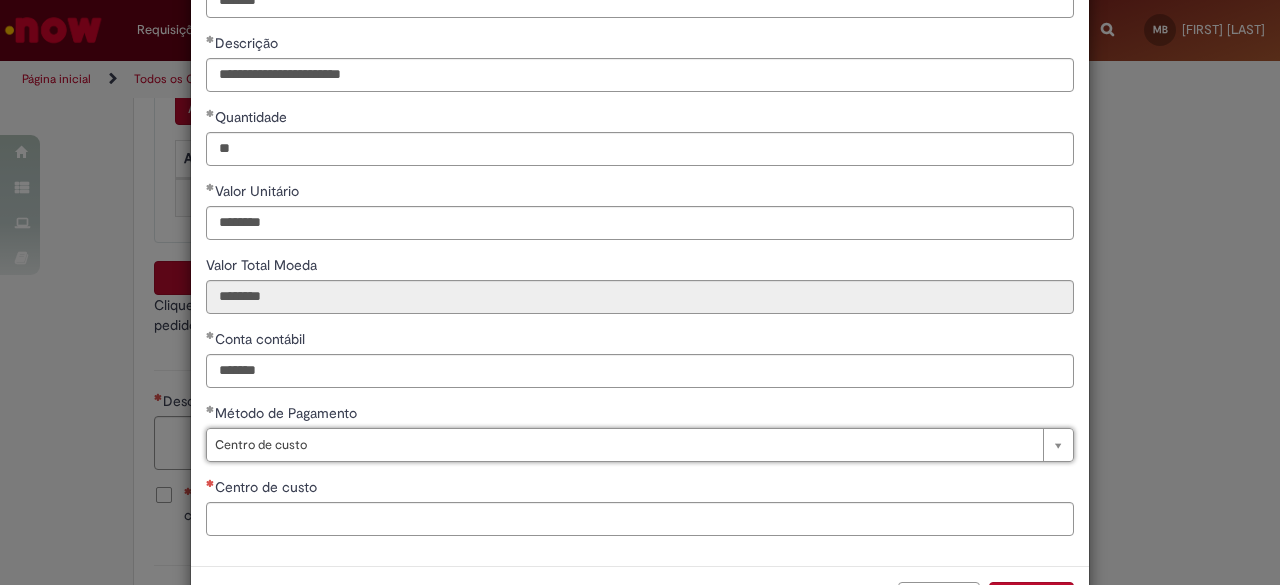 scroll, scrollTop: 218, scrollLeft: 0, axis: vertical 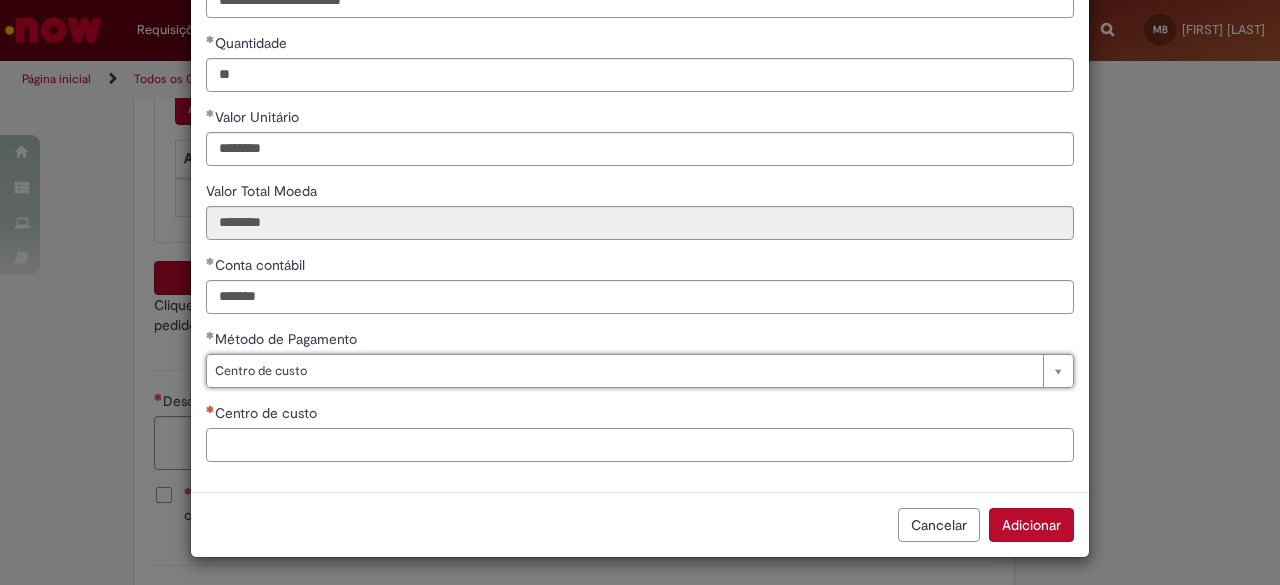 click on "Centro de custo" at bounding box center [640, 445] 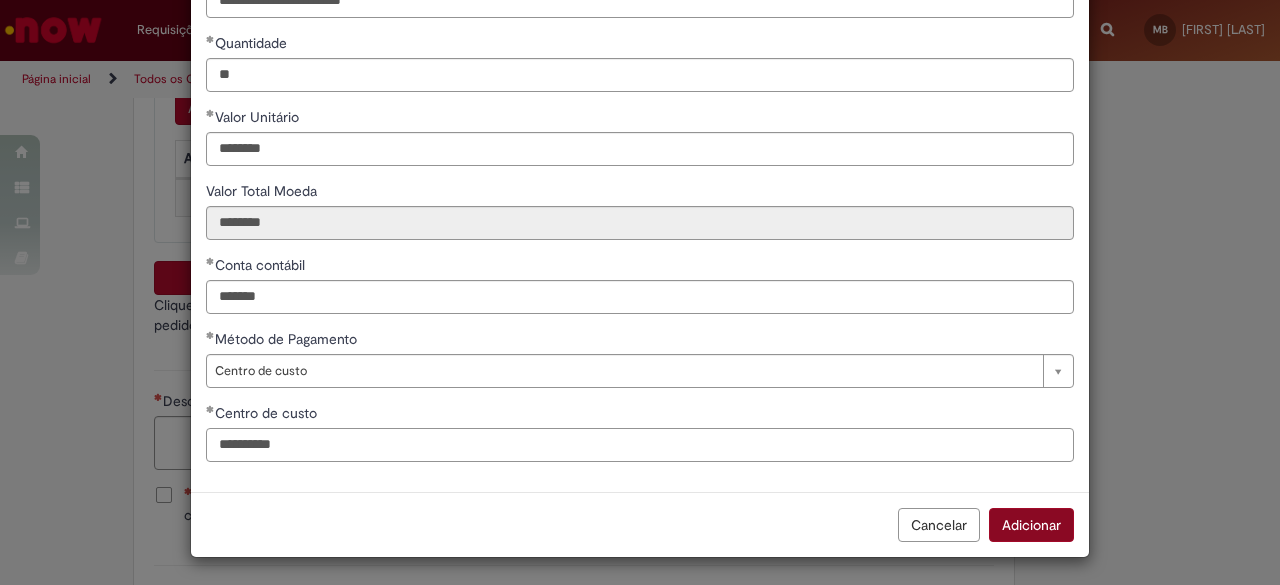 type on "**********" 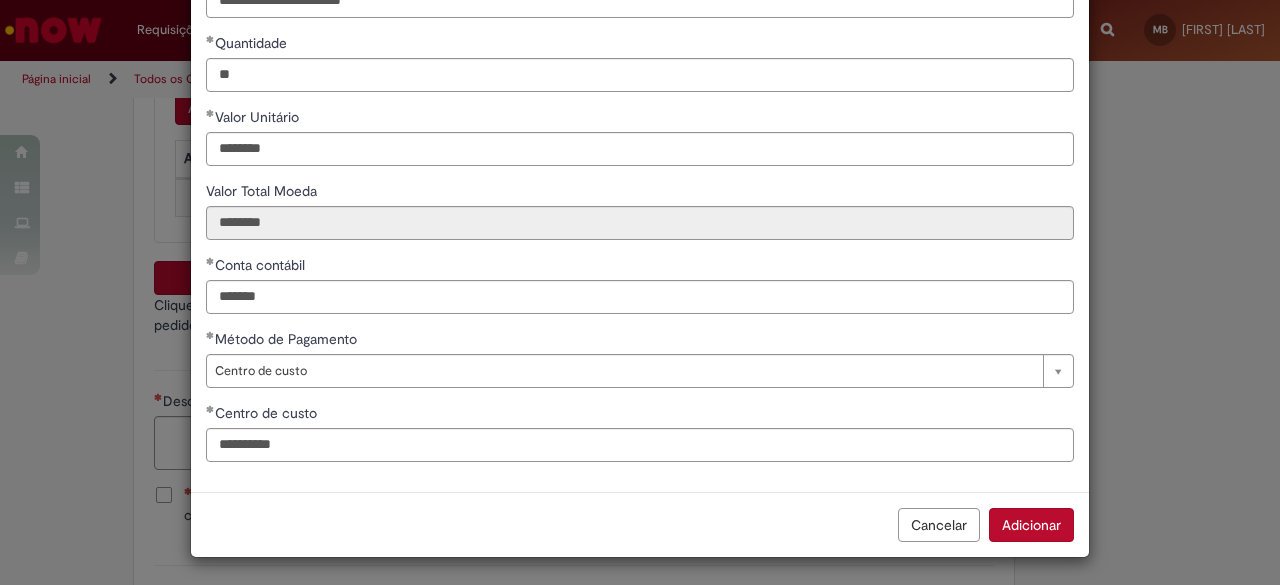 click on "Adicionar" at bounding box center [1031, 525] 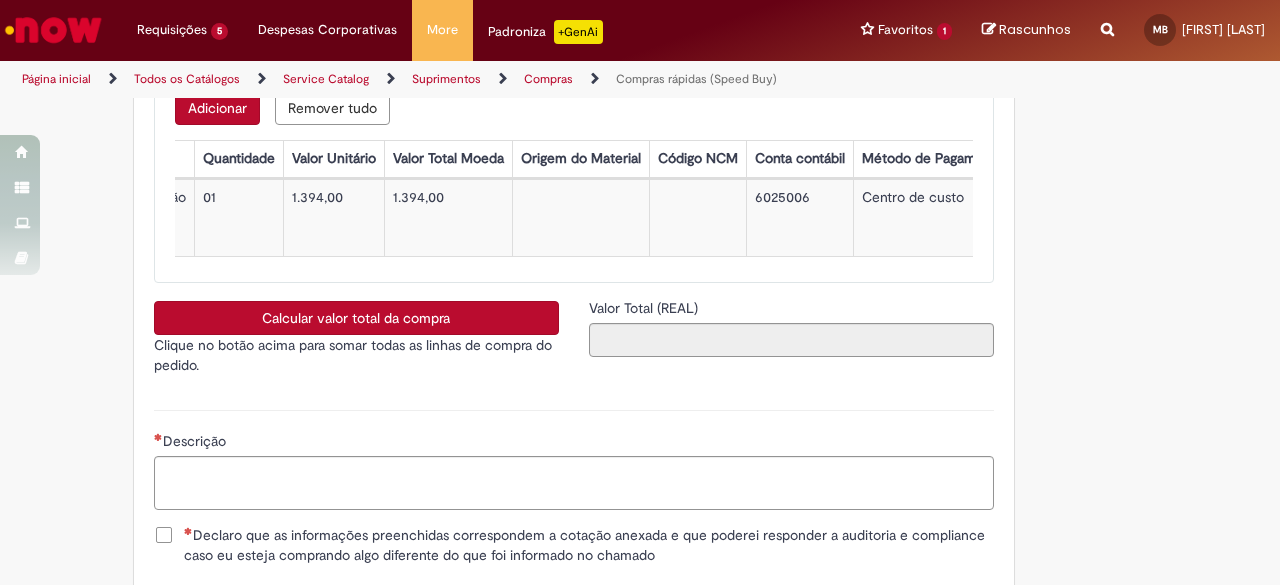 scroll, scrollTop: 0, scrollLeft: 738, axis: horizontal 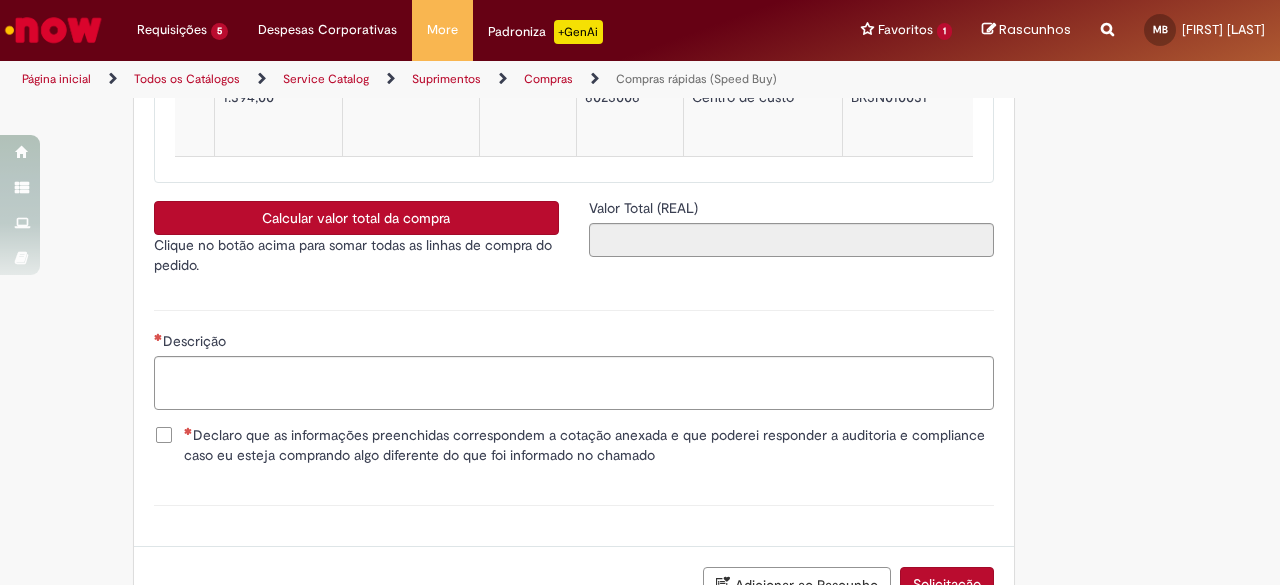 click on "Calcular valor total da compra" at bounding box center (356, 218) 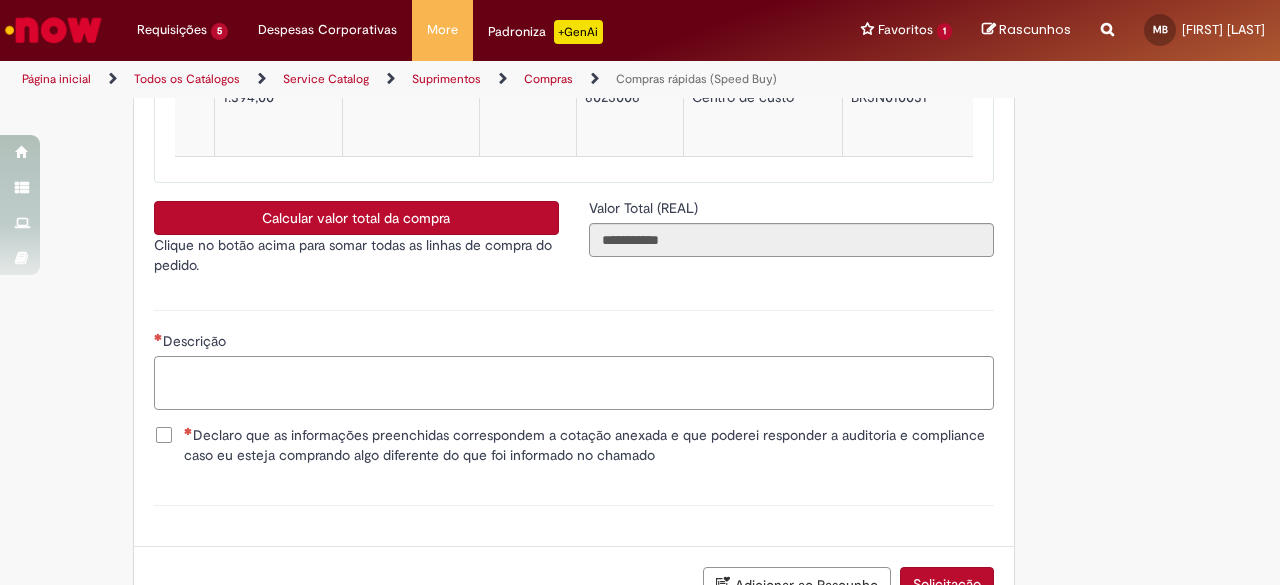 click on "Descrição" at bounding box center [574, 382] 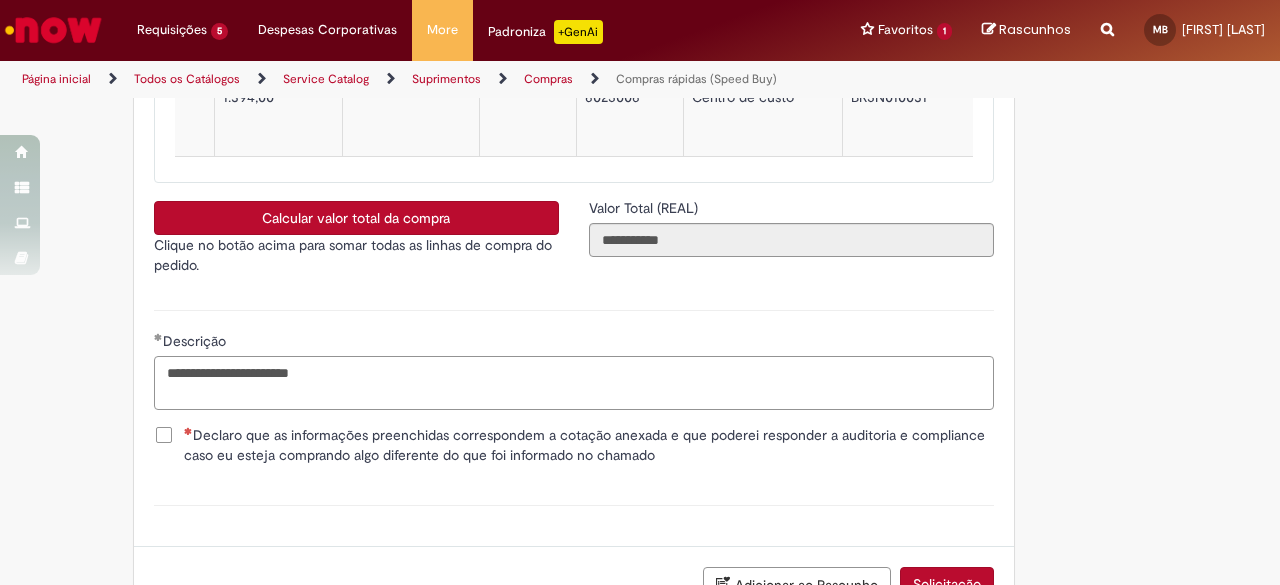 type on "**********" 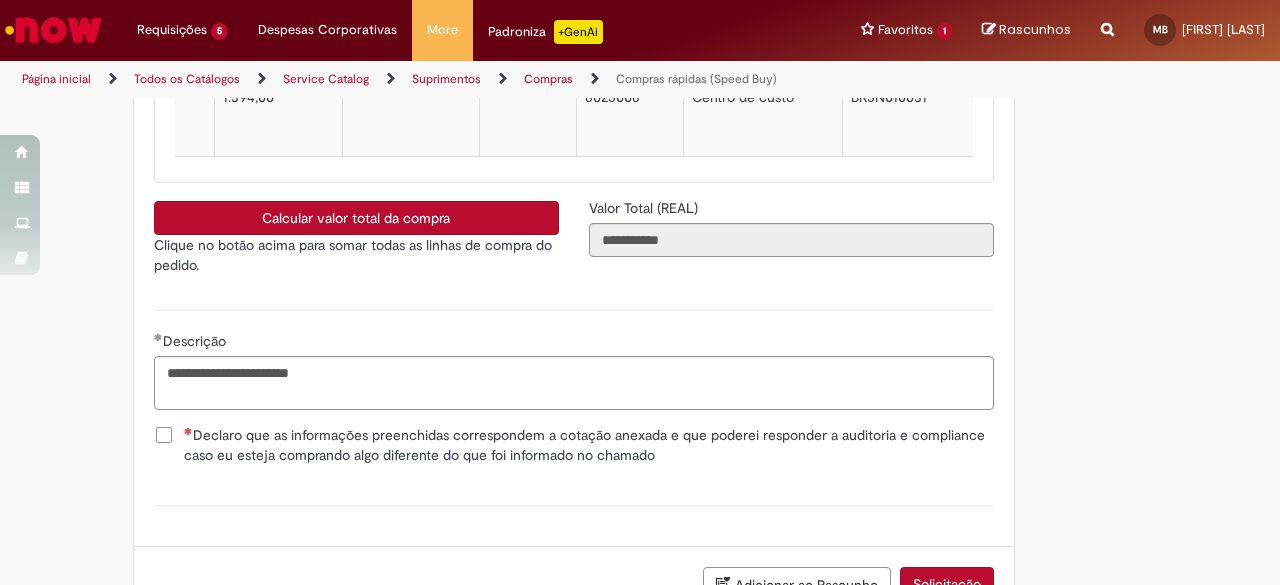 click on "Declaro que as informações preenchidas correspondem a cotação anexada e que poderei responder a auditoria e compliance caso eu esteja comprando algo diferente do que foi informado no chamado" at bounding box center [589, 445] 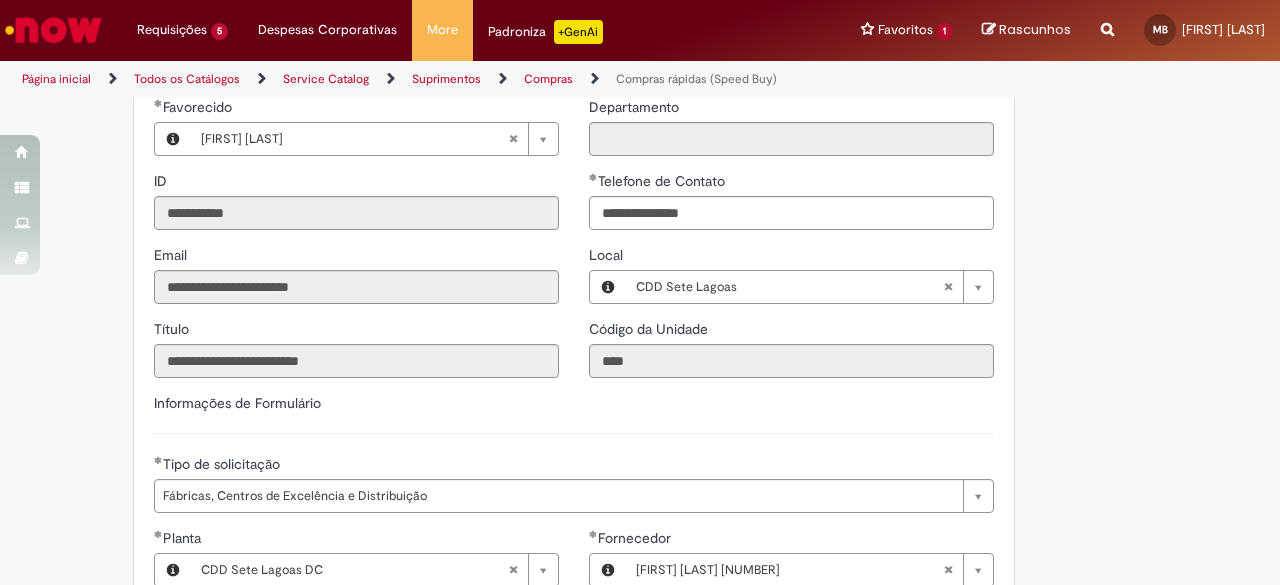 scroll, scrollTop: 2500, scrollLeft: 0, axis: vertical 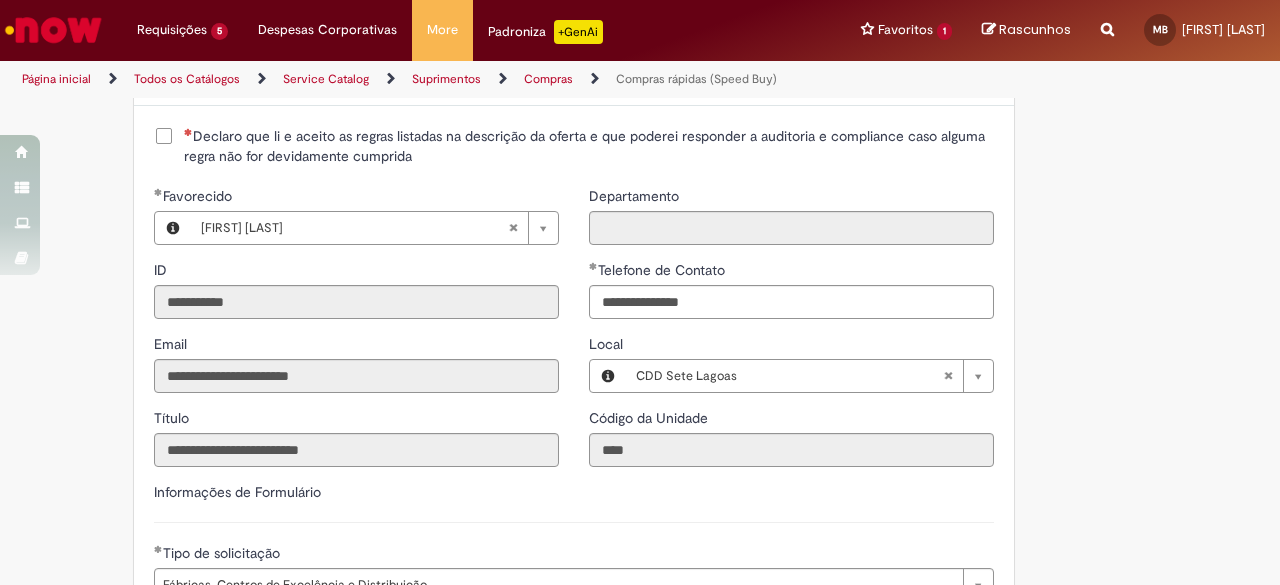 click on "Declaro que li e aceito as regras listadas na descrição da oferta e que poderei responder a auditoria e compliance caso alguma regra não for devidamente cumprida" at bounding box center (589, 146) 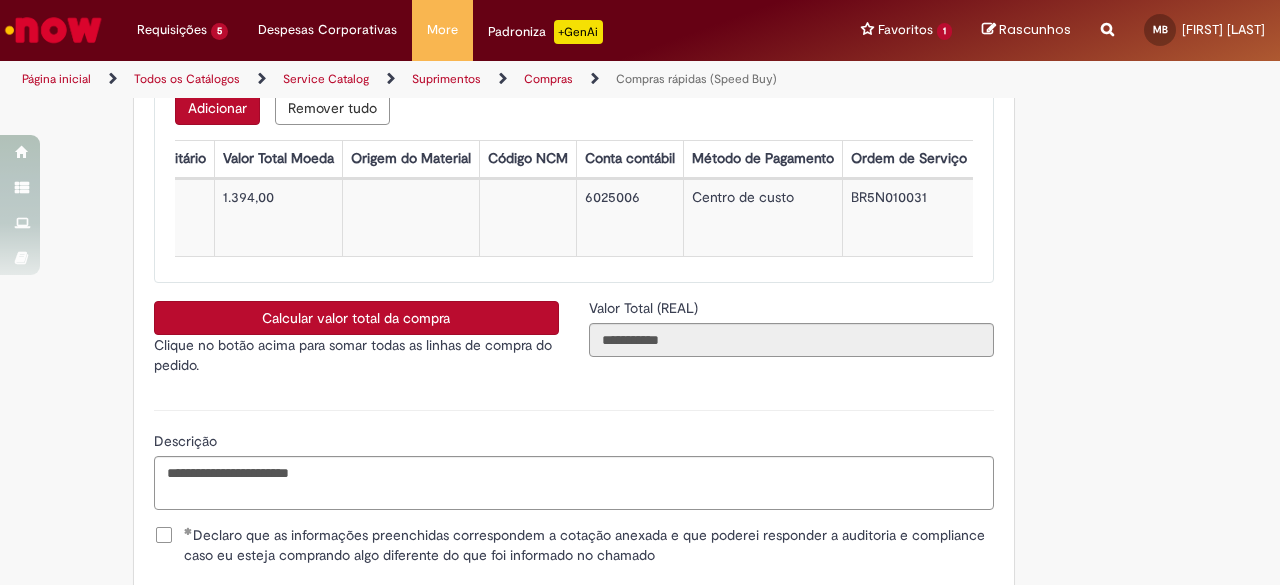 scroll, scrollTop: 3663, scrollLeft: 0, axis: vertical 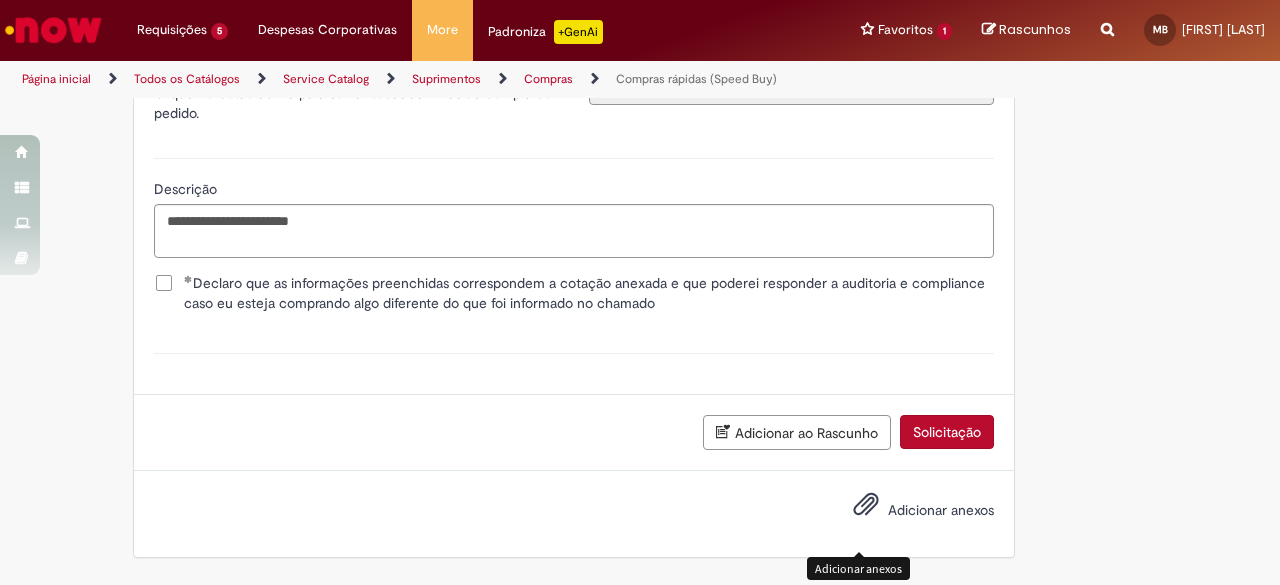 click on "Adicionar anexos" at bounding box center (941, 510) 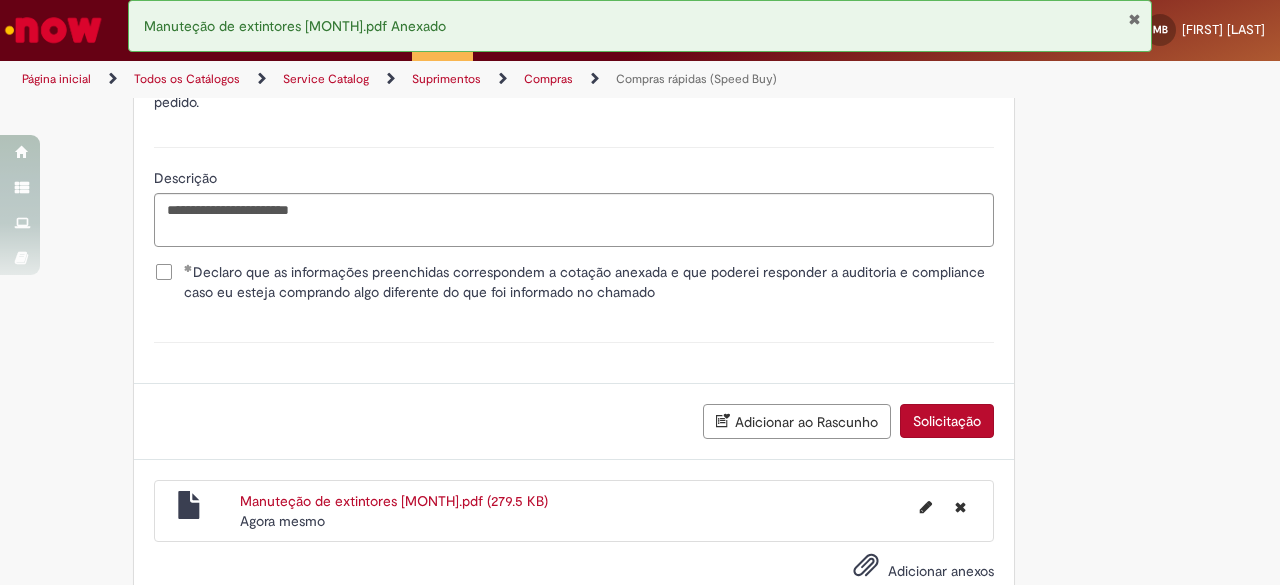 scroll, scrollTop: 3734, scrollLeft: 0, axis: vertical 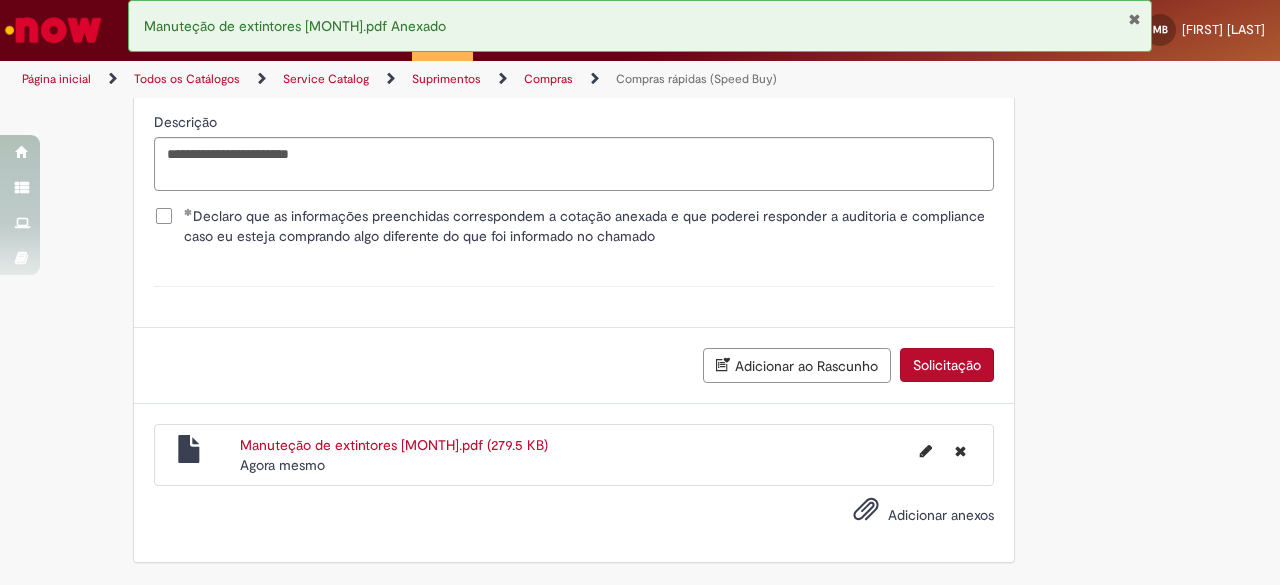 click on "Manuteção de extintores [MONTH].pdf (279.5 KB)" at bounding box center (394, 445) 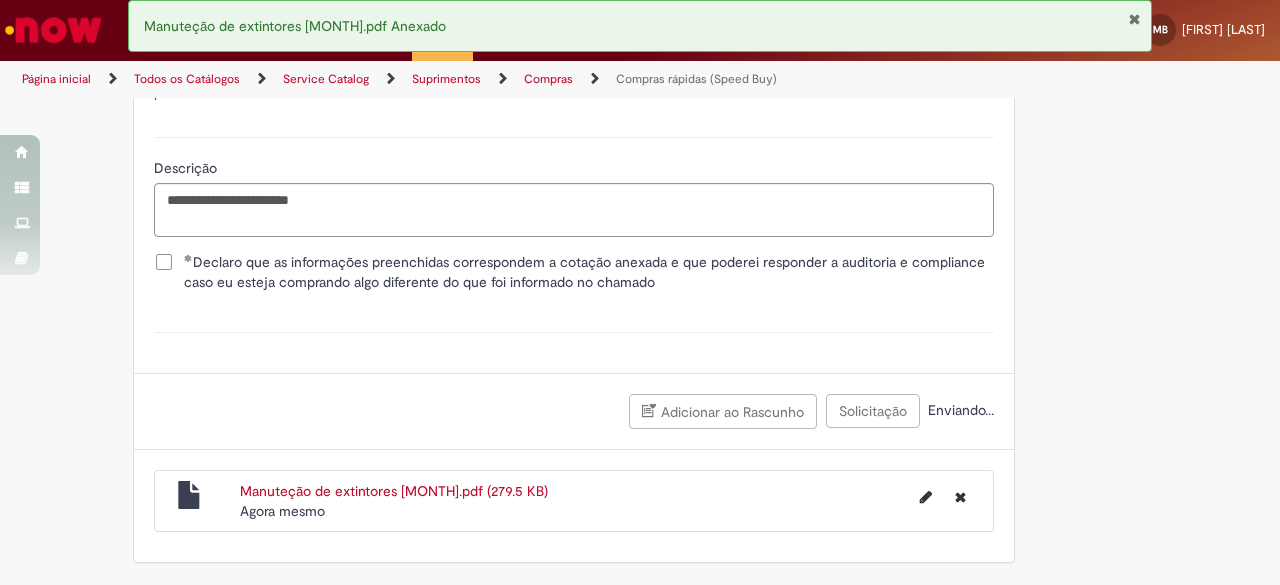 scroll, scrollTop: 3689, scrollLeft: 0, axis: vertical 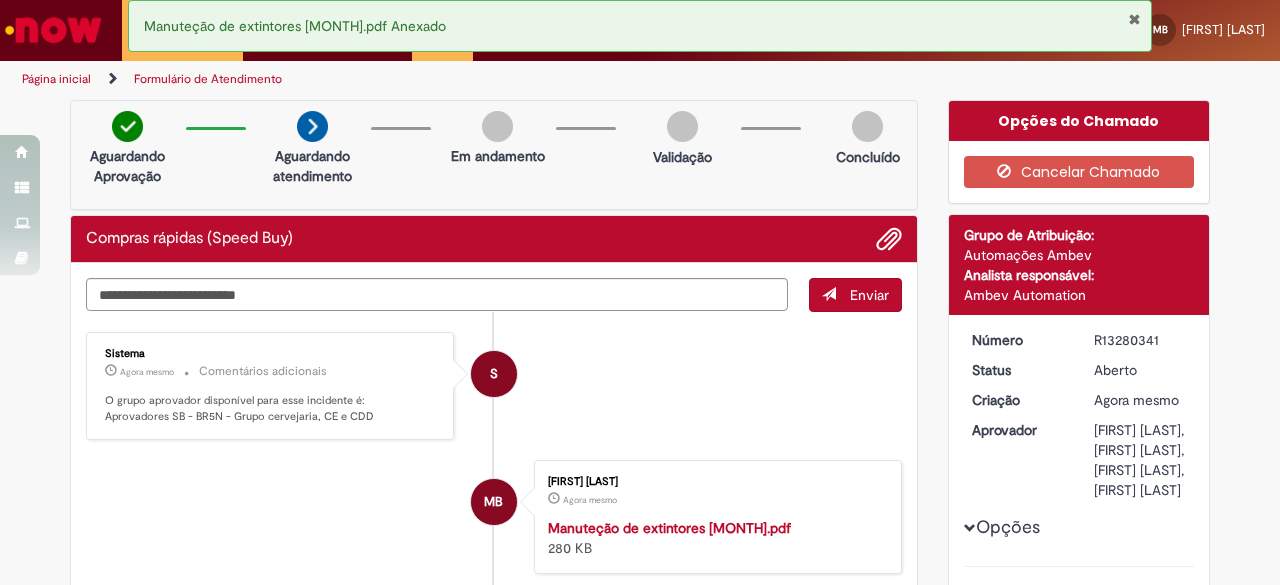 drag, startPoint x: 1088, startPoint y: 334, endPoint x: 1150, endPoint y: 334, distance: 62 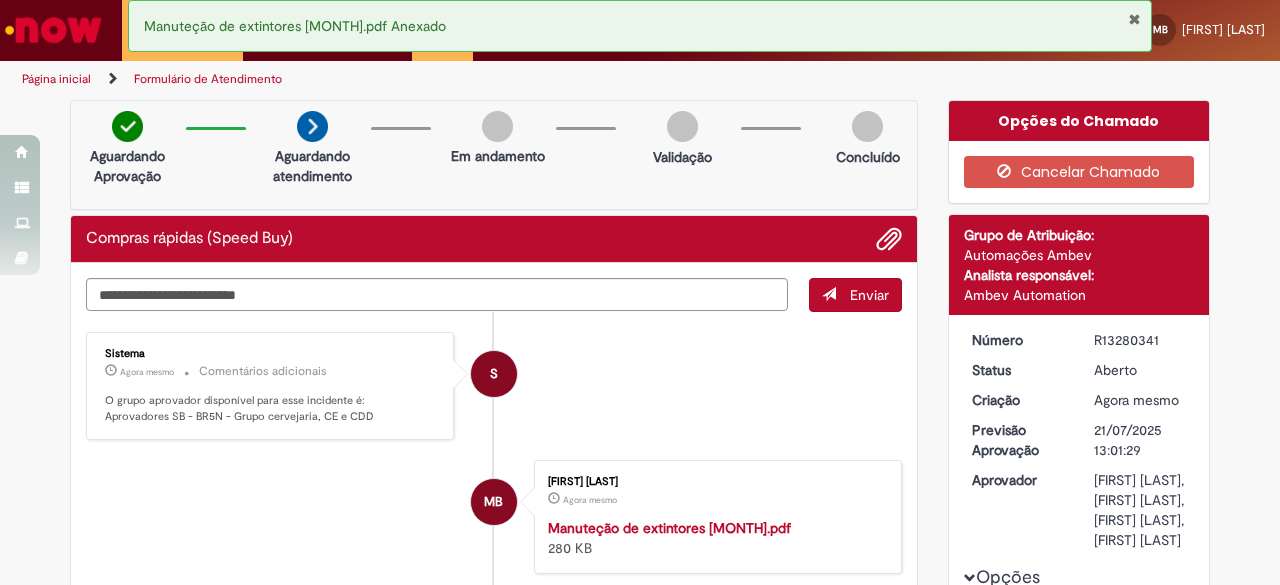 drag, startPoint x: 1088, startPoint y: 335, endPoint x: 1149, endPoint y: 339, distance: 61.13101 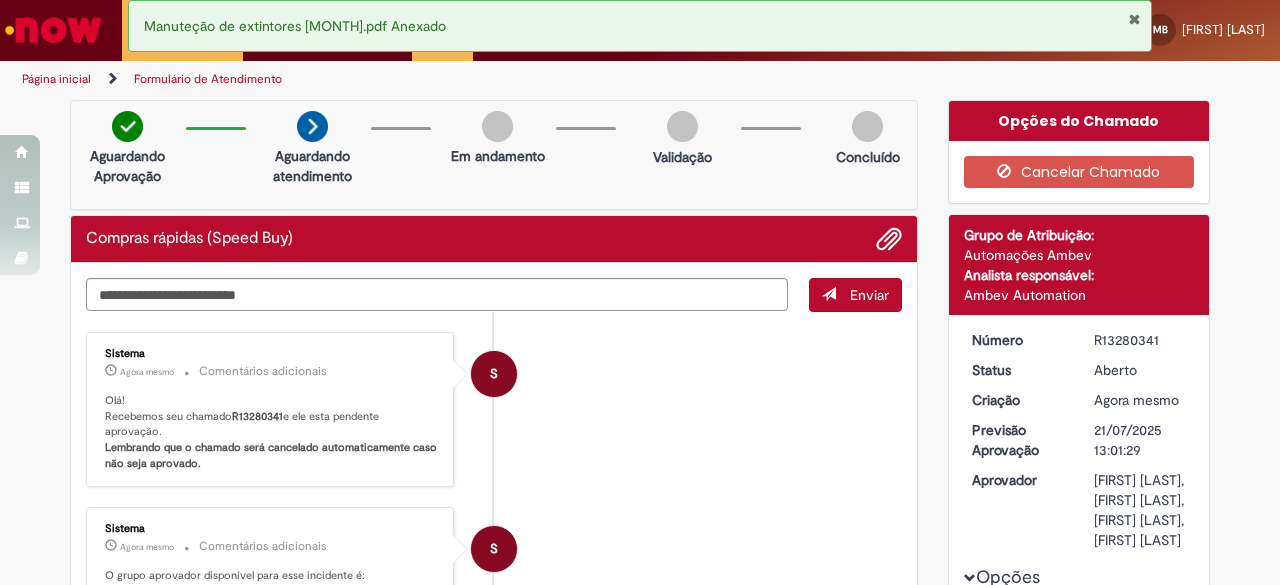 copy on "R13280341" 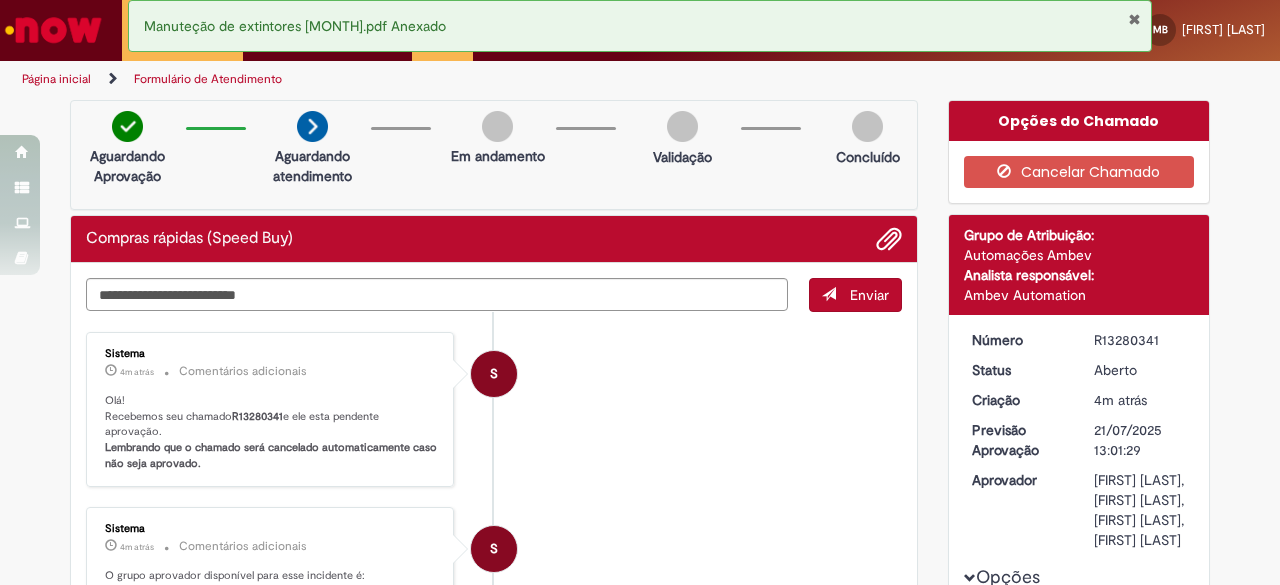 click at bounding box center (53, 30) 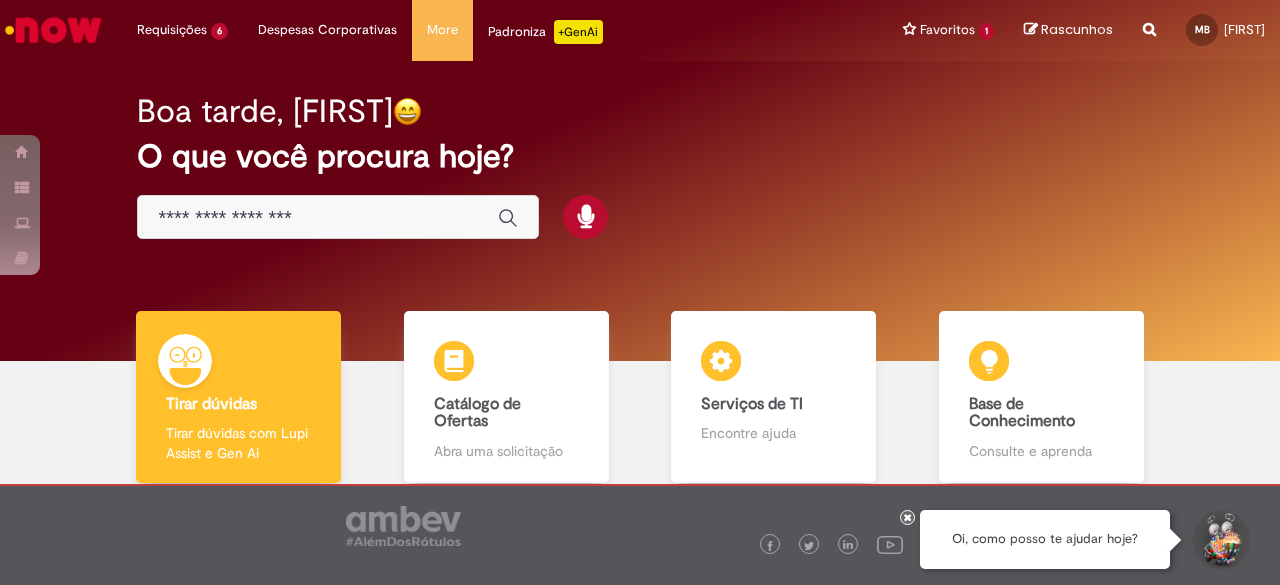 scroll, scrollTop: 0, scrollLeft: 0, axis: both 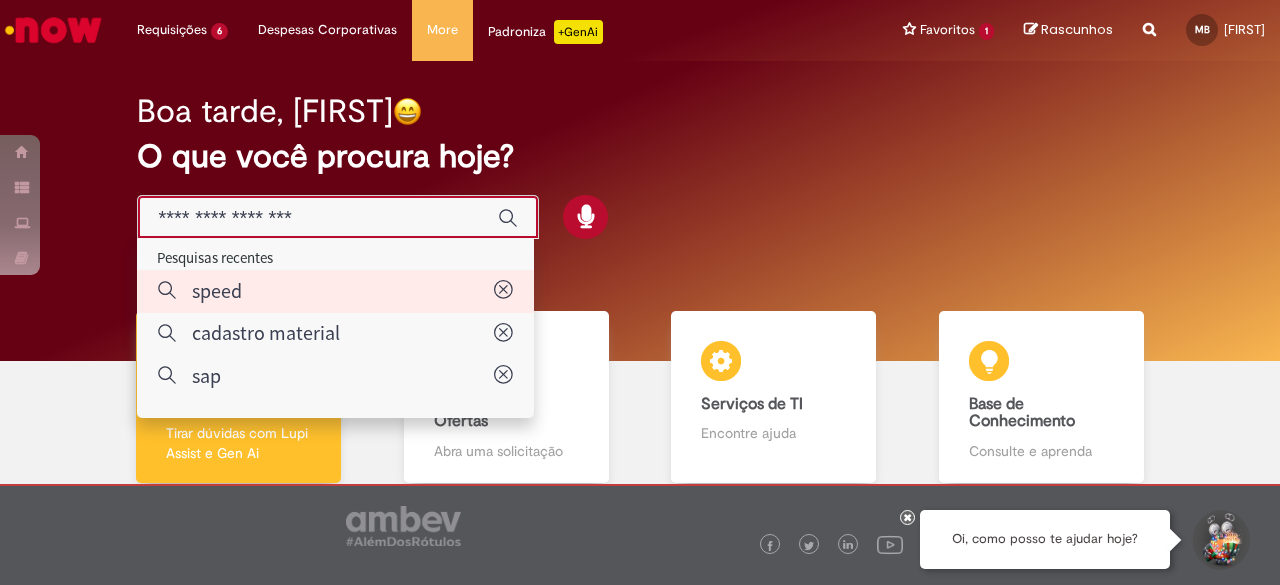 type on "*****" 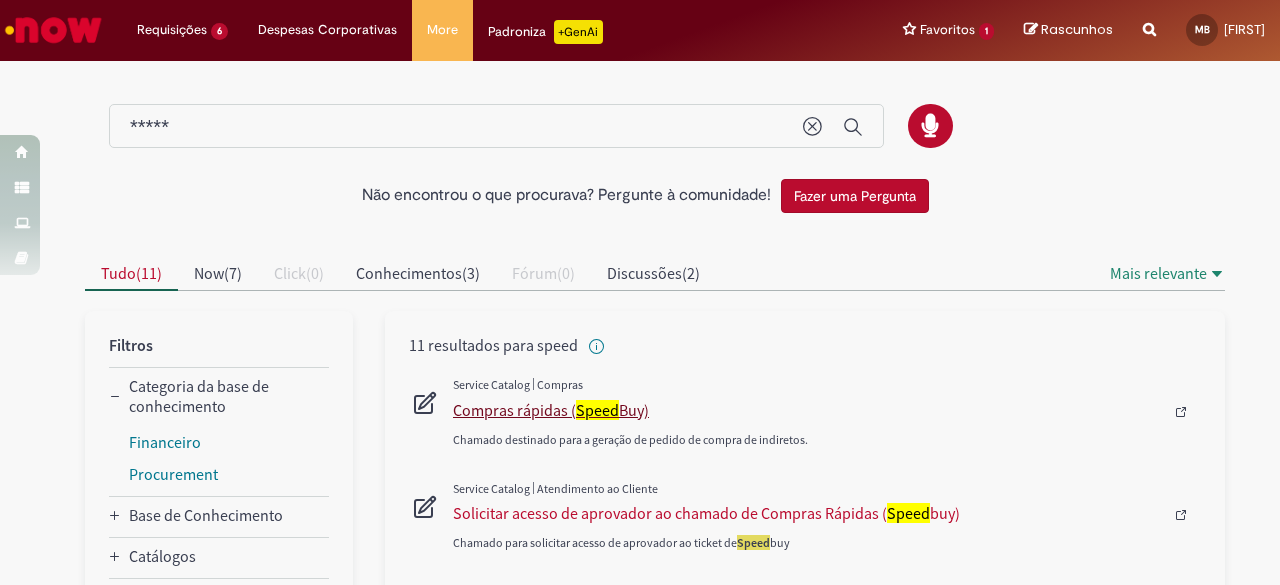 click on "Compras rápidas ( Speed  Buy)" at bounding box center [808, 410] 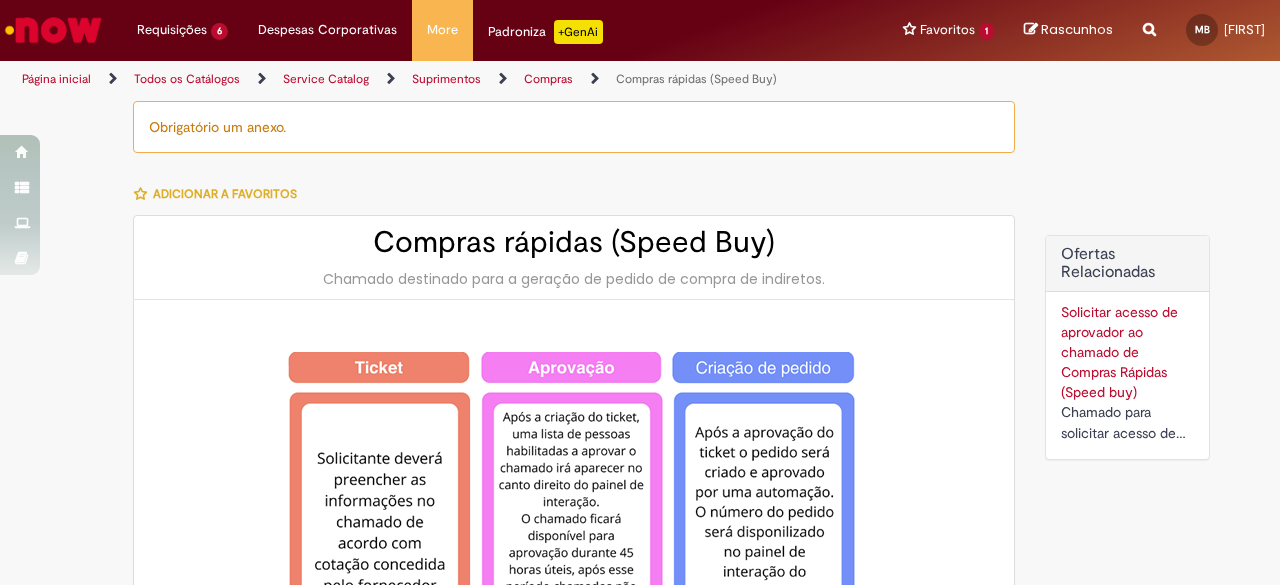 type on "**********" 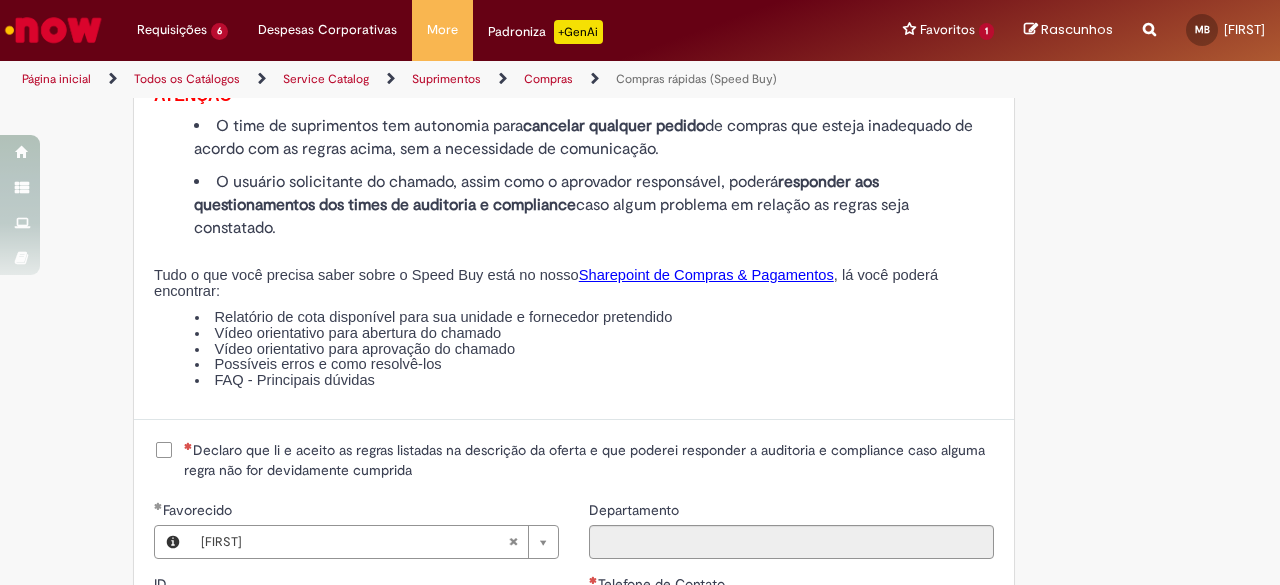 scroll, scrollTop: 2300, scrollLeft: 0, axis: vertical 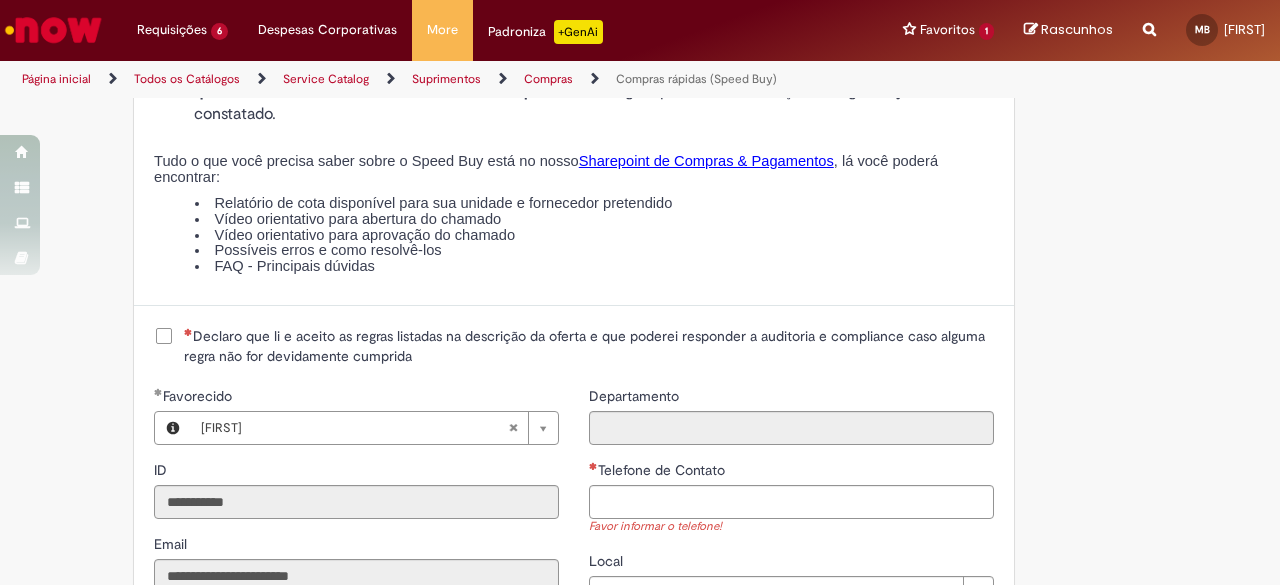 click on "Declaro que li e aceito as regras listadas na descrição da oferta e que poderei responder a auditoria e compliance caso alguma regra não for devidamente cumprida" at bounding box center (589, 346) 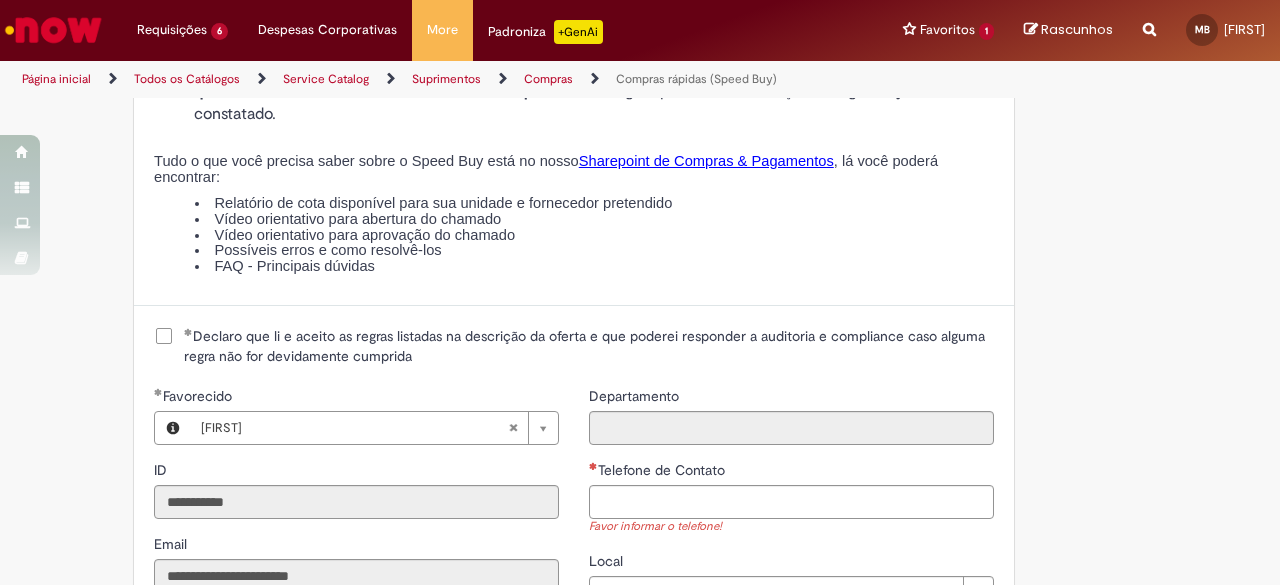 scroll, scrollTop: 2400, scrollLeft: 0, axis: vertical 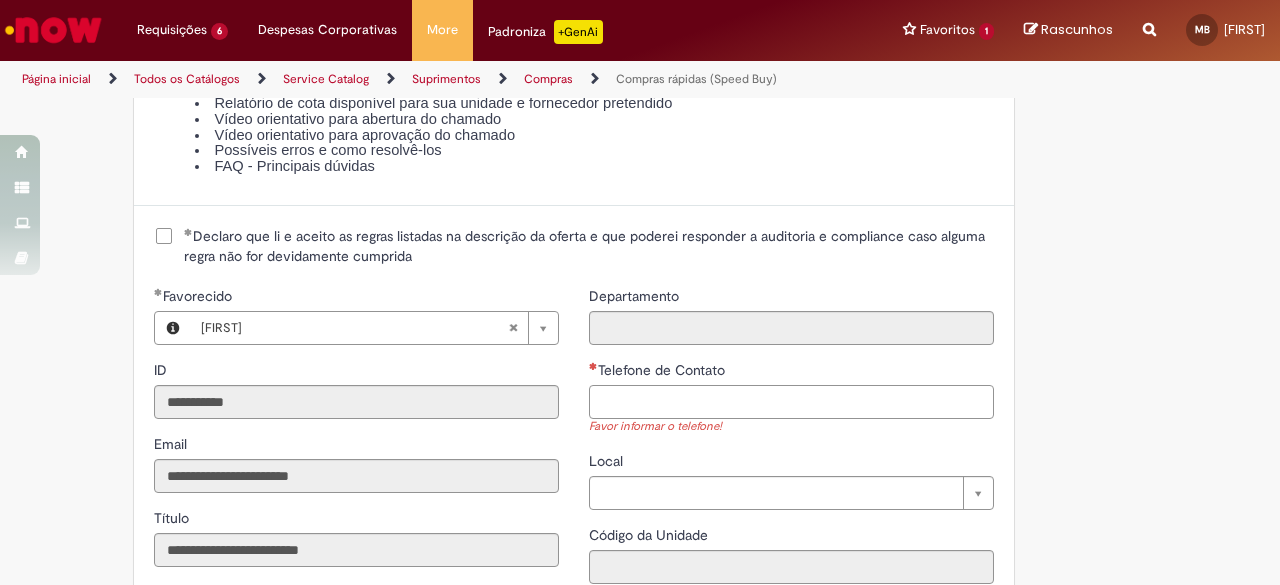 click on "Telefone de Contato" at bounding box center (791, 402) 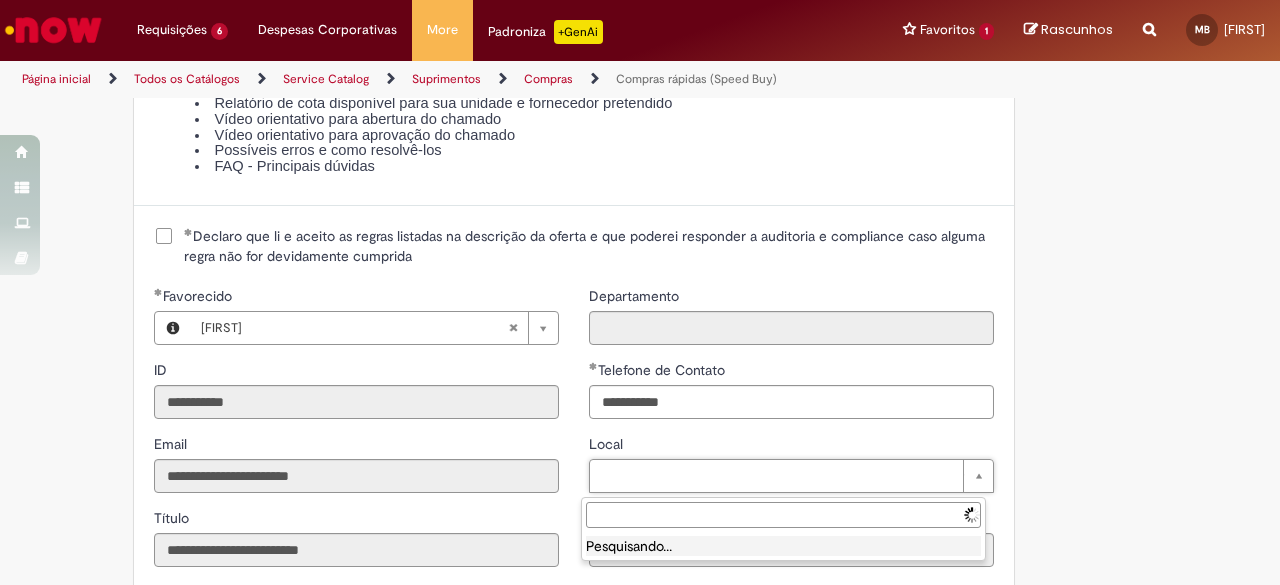 type on "**********" 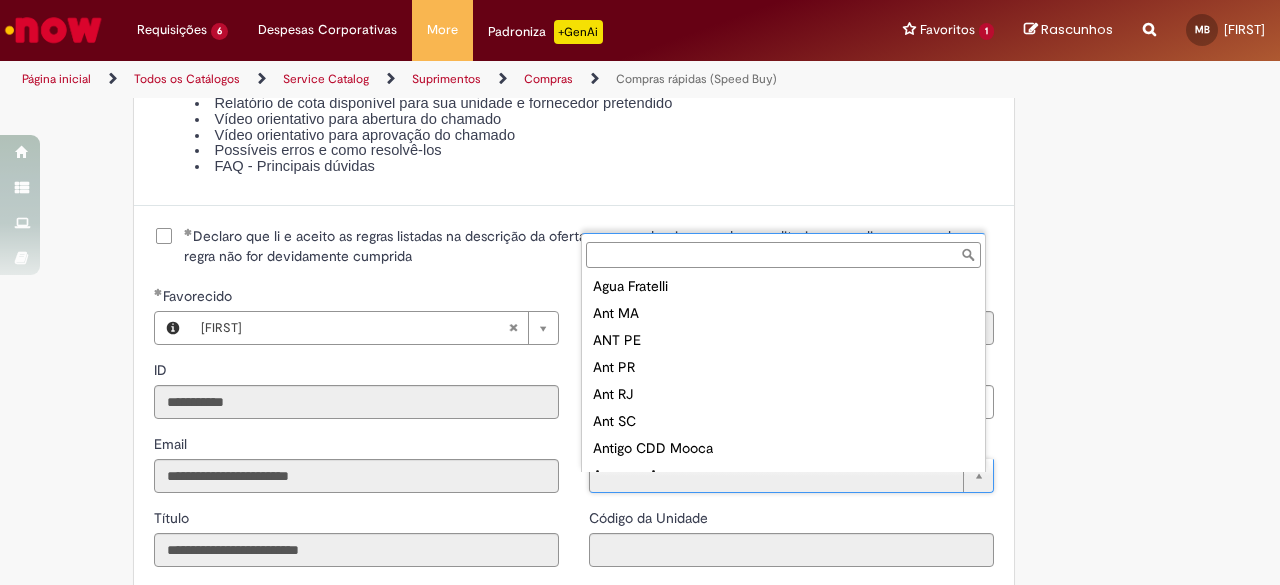 scroll, scrollTop: 0, scrollLeft: 0, axis: both 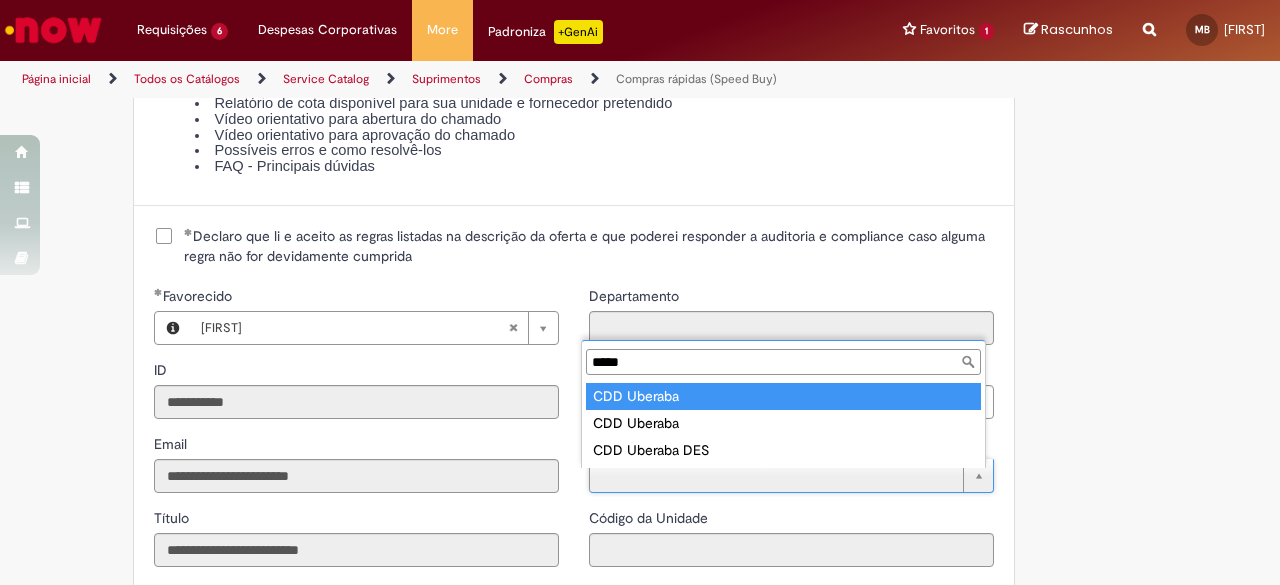 type on "*****" 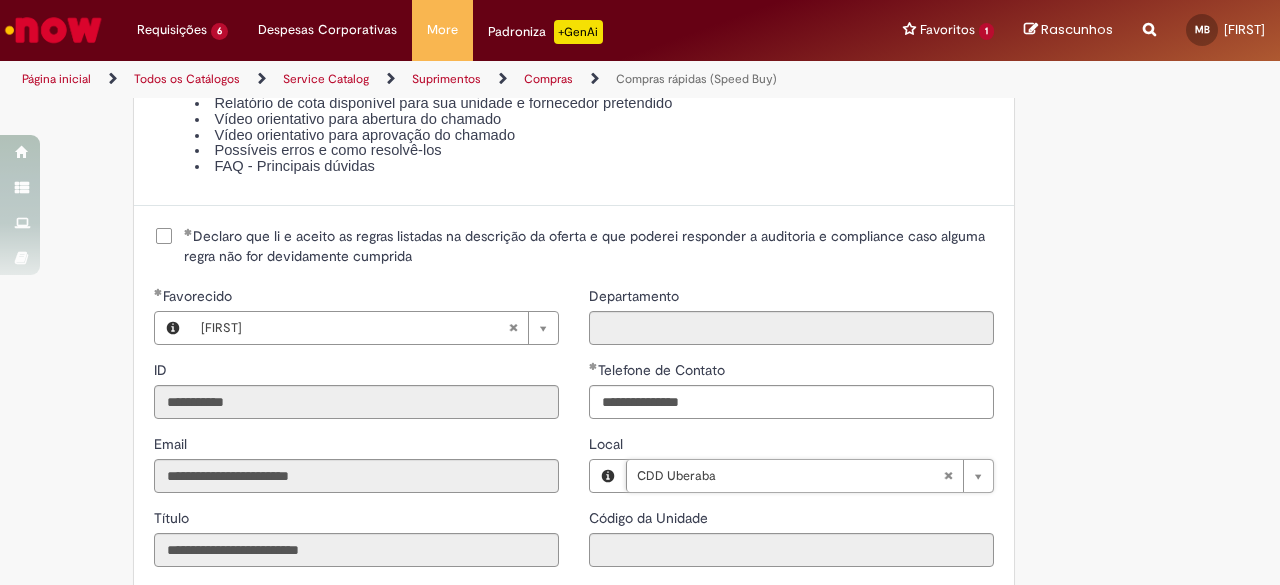 type on "****" 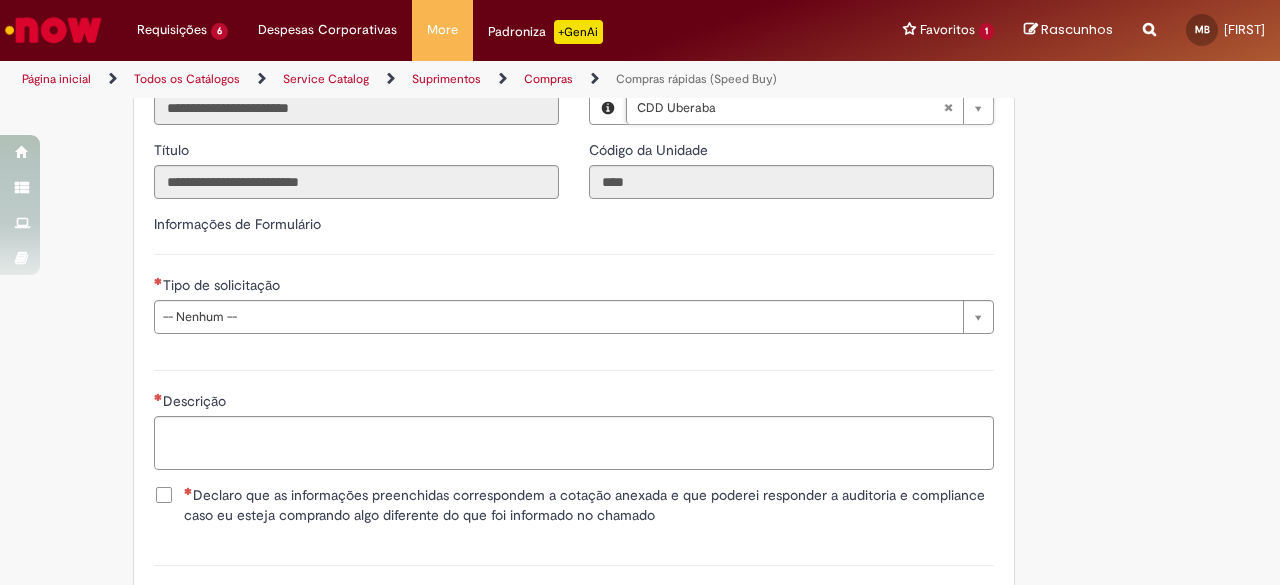 scroll, scrollTop: 2800, scrollLeft: 0, axis: vertical 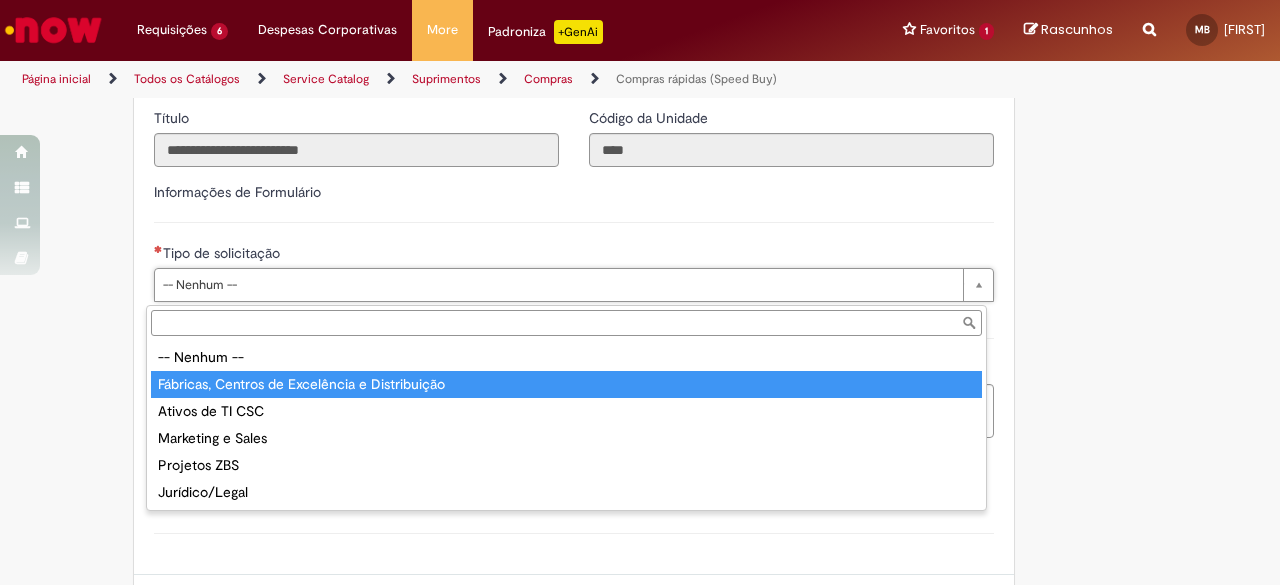 type on "**********" 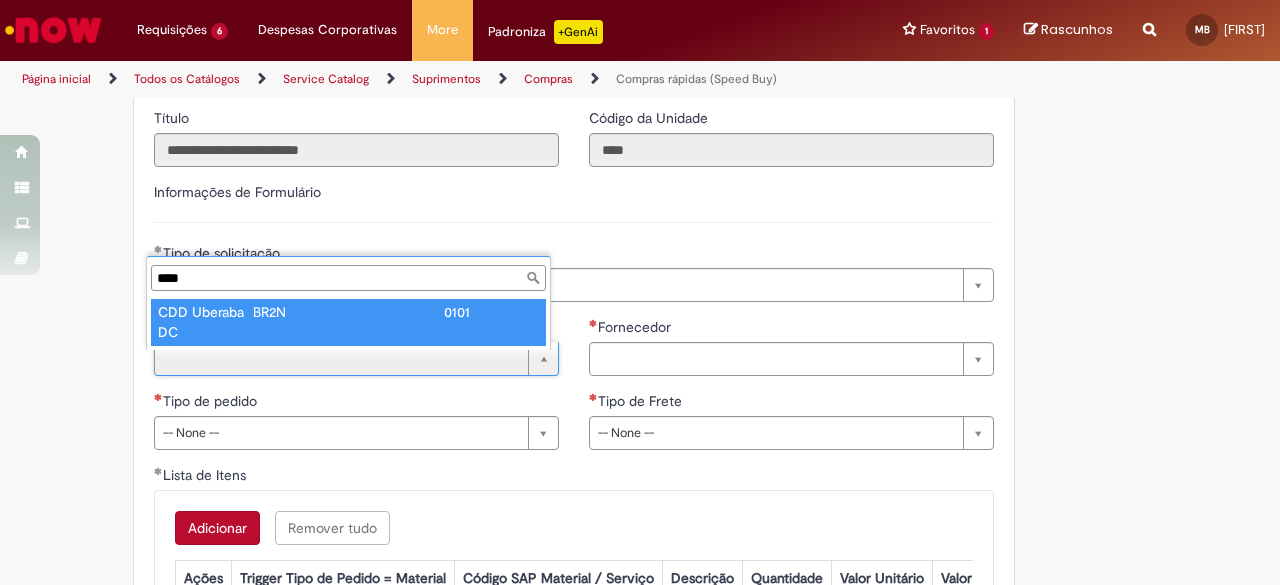 type on "****" 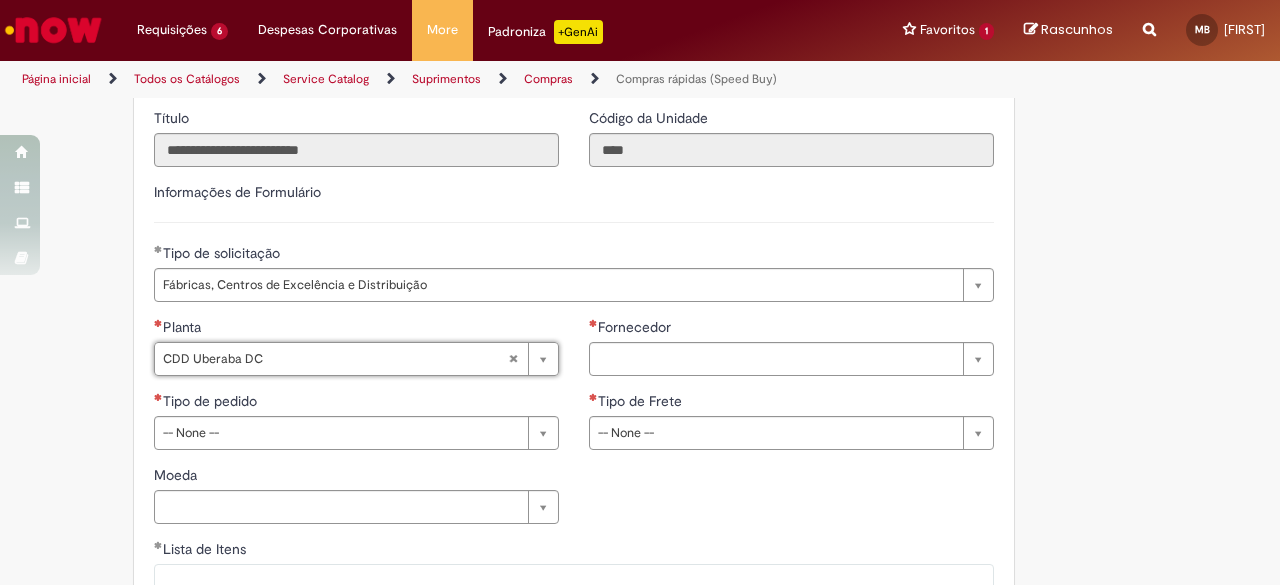 type on "**********" 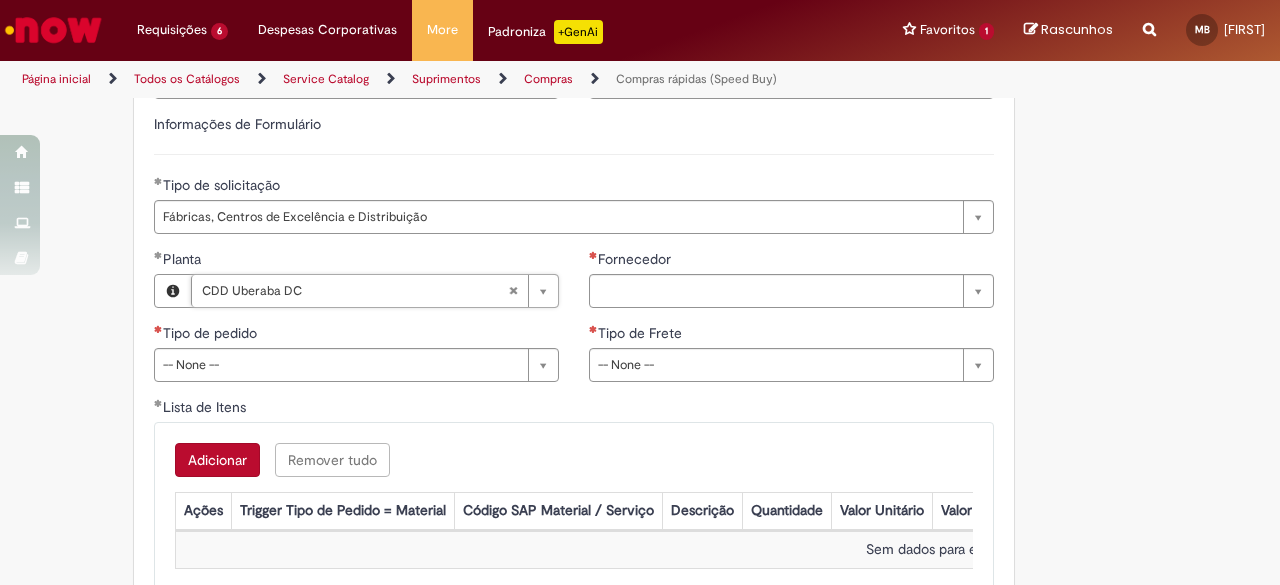 scroll, scrollTop: 2900, scrollLeft: 0, axis: vertical 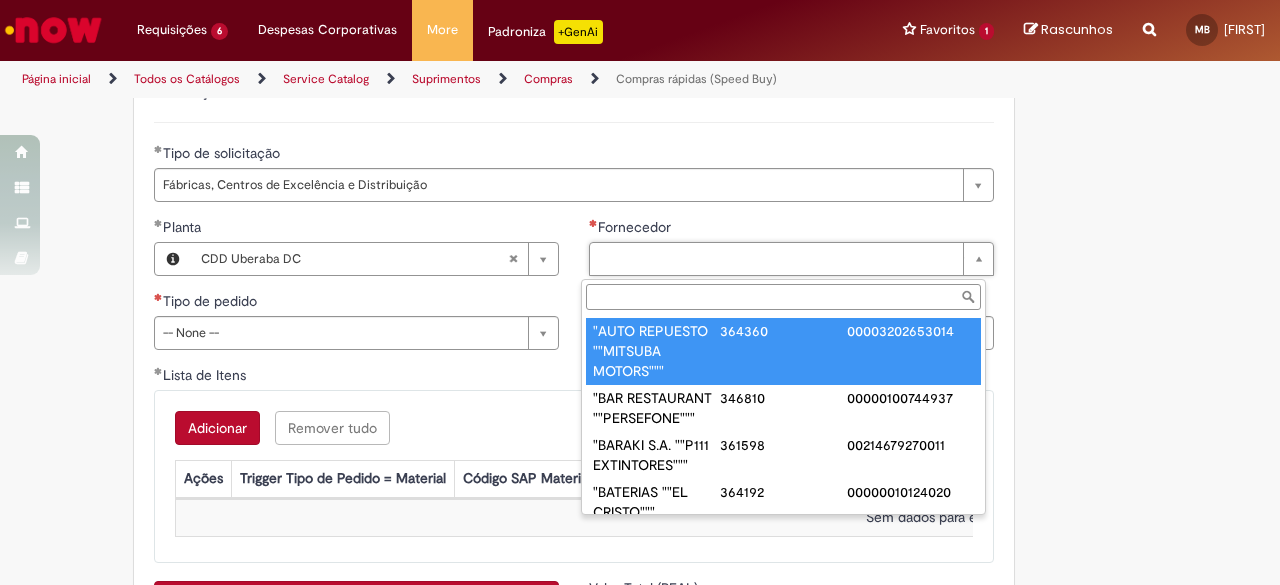 paste on "******" 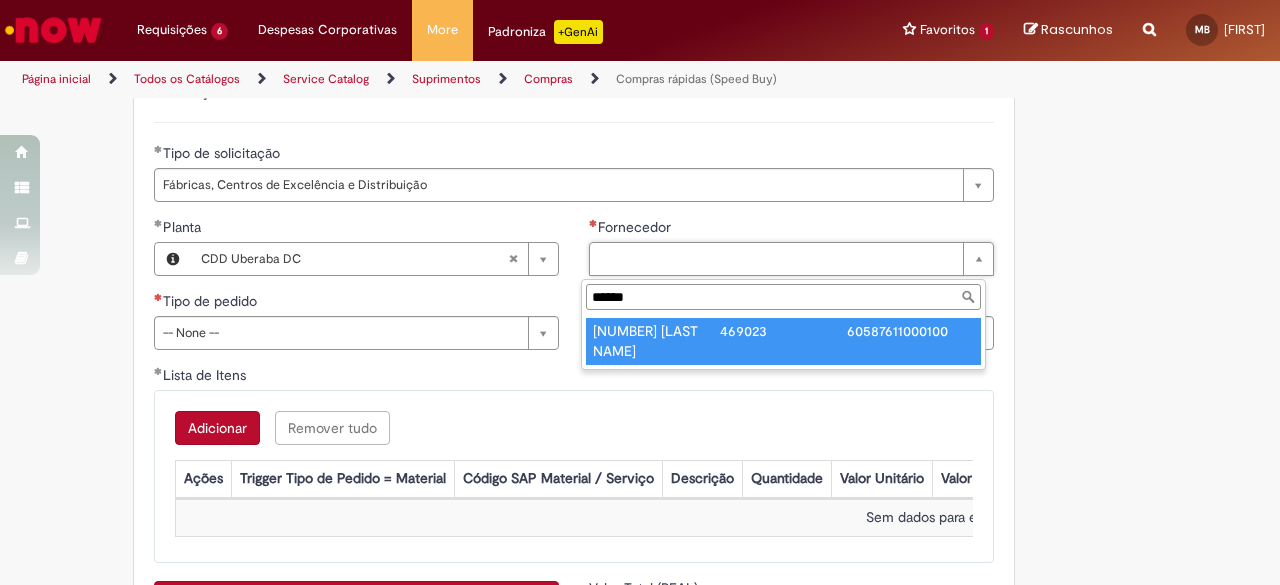 type on "******" 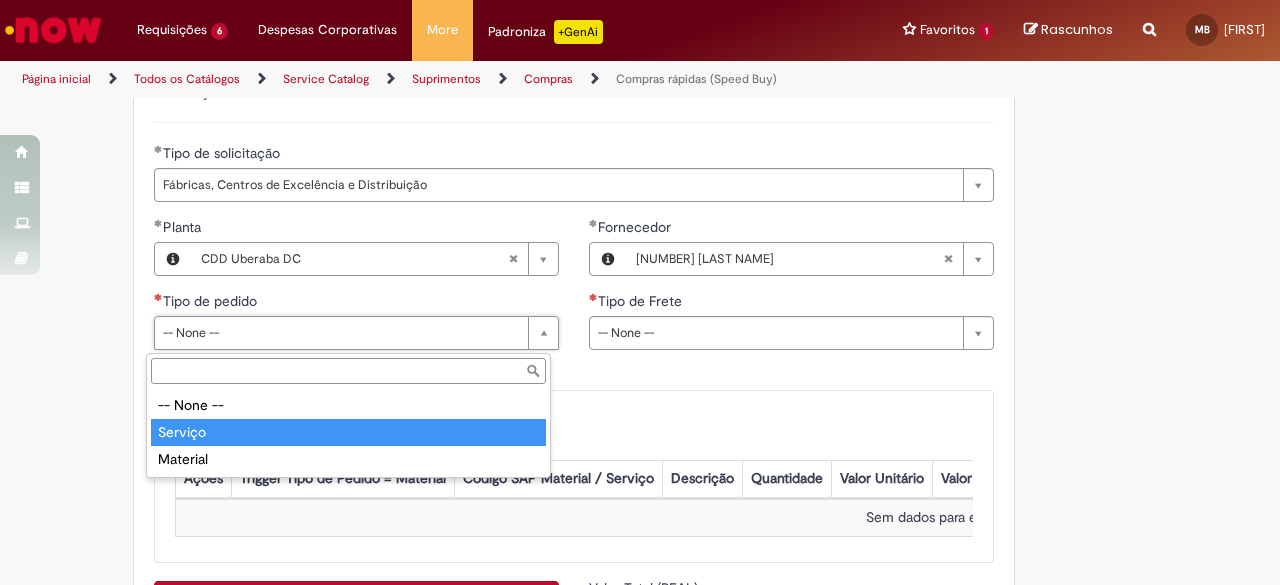 type on "*******" 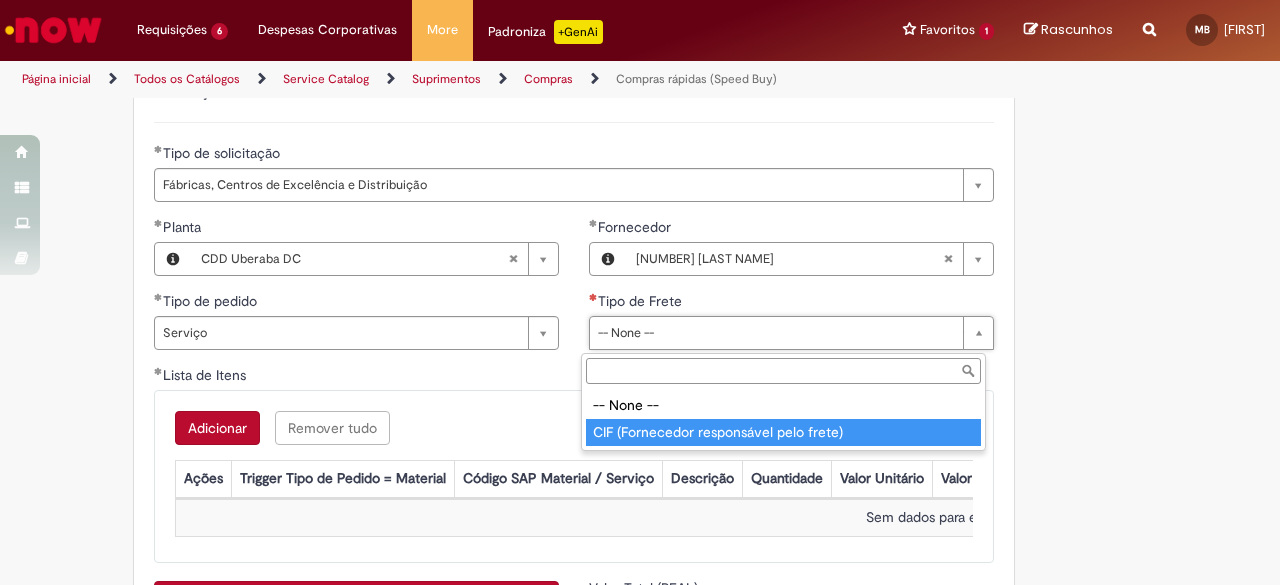 type on "**********" 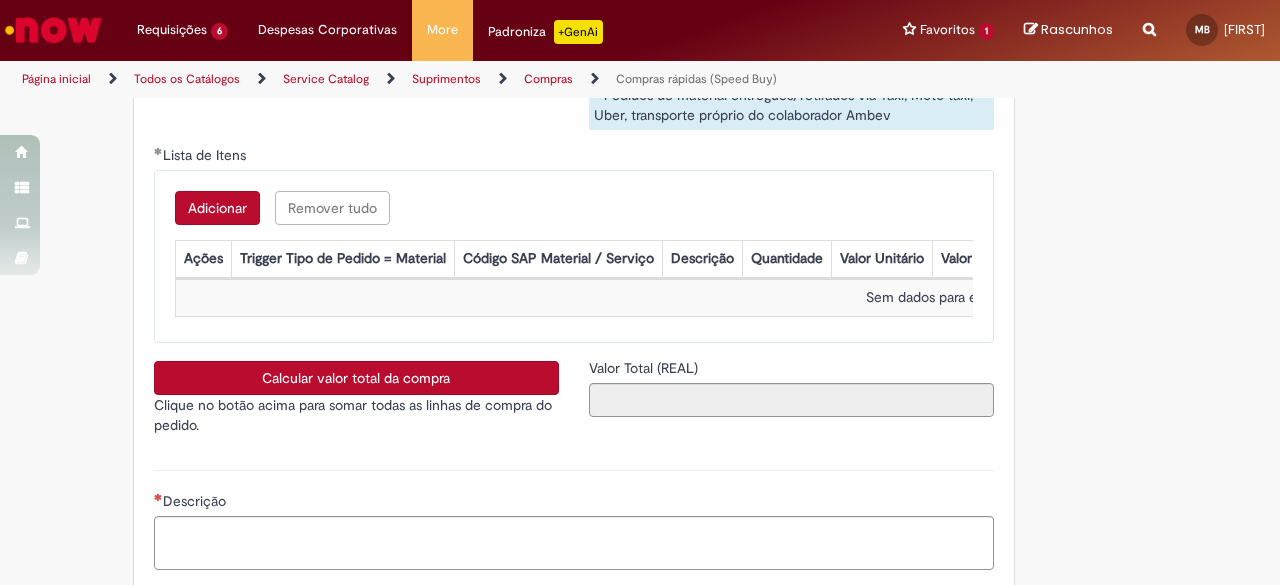 scroll, scrollTop: 3400, scrollLeft: 0, axis: vertical 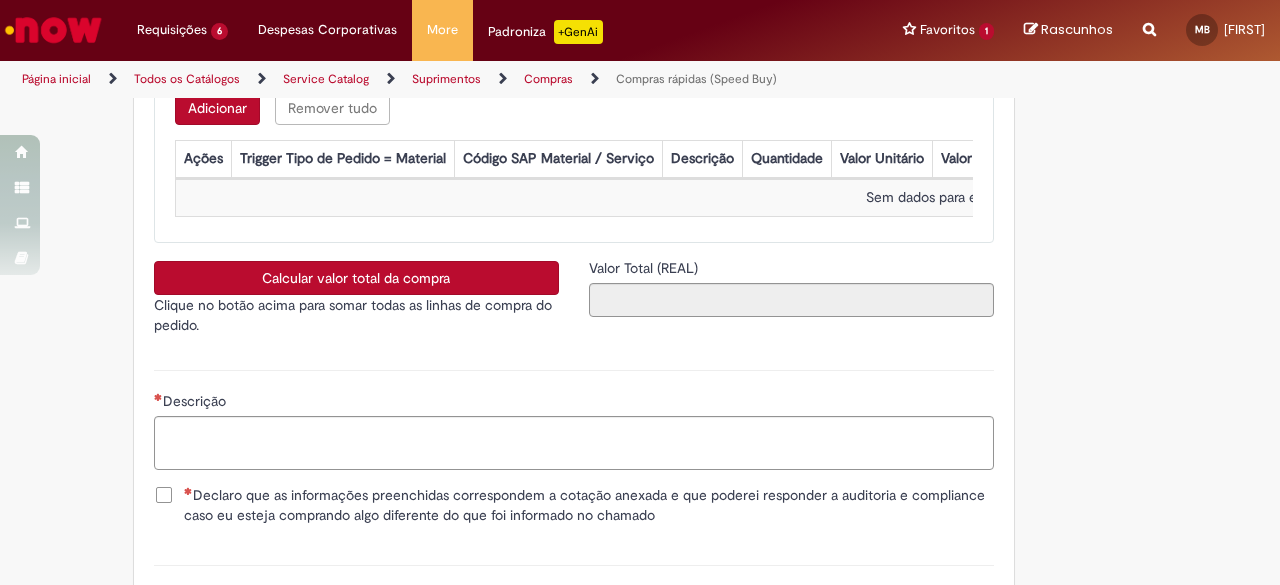 click on "Adicionar" at bounding box center (217, 108) 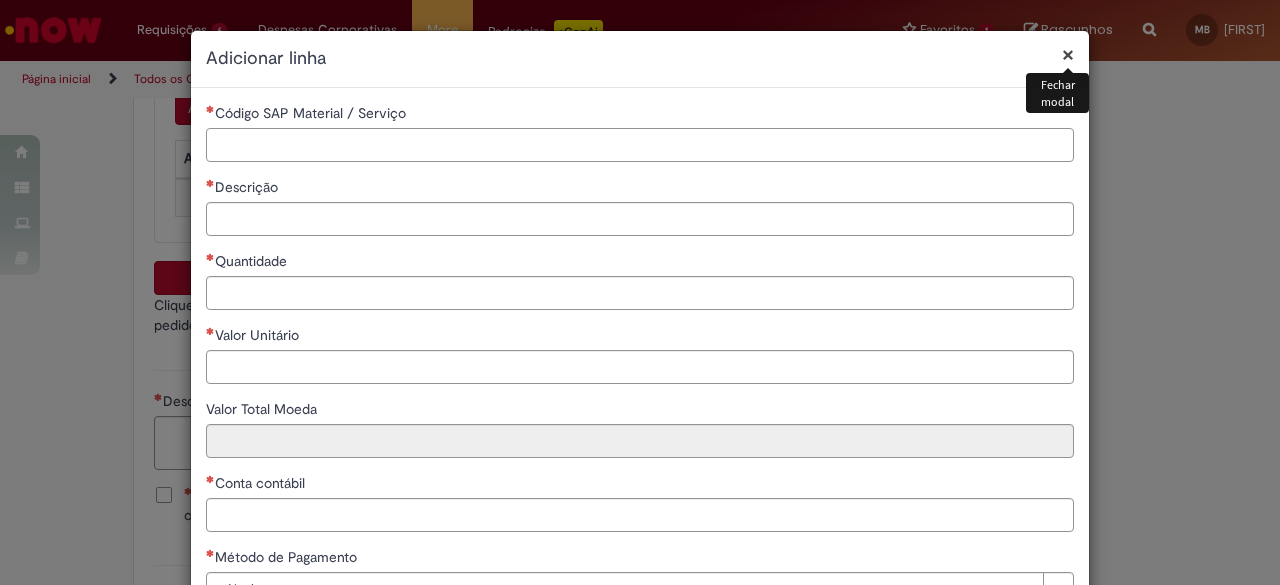 click on "Código SAP Material / Serviço" at bounding box center [640, 145] 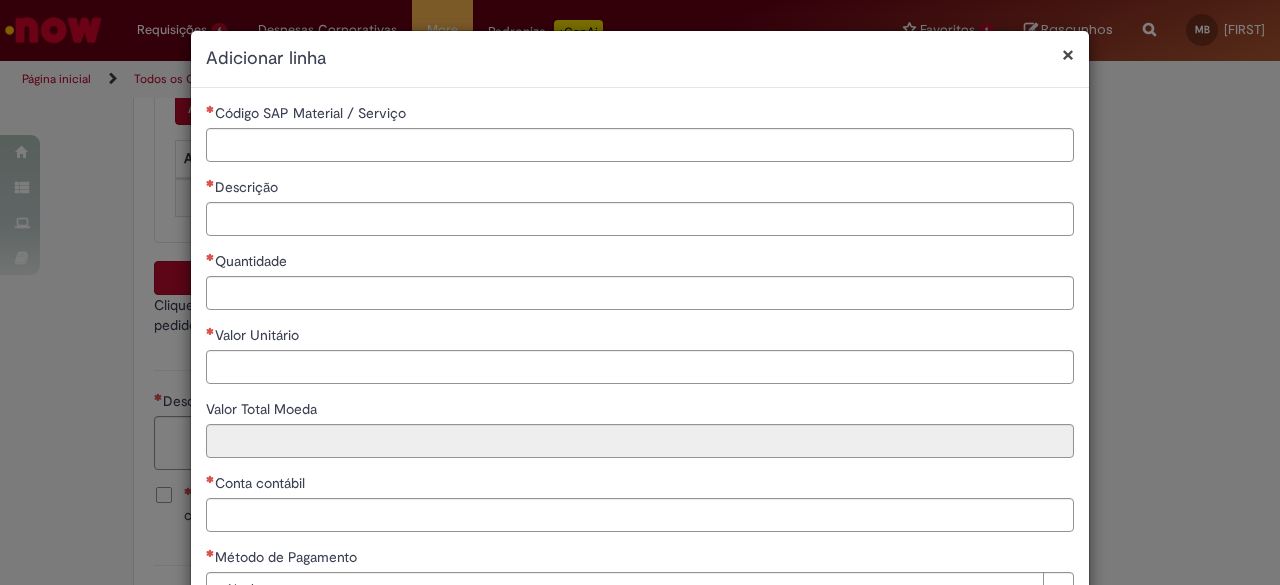 click on "**********" at bounding box center (640, 362) 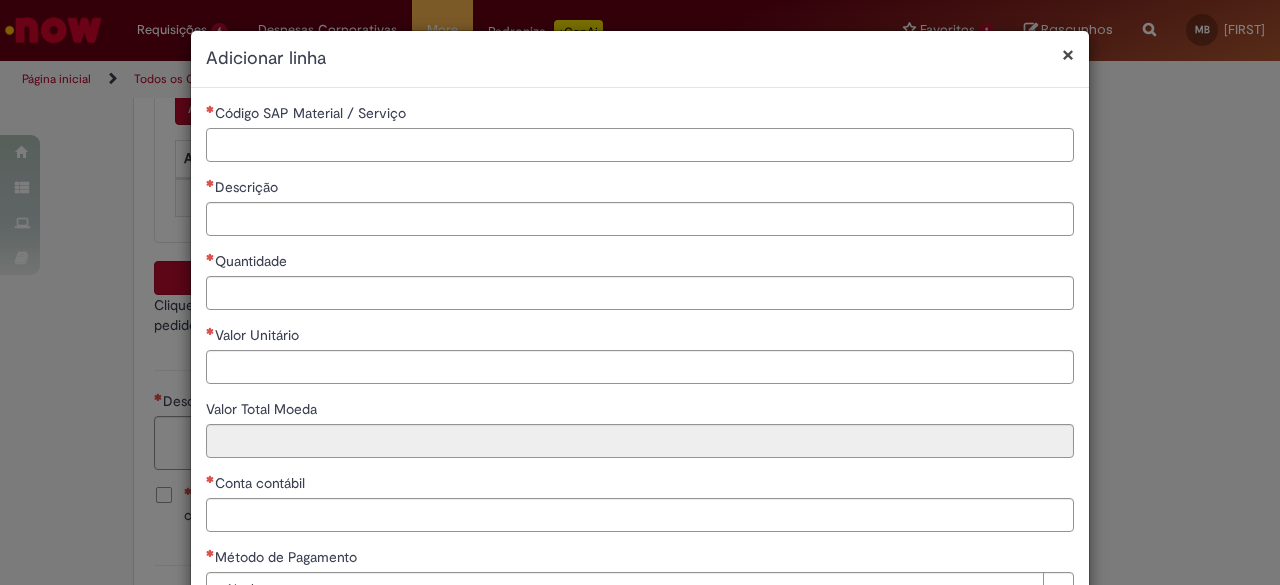 click on "Código SAP Material / Serviço" at bounding box center (640, 145) 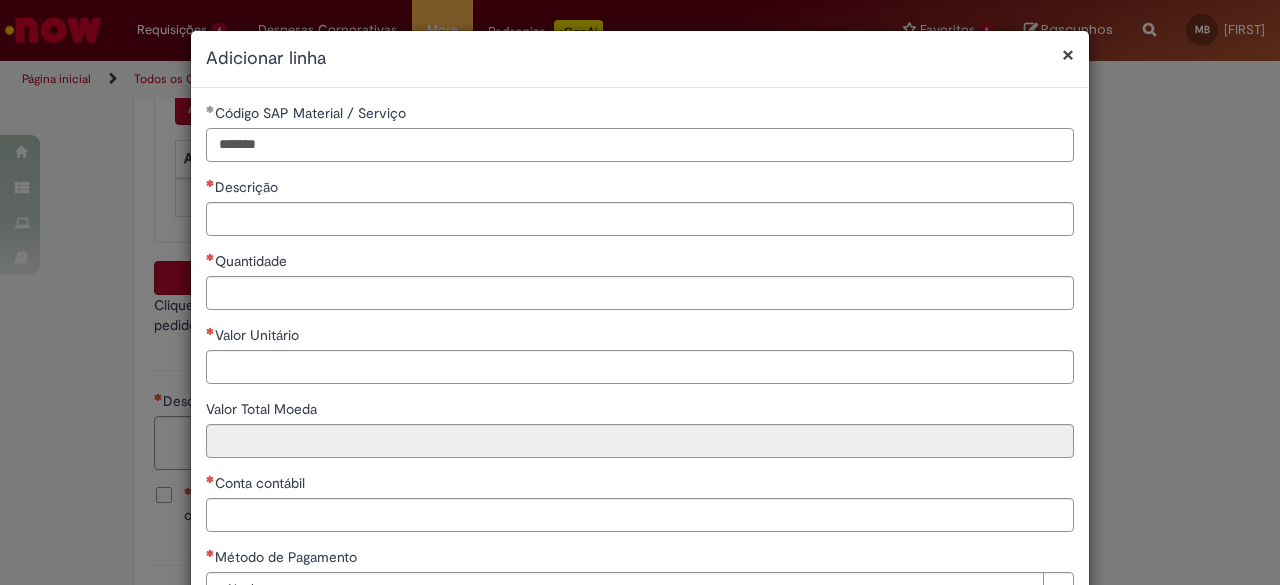 type on "*******" 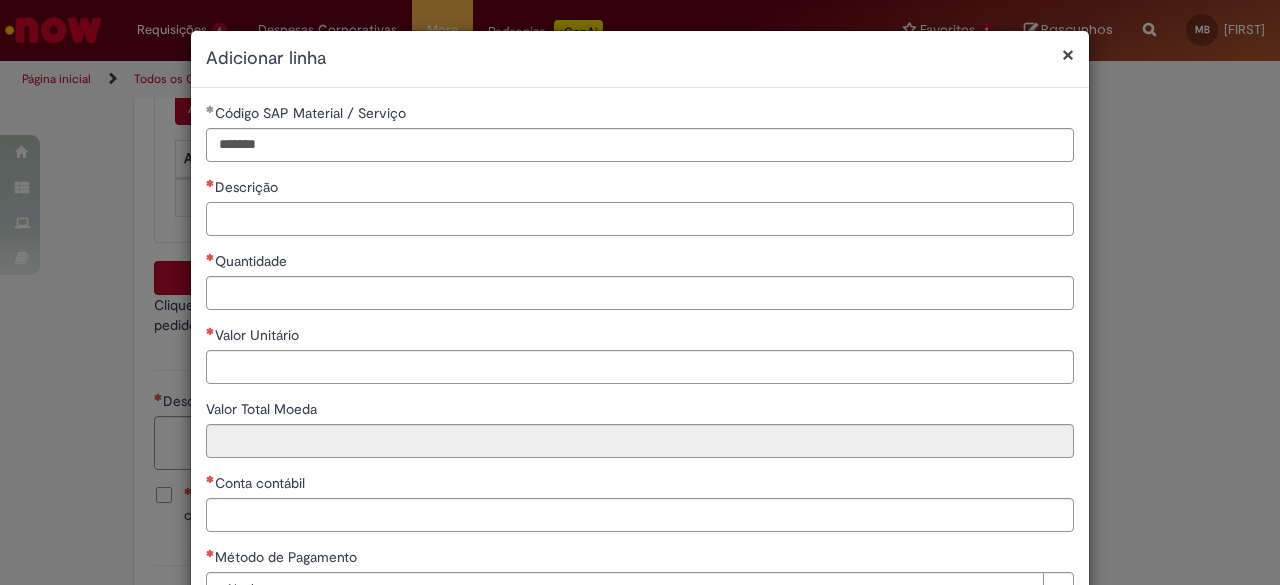 click on "Descrição" at bounding box center [640, 219] 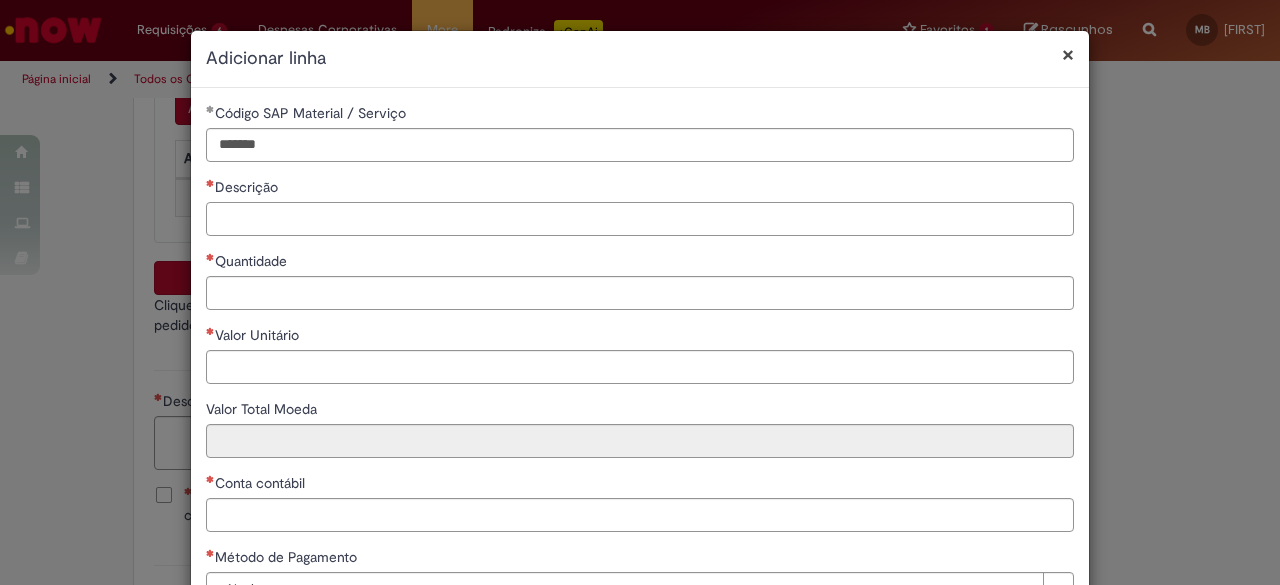 paste on "**********" 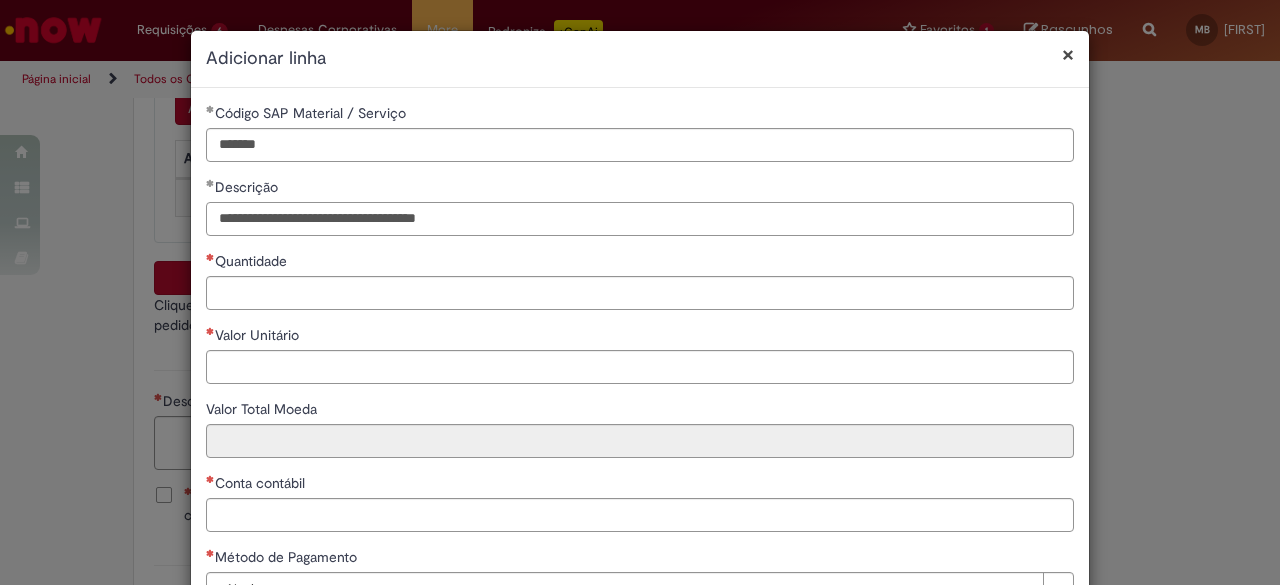 type on "**********" 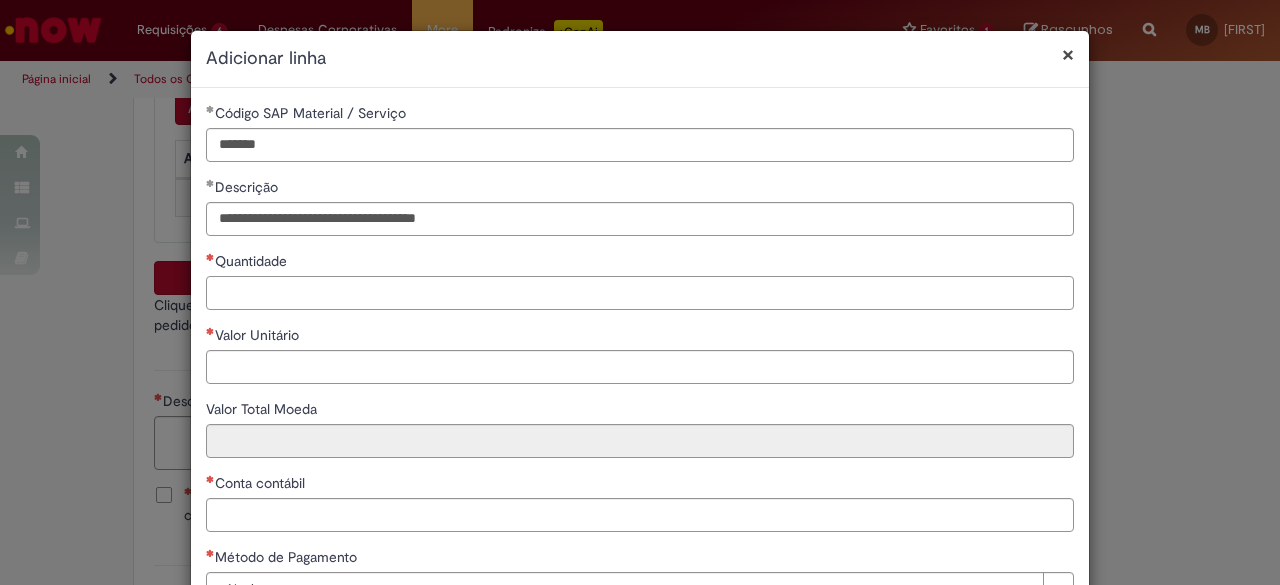 click on "Quantidade" at bounding box center [640, 293] 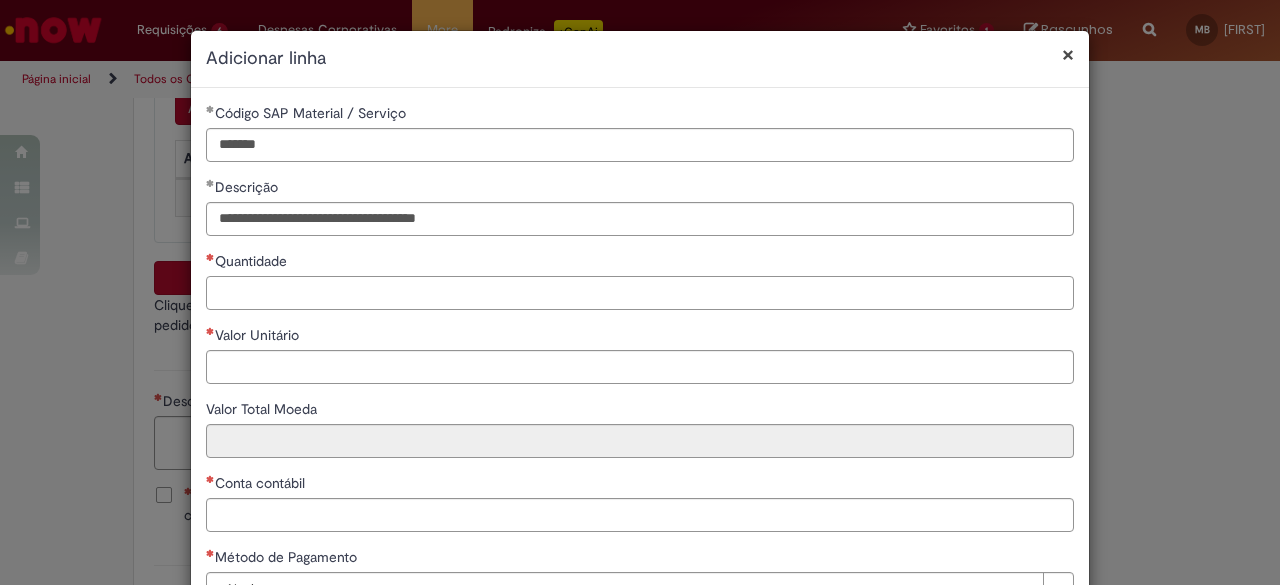 type on "*" 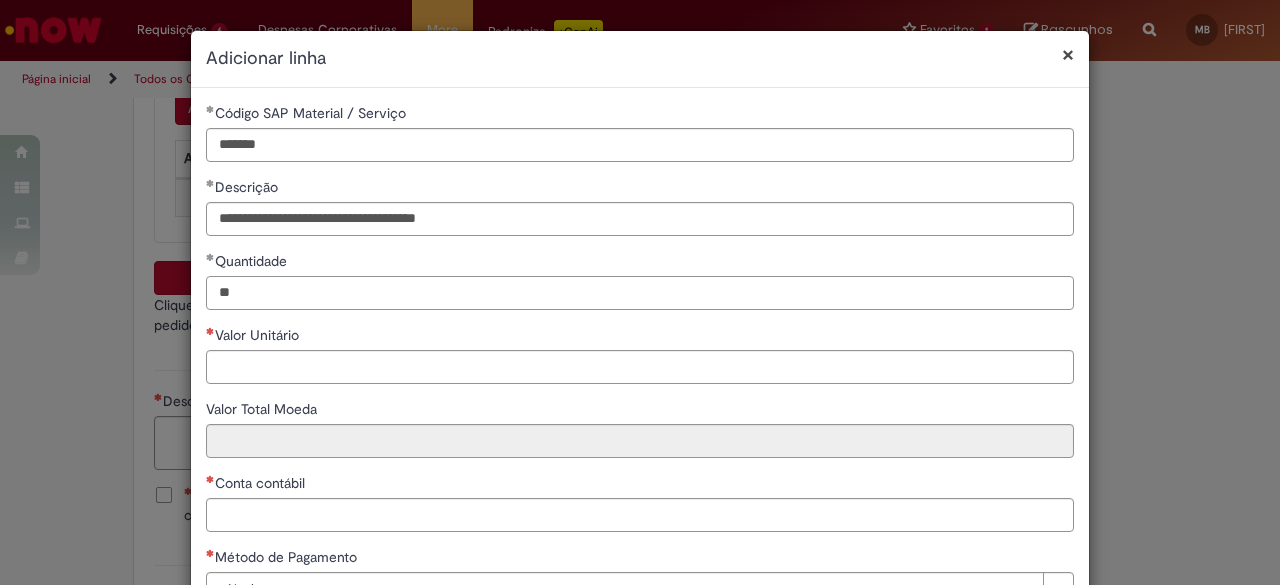 type on "**" 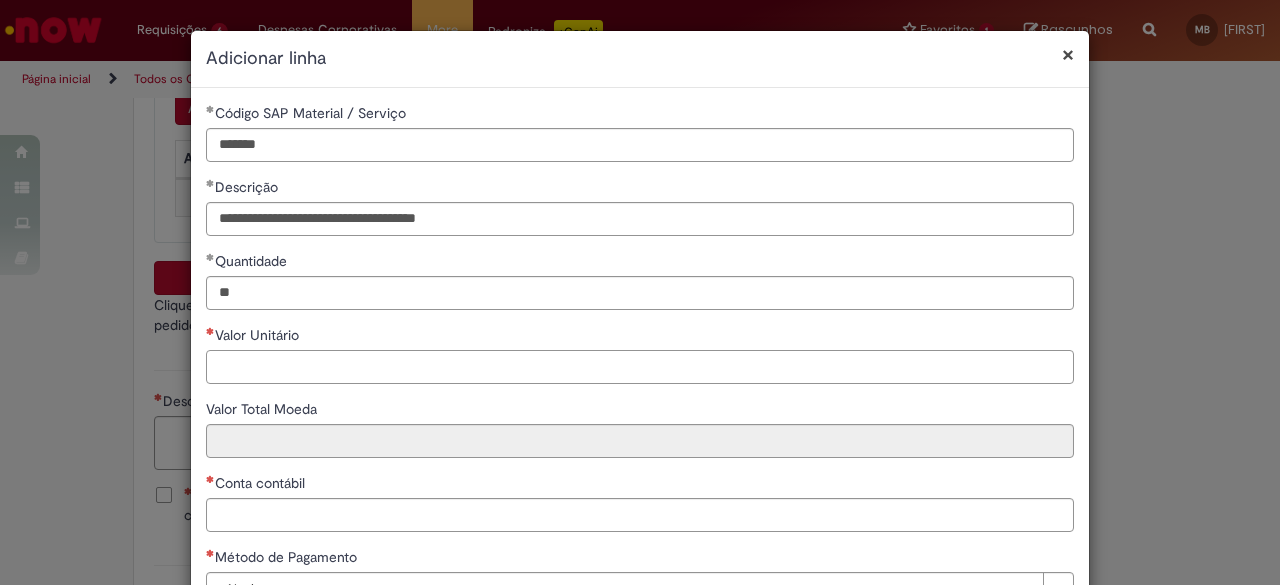 click on "Valor Unitário" at bounding box center (640, 367) 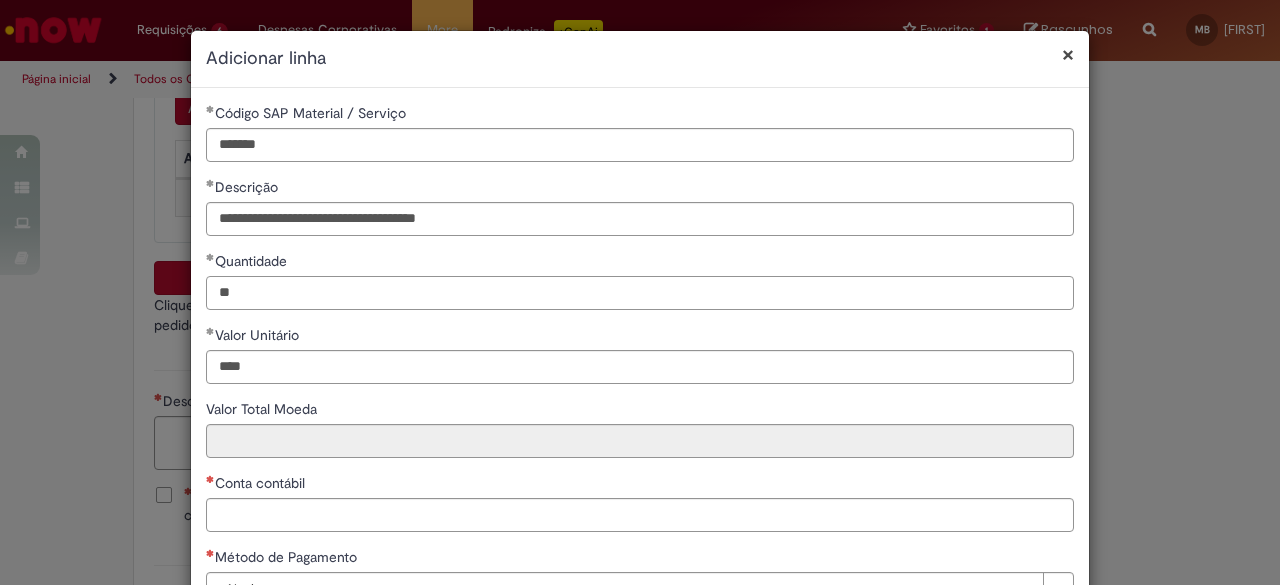type on "********" 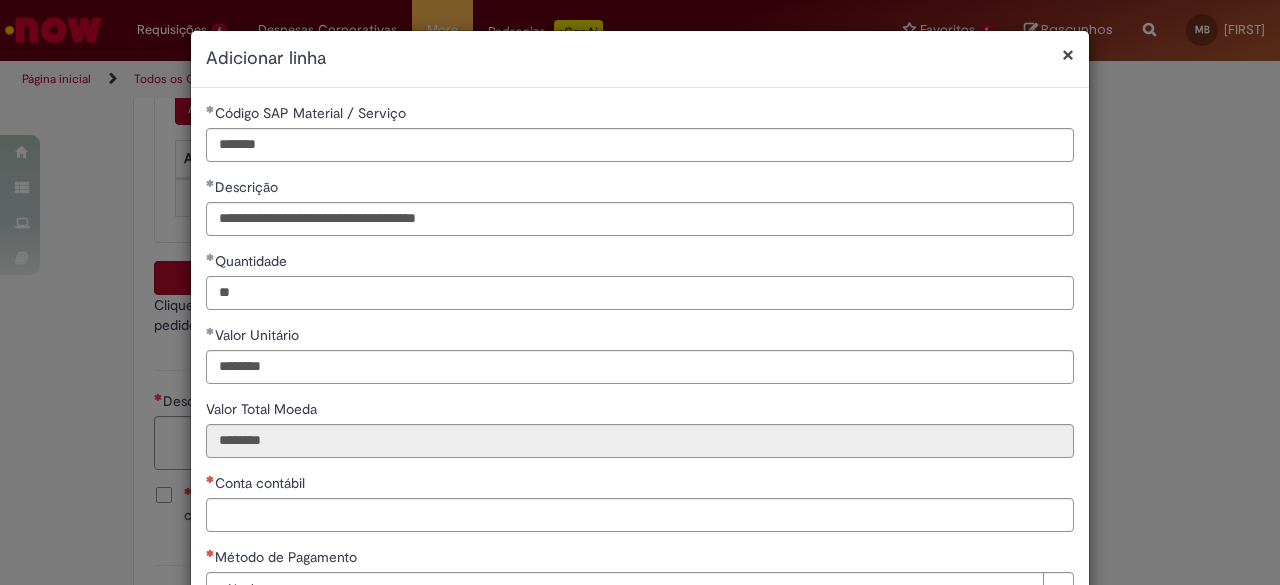 click on "**" at bounding box center [640, 293] 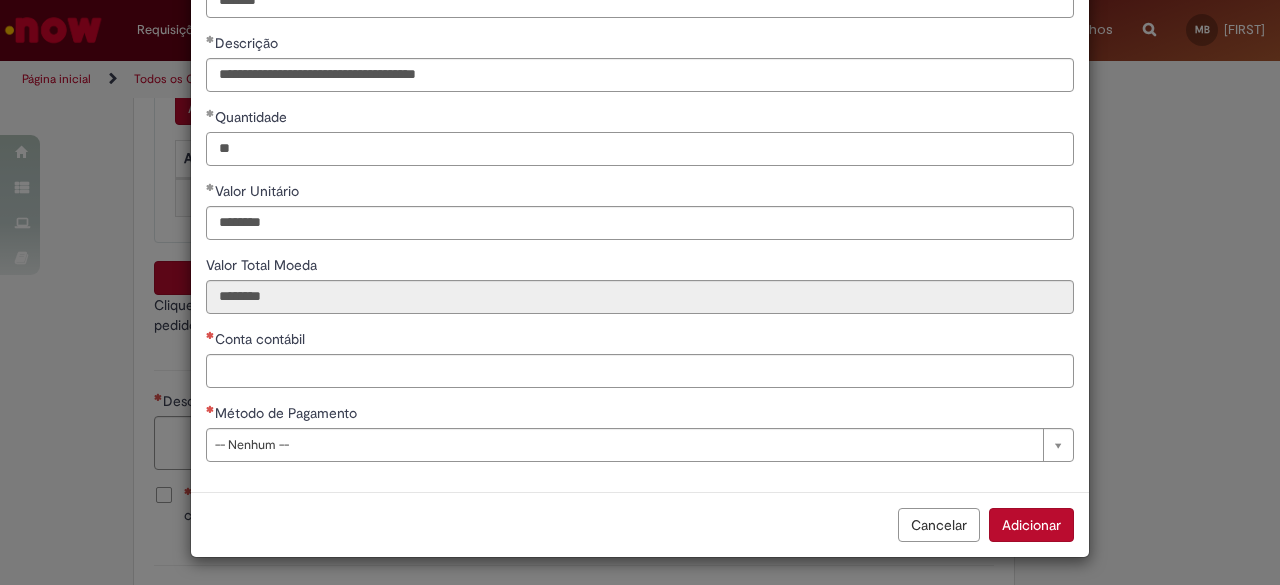 scroll, scrollTop: 144, scrollLeft: 0, axis: vertical 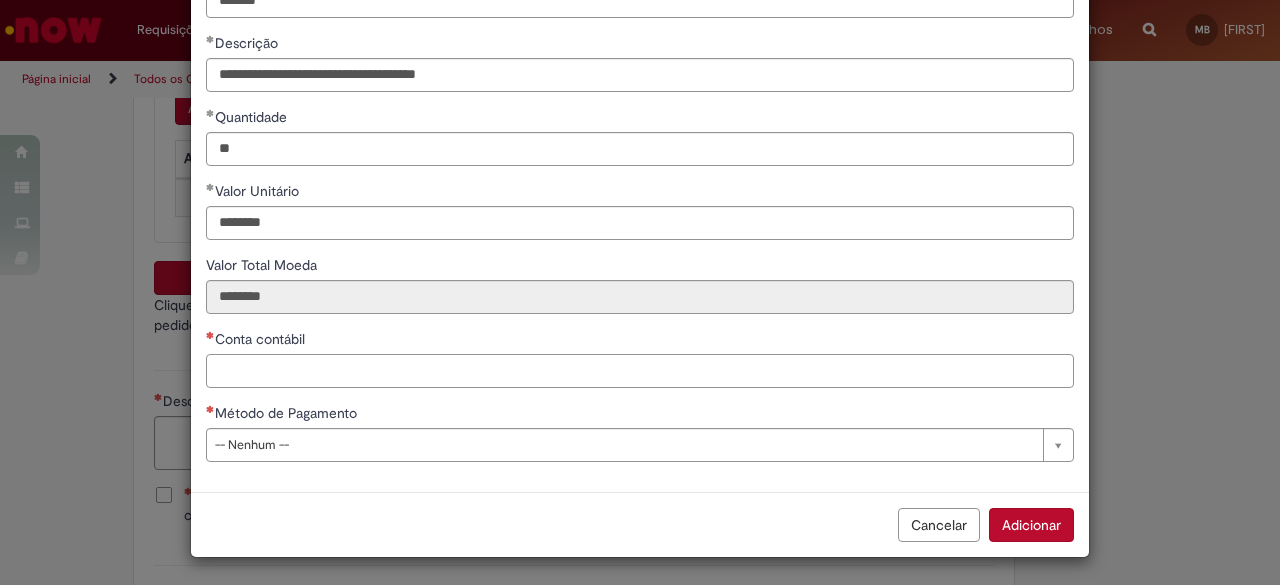 click on "Conta contábil" at bounding box center (640, 371) 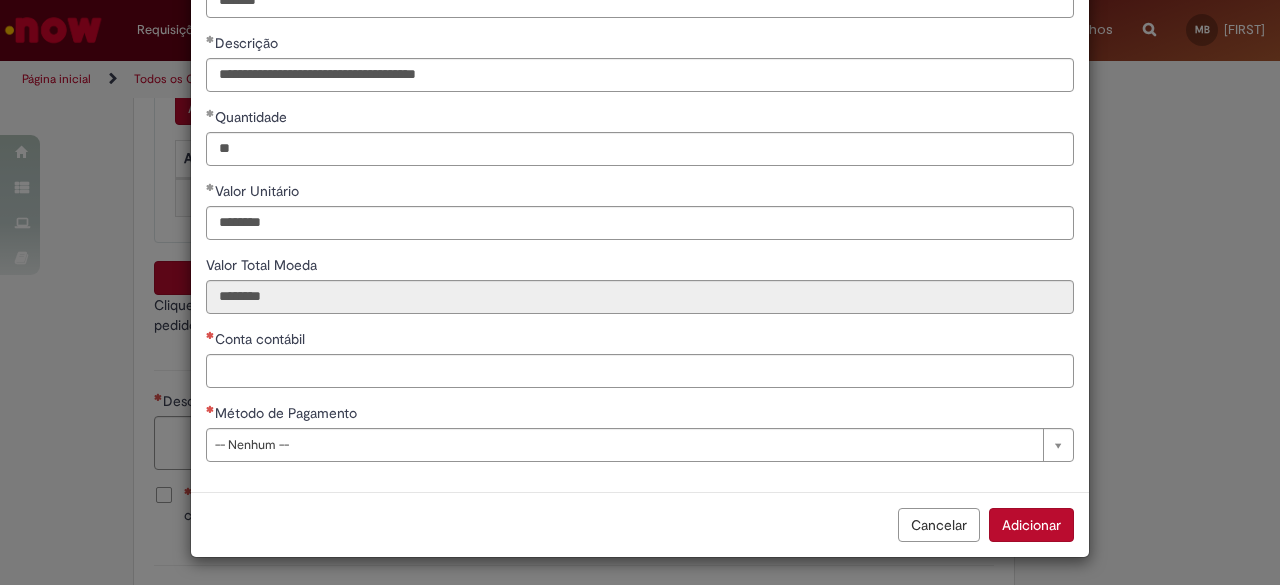 click on "Valor Unitário" at bounding box center [640, 193] 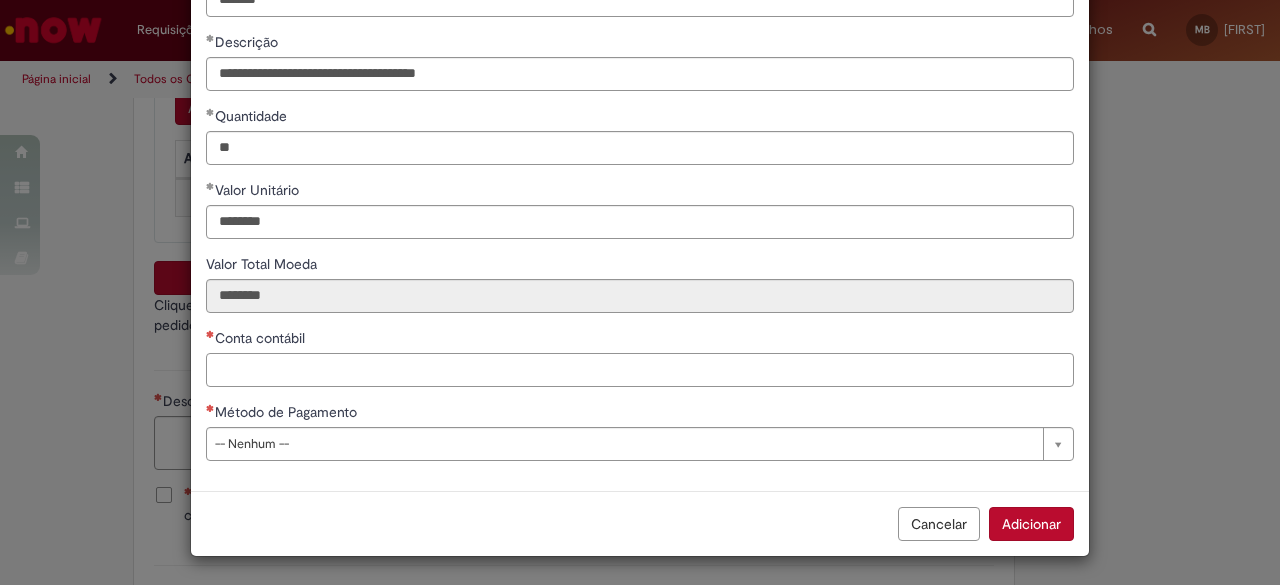 click on "Conta contábil" at bounding box center [640, 370] 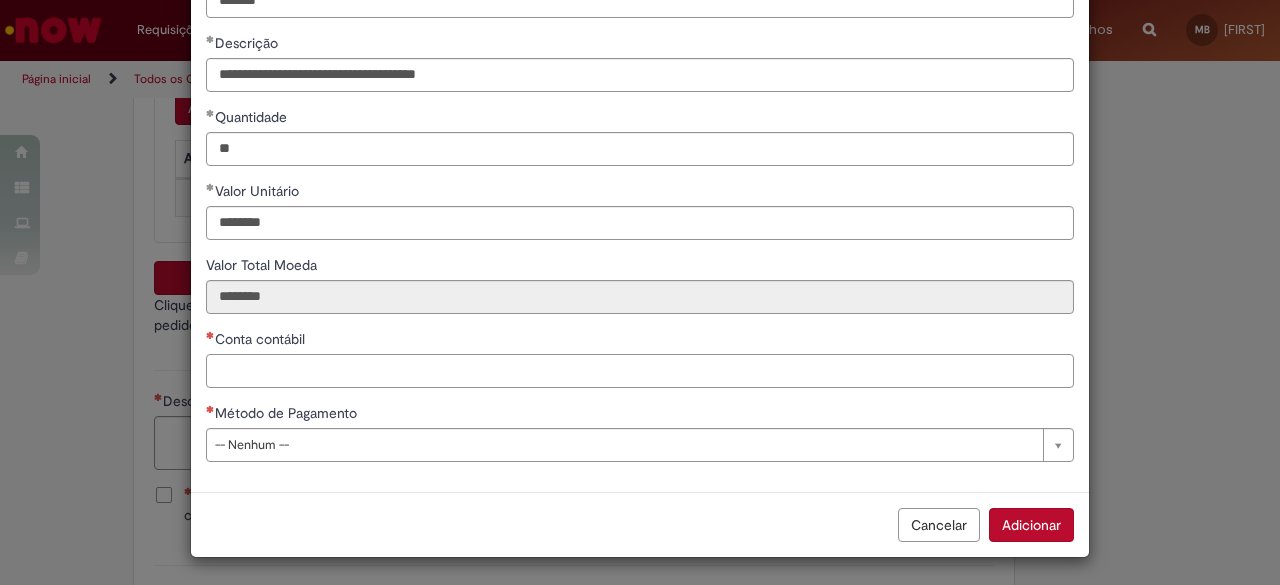 paste on "*******" 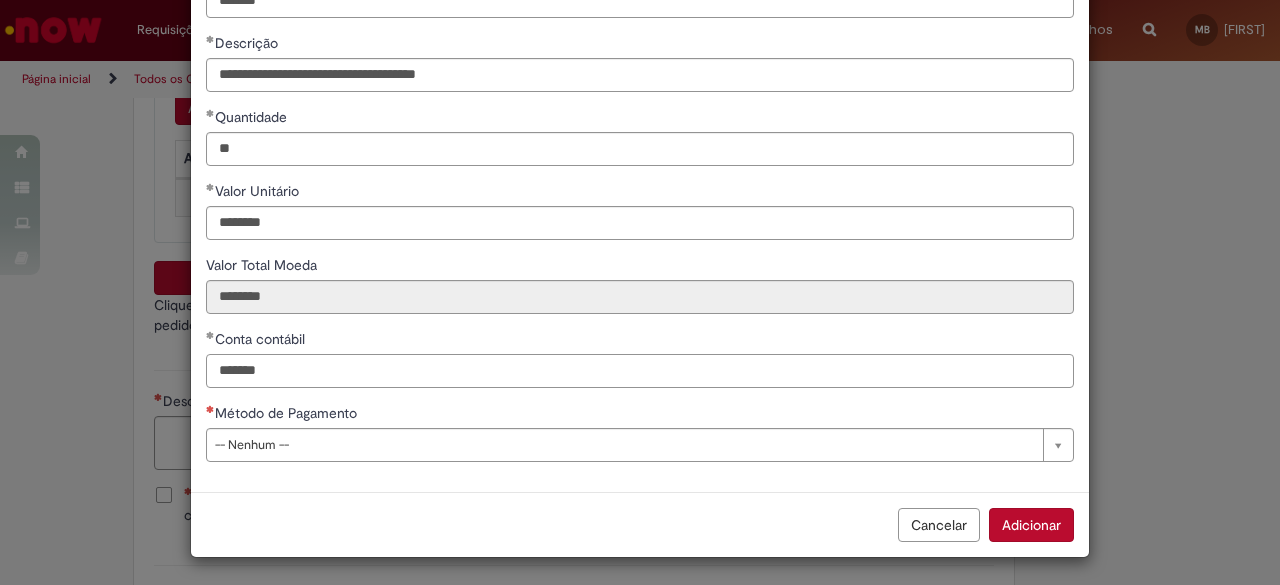 type on "*******" 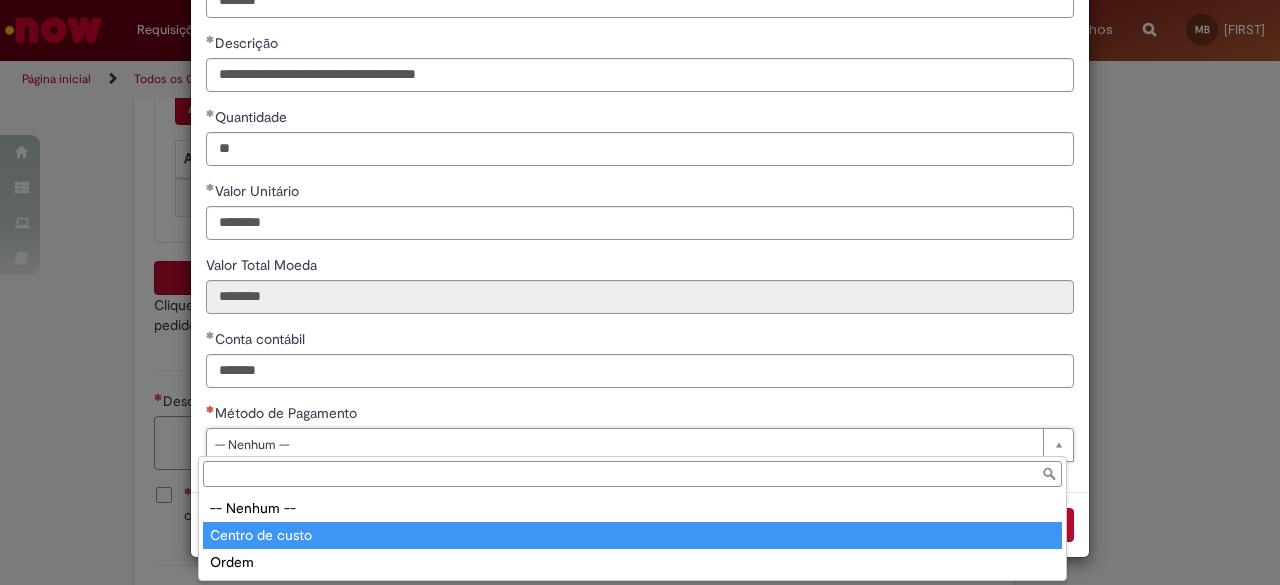 drag, startPoint x: 290, startPoint y: 546, endPoint x: 309, endPoint y: 503, distance: 47.010635 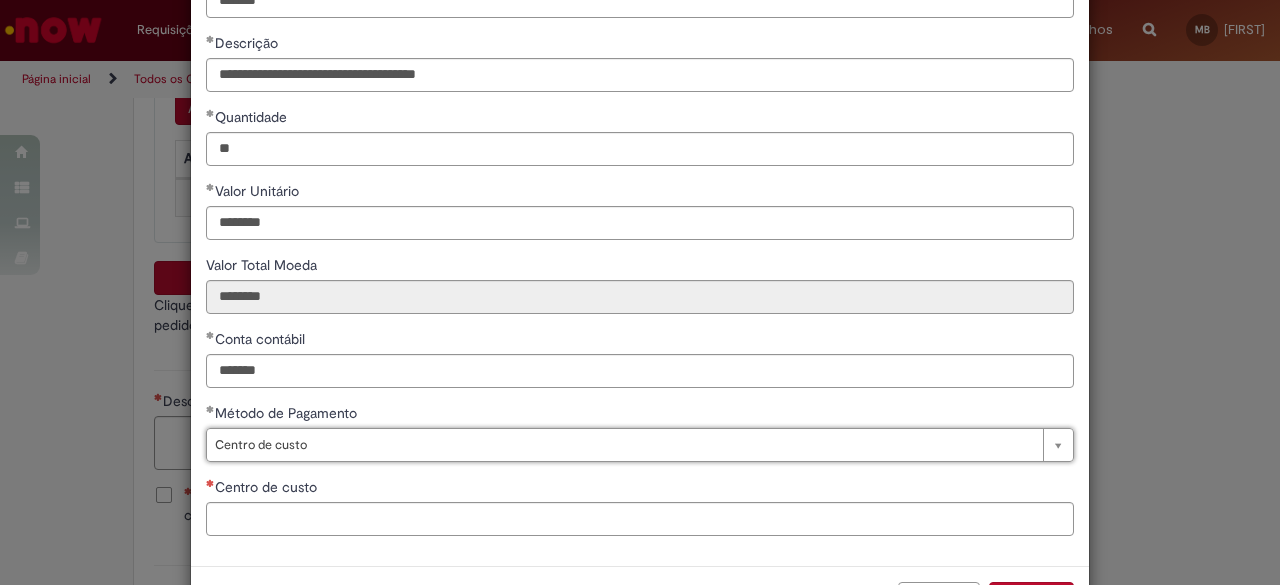 scroll, scrollTop: 218, scrollLeft: 0, axis: vertical 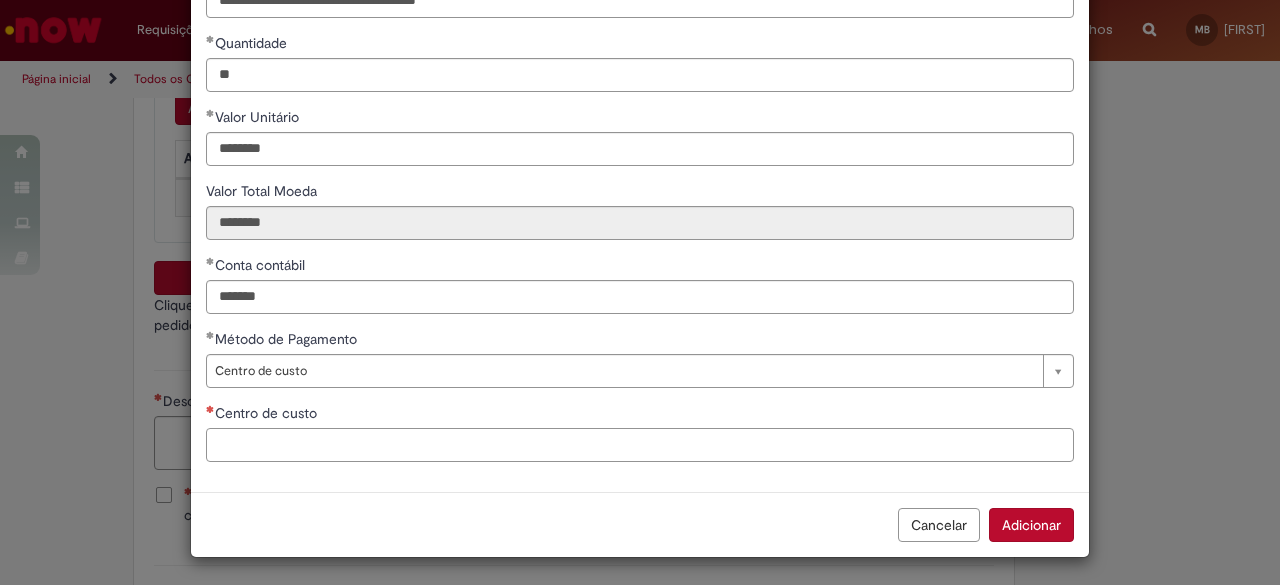 click on "Centro de custo" at bounding box center [640, 445] 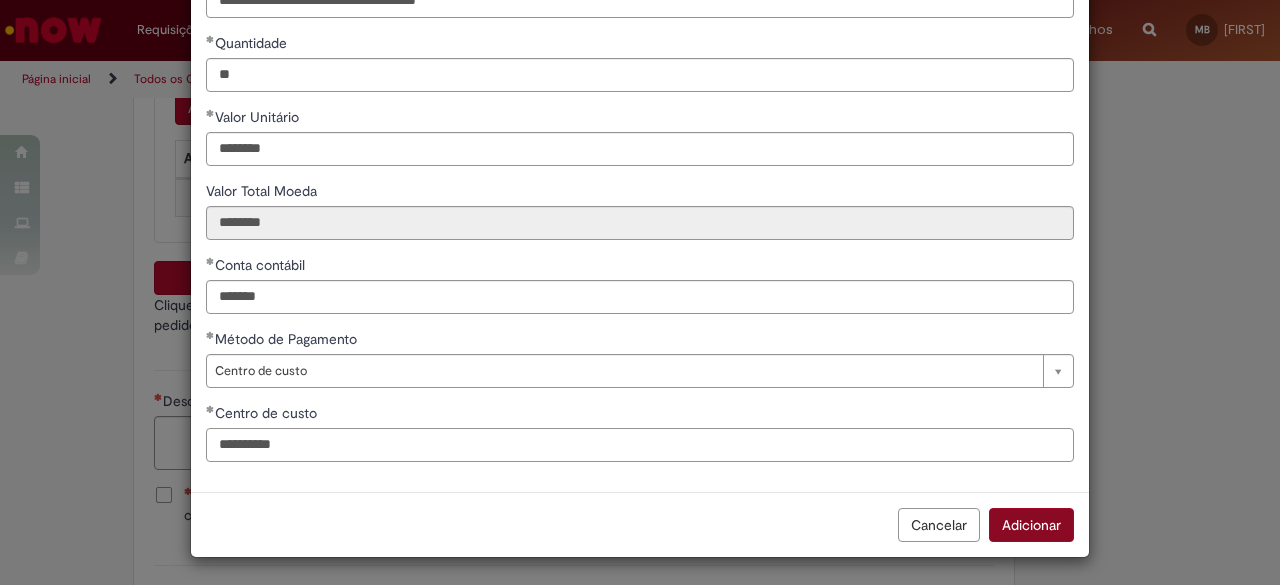 type on "**********" 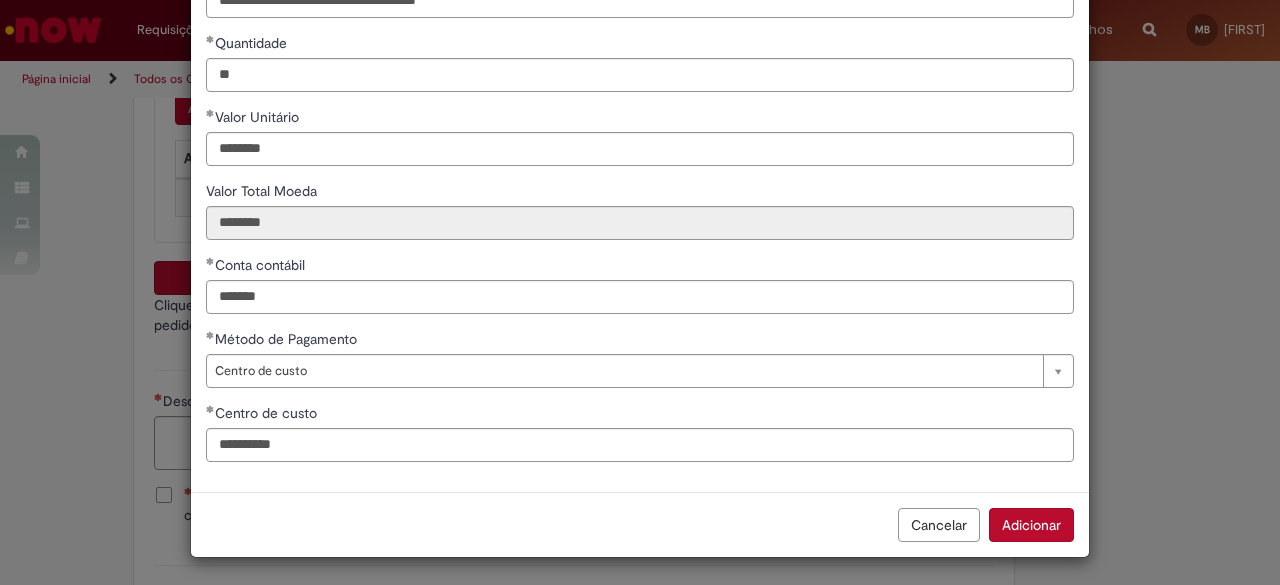 click on "Adicionar" at bounding box center [1031, 525] 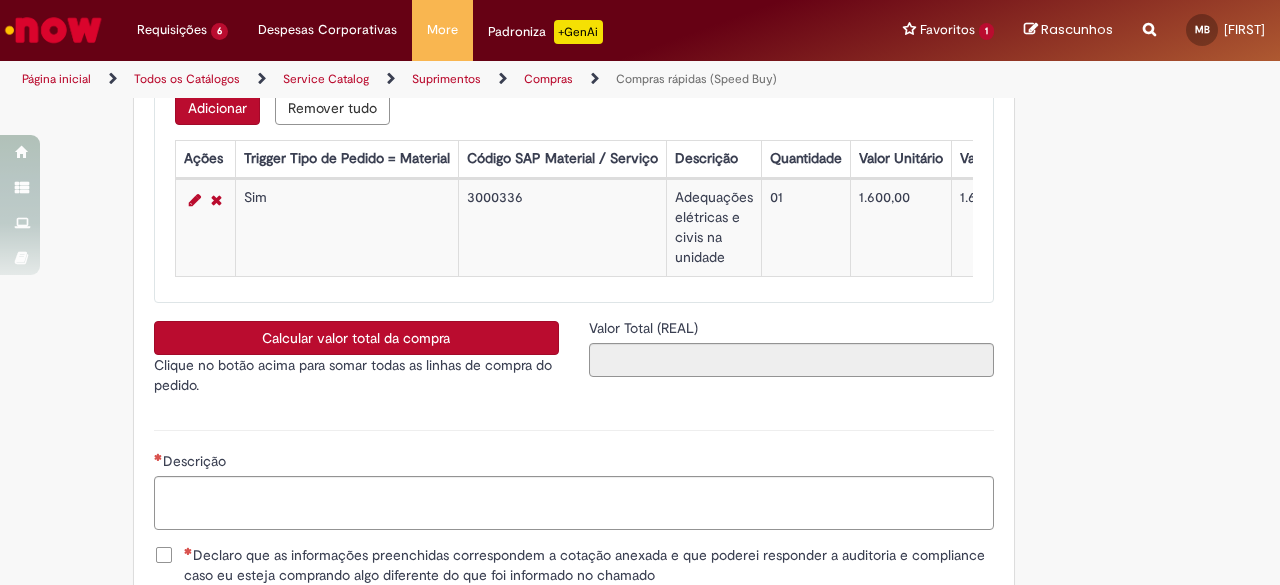 click on "Calcular valor total da compra" at bounding box center [356, 338] 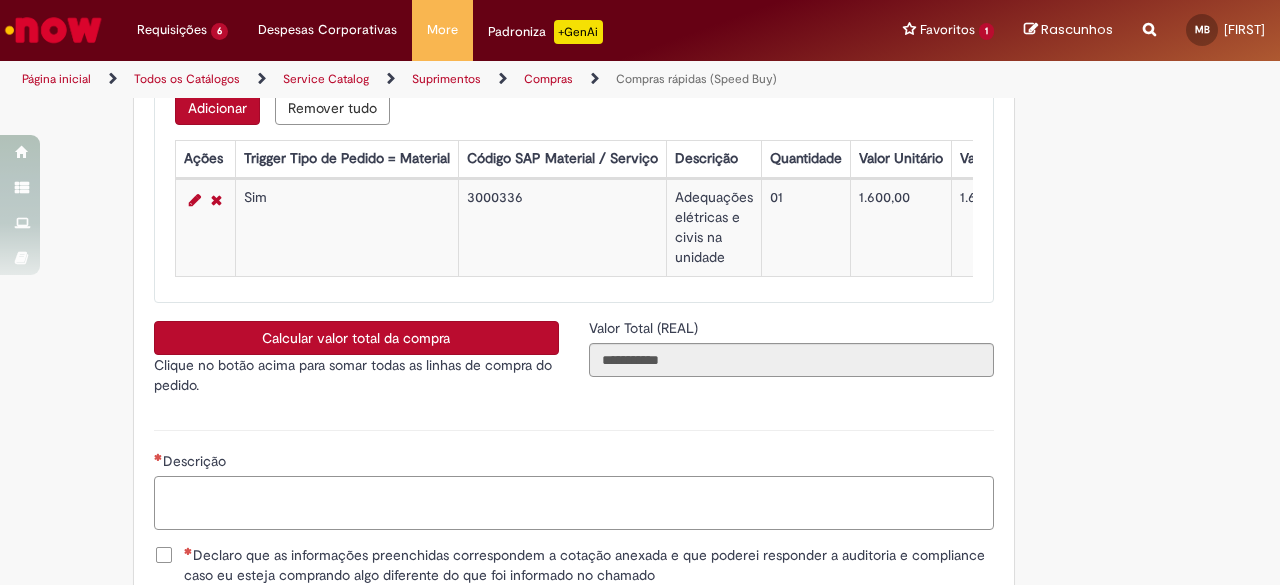 click on "Descrição" at bounding box center (574, 502) 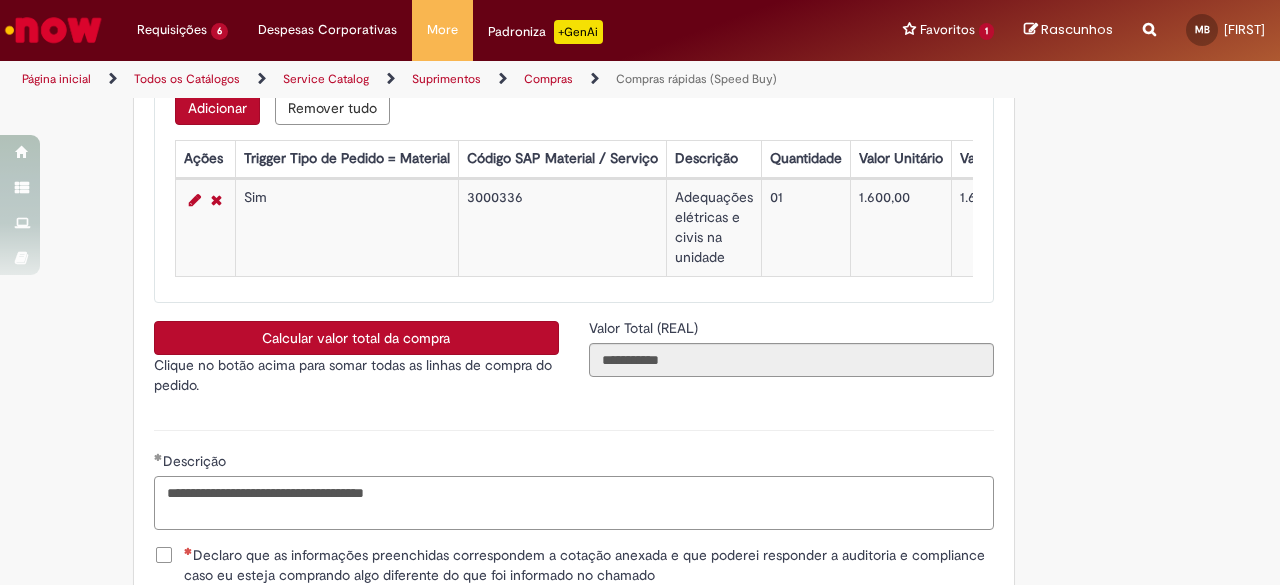 type on "**********" 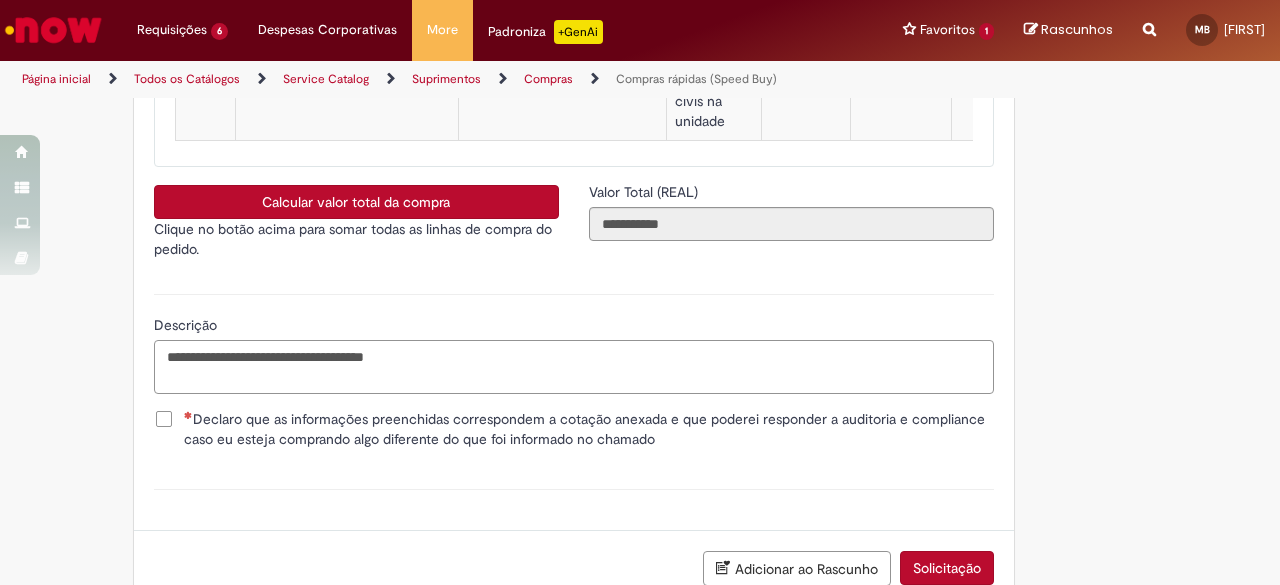 scroll, scrollTop: 3683, scrollLeft: 0, axis: vertical 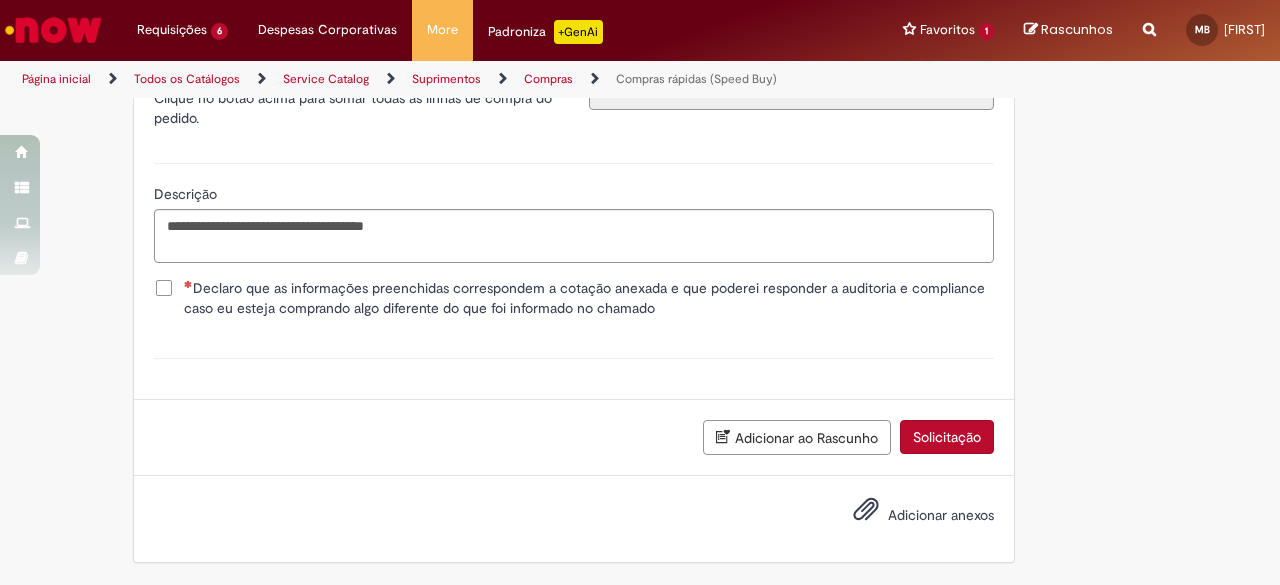click on "Declaro que as informações preenchidas correspondem a cotação anexada e que poderei responder a auditoria e compliance caso eu esteja comprando algo diferente do que foi informado no chamado" at bounding box center [589, 298] 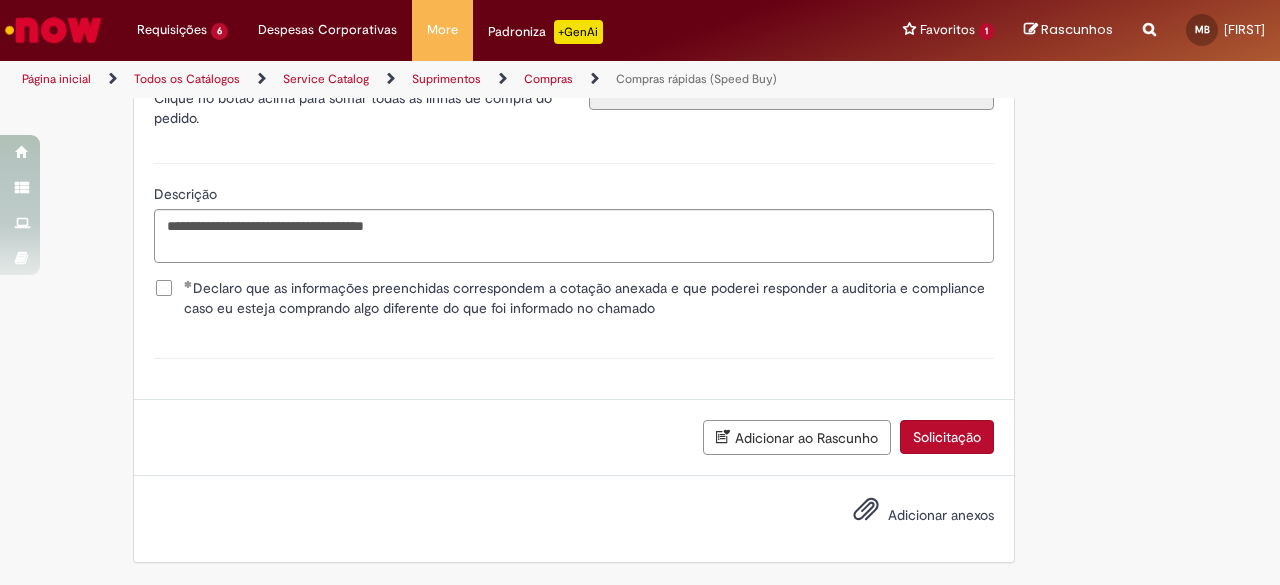 click on "Adicionar anexos" at bounding box center (941, 515) 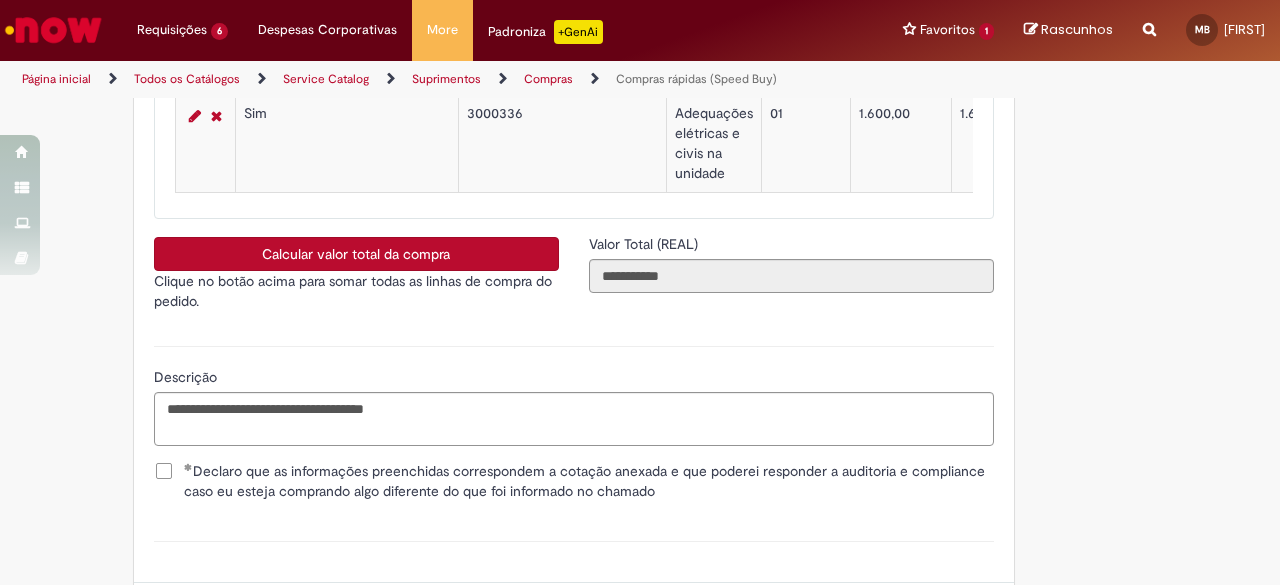 scroll, scrollTop: 3483, scrollLeft: 0, axis: vertical 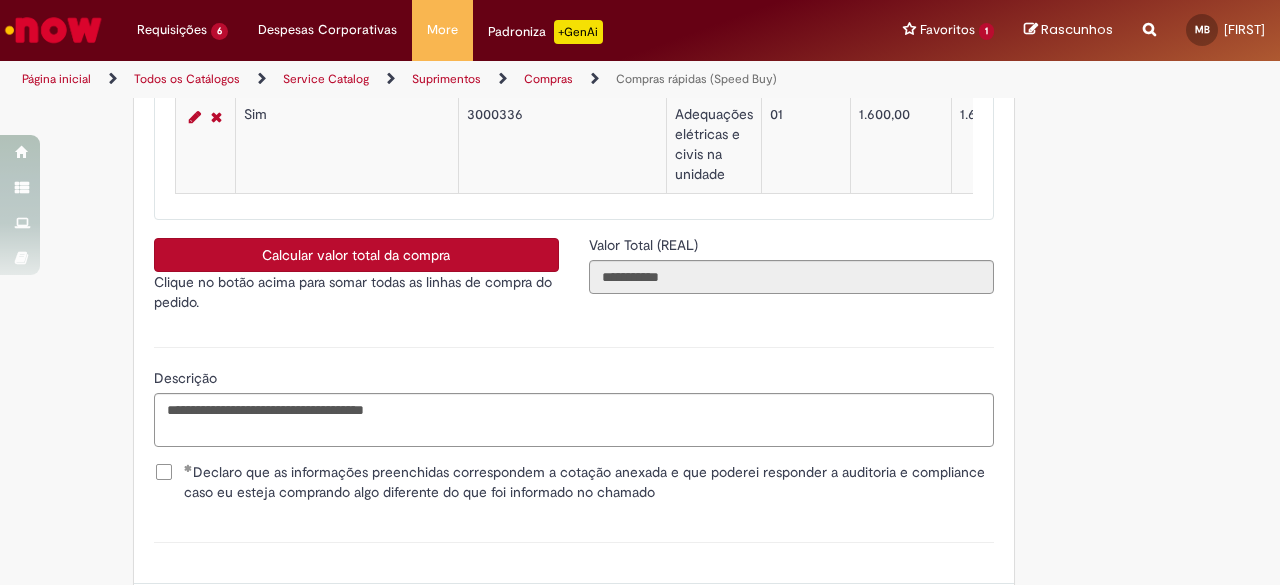 click on "Calcular valor total da compra" at bounding box center [356, 255] 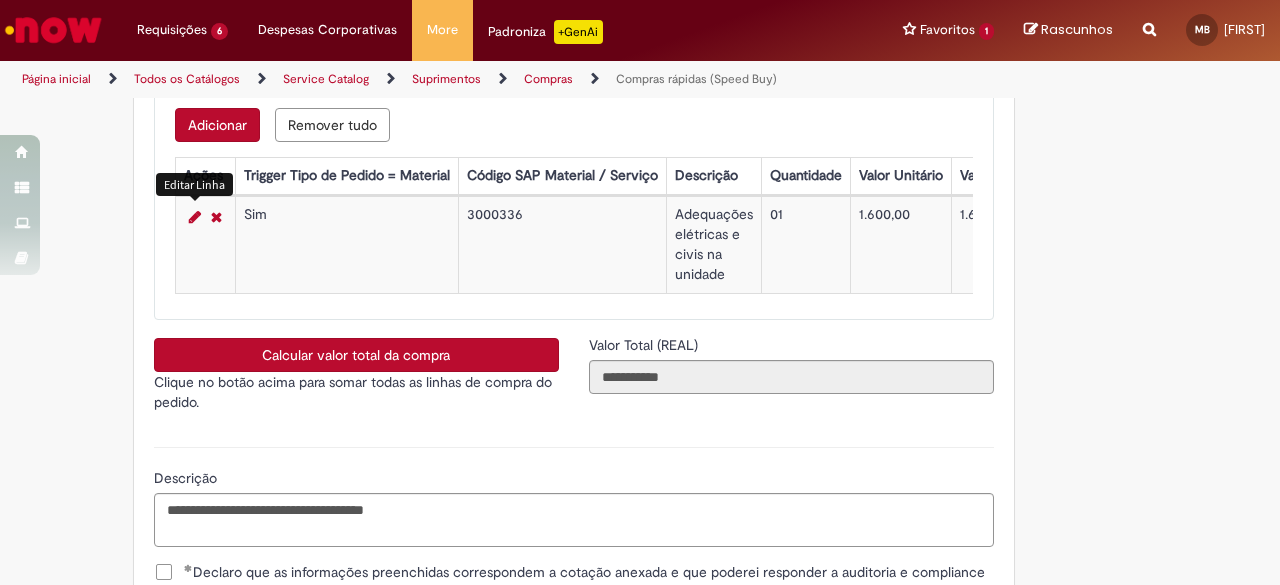click at bounding box center (195, 217) 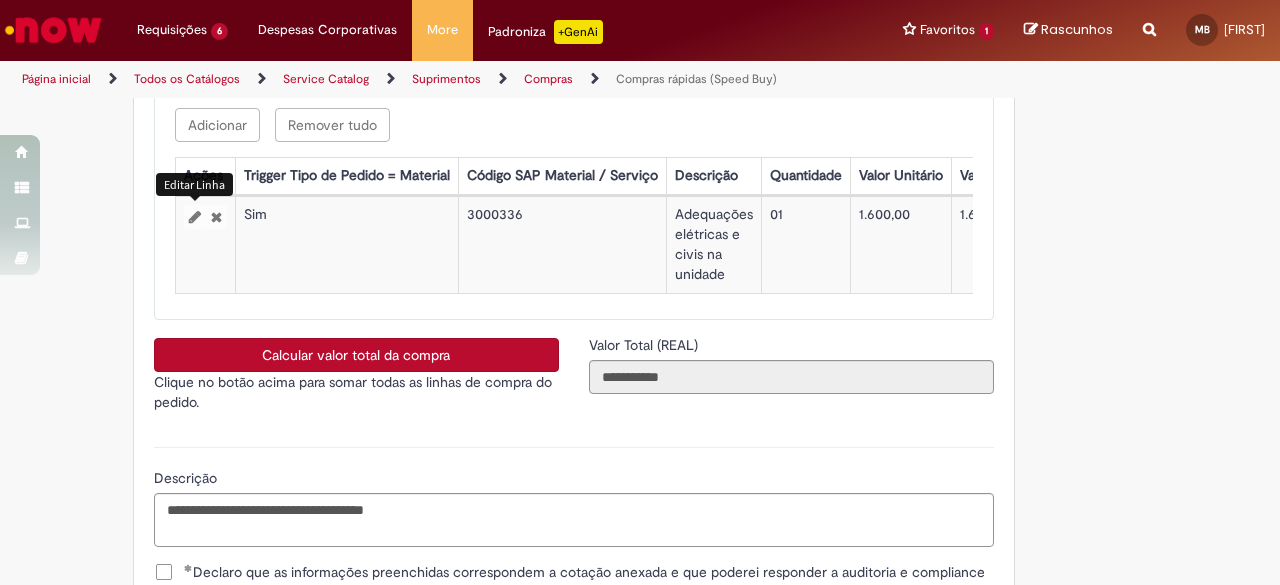 select on "**********" 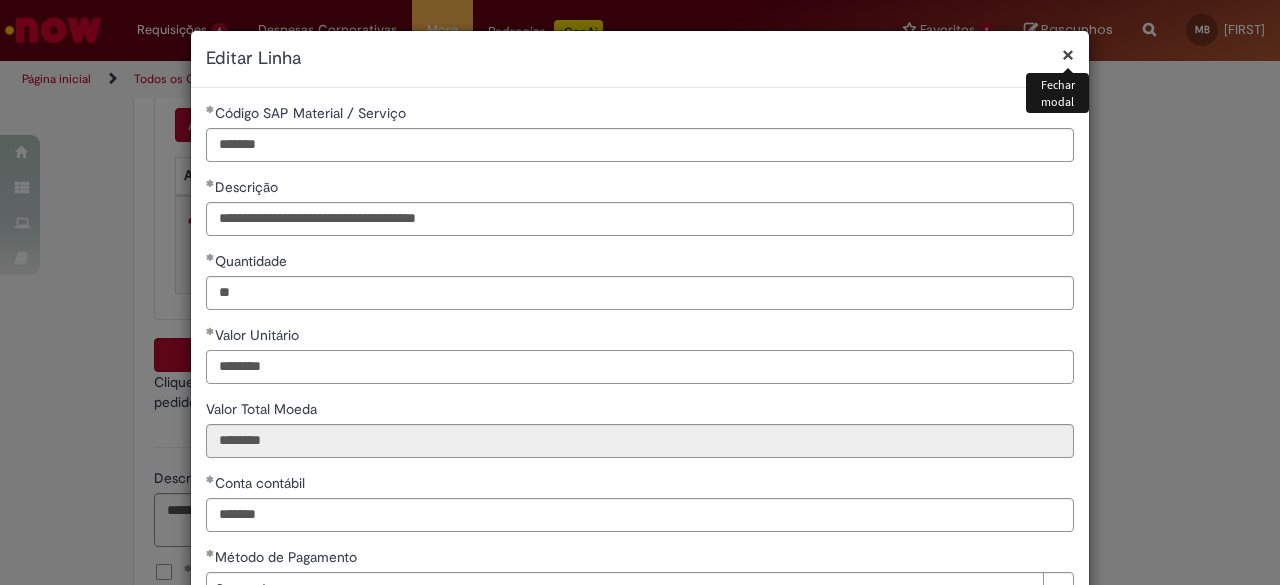 click on "********" at bounding box center [640, 367] 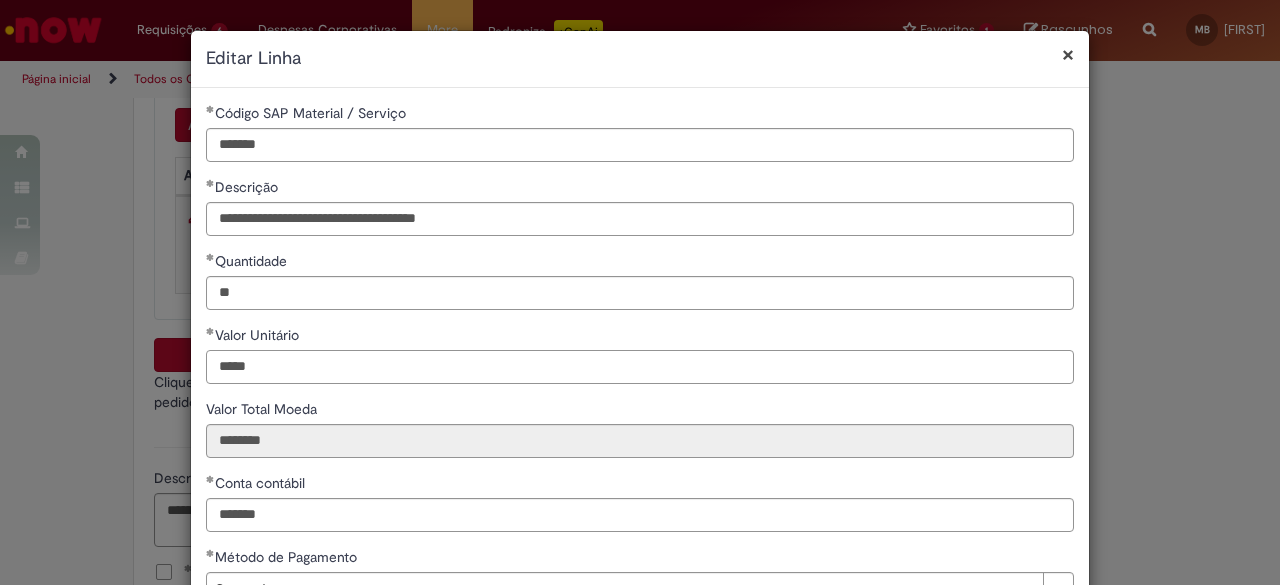 click on "*****" at bounding box center (640, 367) 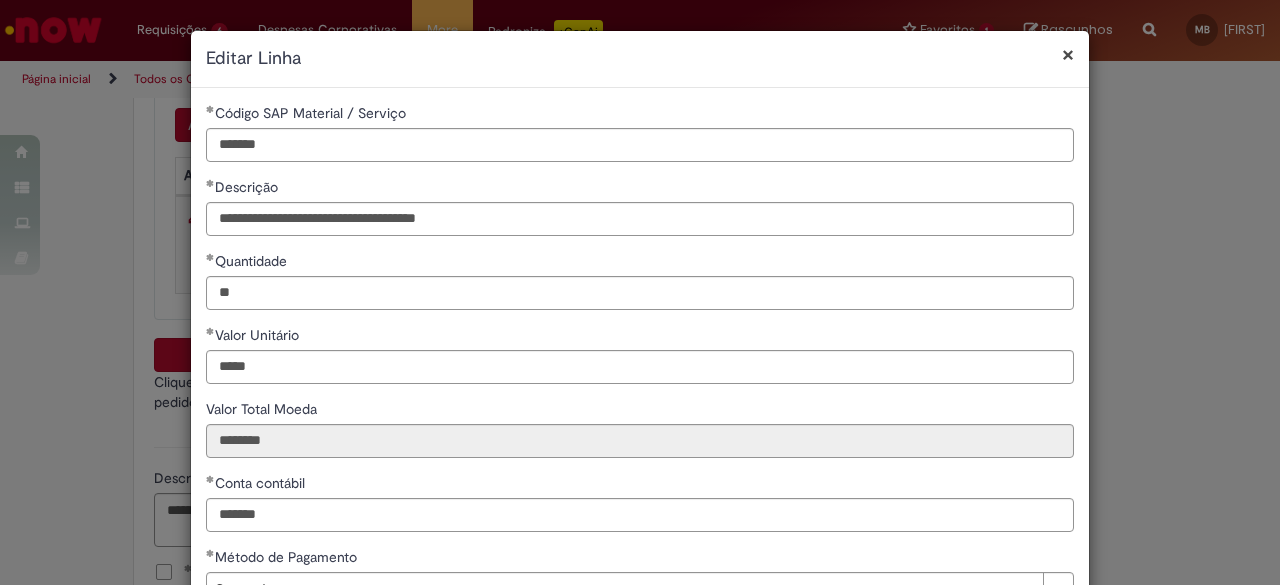 type on "********" 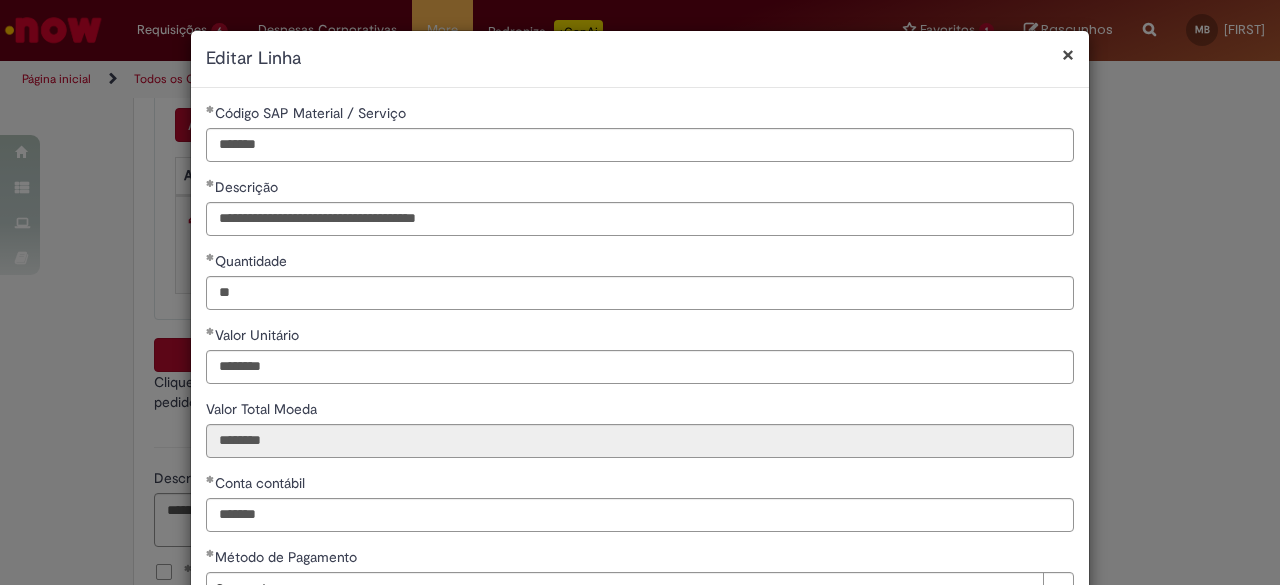 click on "Valor Unitário" at bounding box center [640, 337] 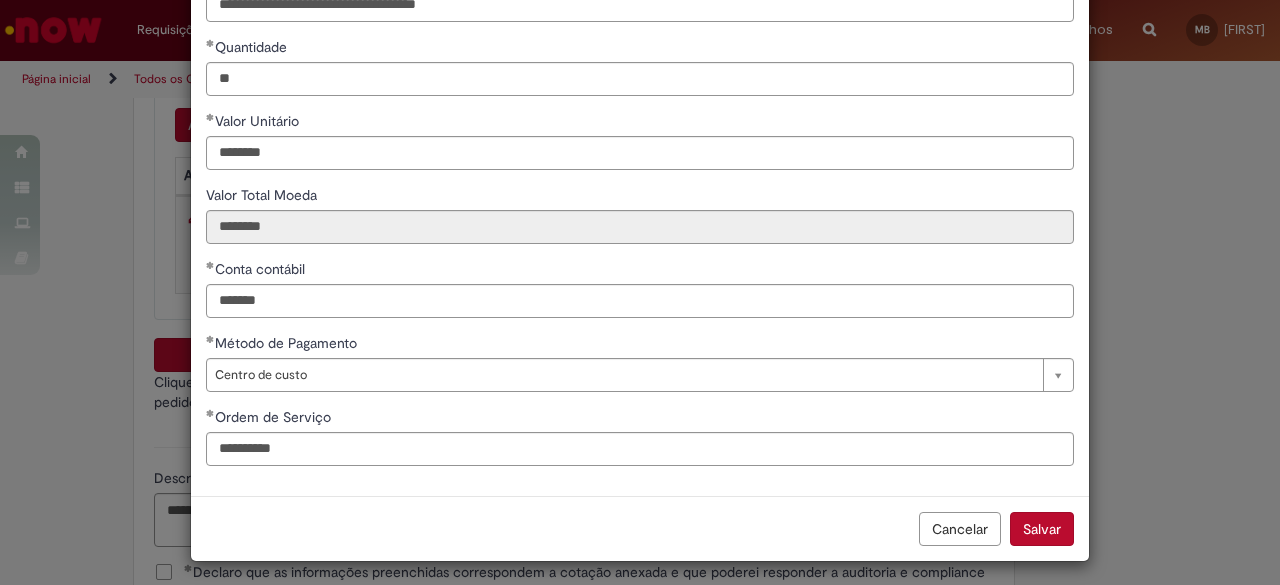 scroll, scrollTop: 220, scrollLeft: 0, axis: vertical 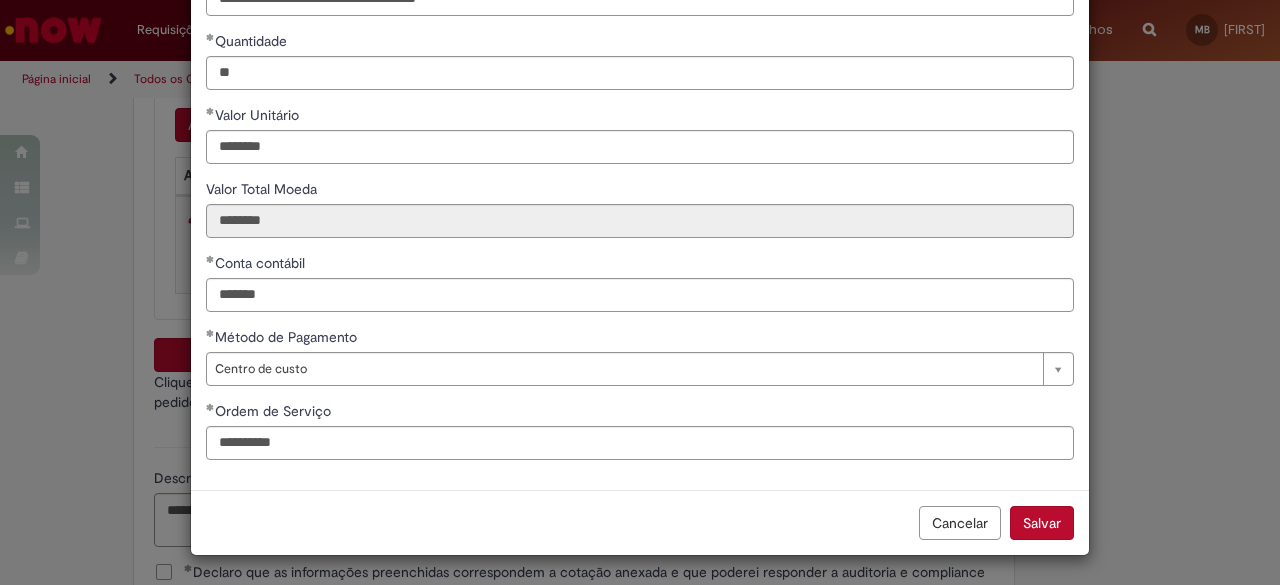 click on "Salvar" at bounding box center [1042, 523] 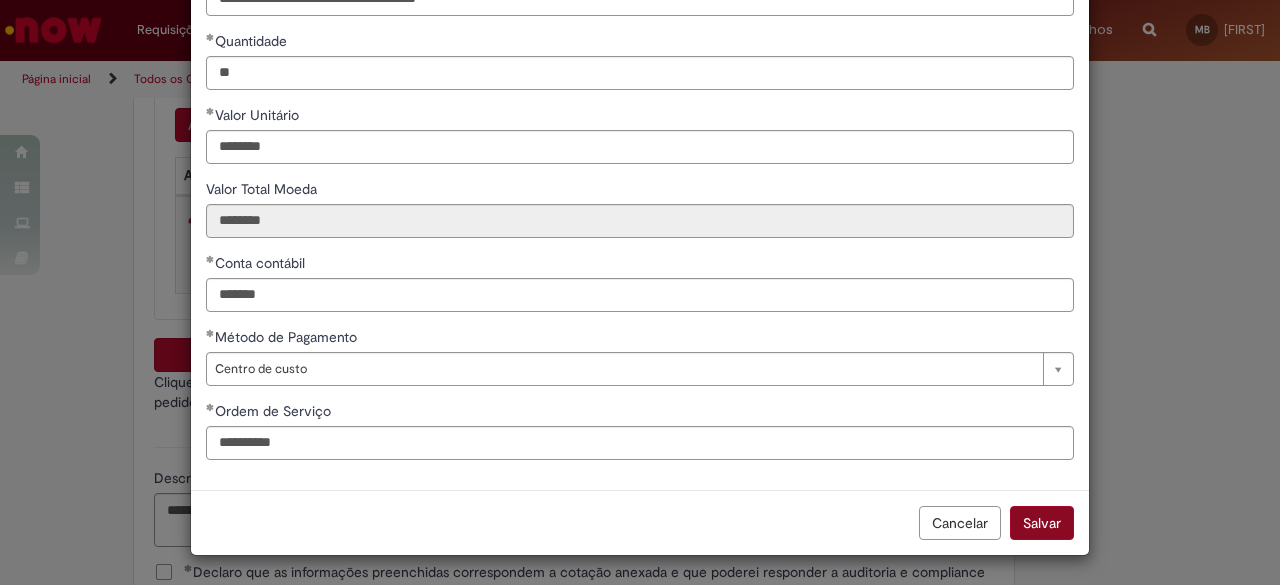 scroll, scrollTop: 218, scrollLeft: 0, axis: vertical 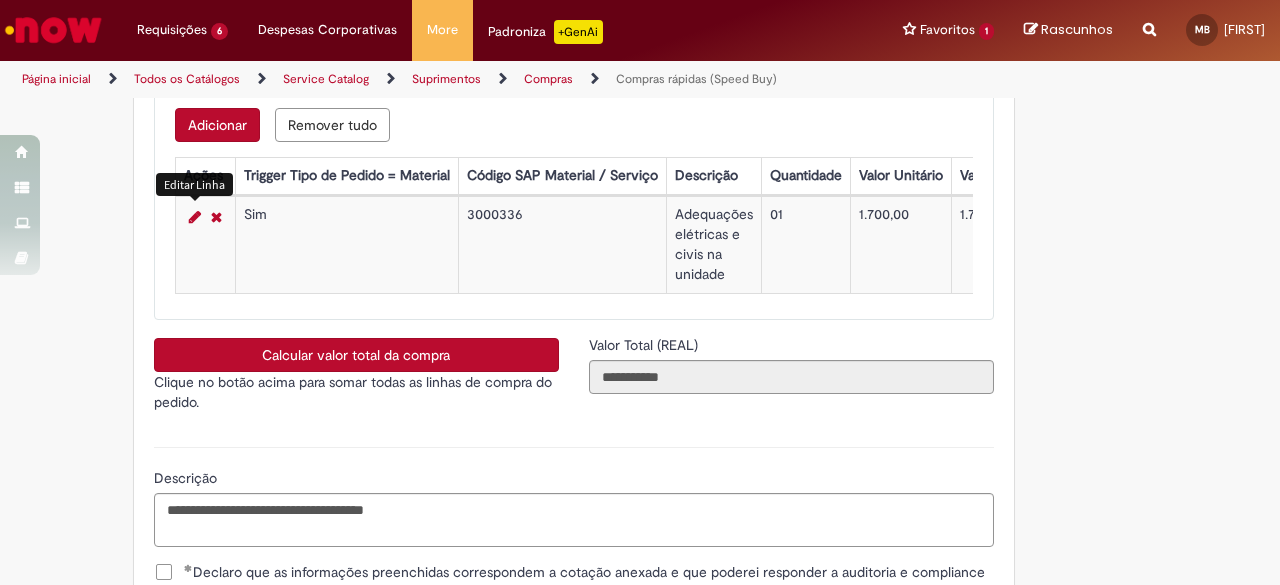 click on "Calcular valor total da compra" at bounding box center [356, 355] 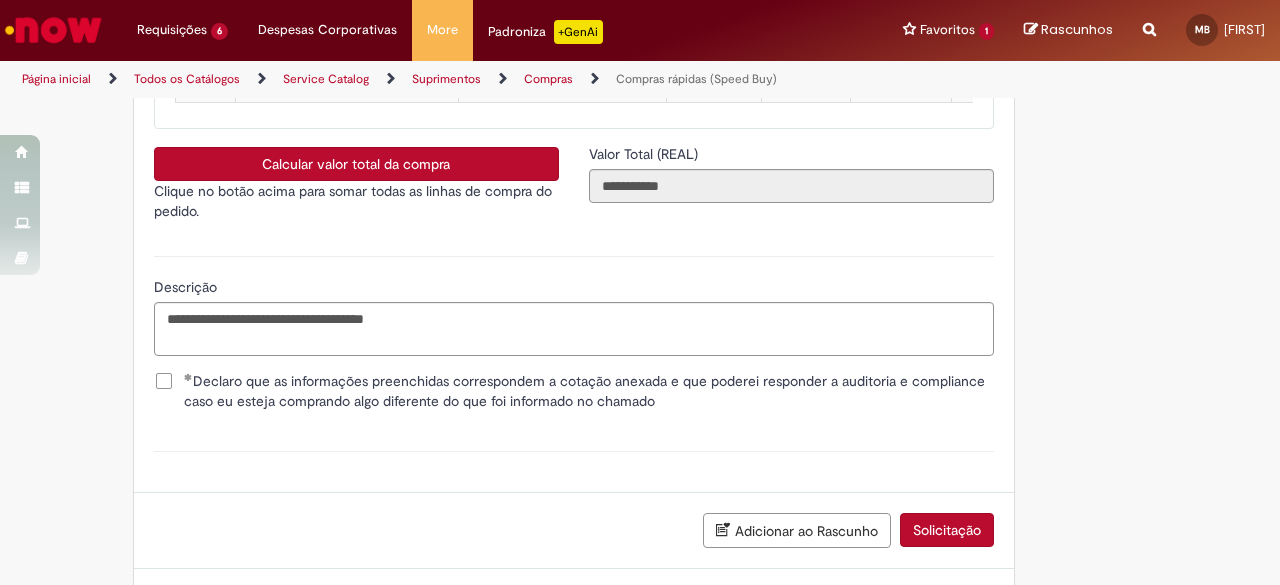 scroll, scrollTop: 3583, scrollLeft: 0, axis: vertical 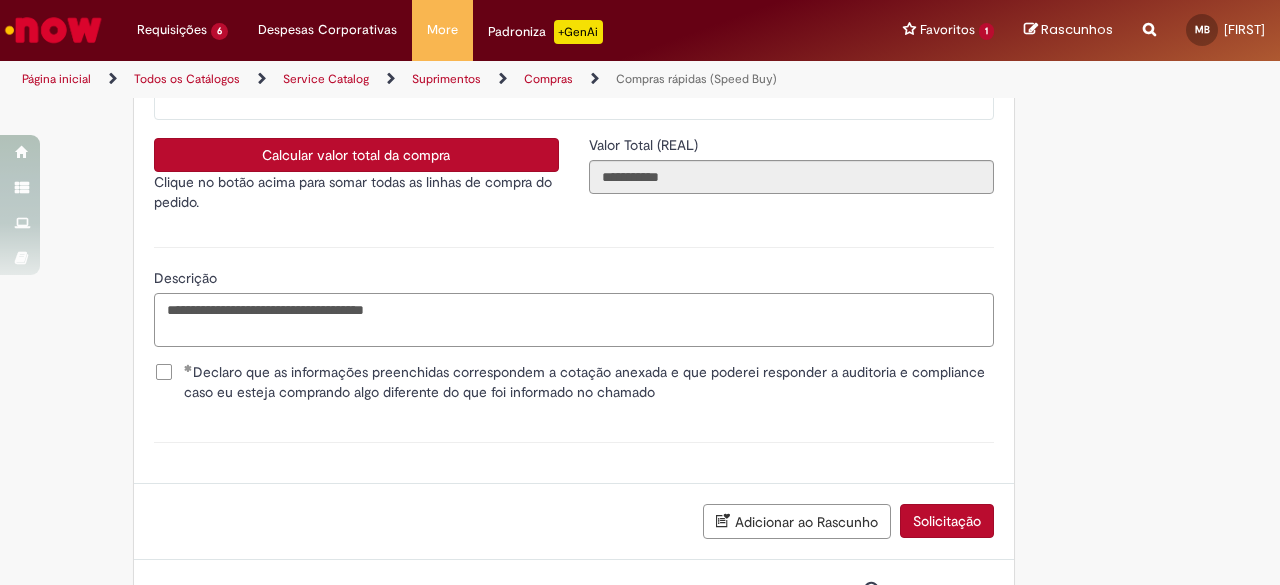 drag, startPoint x: 456, startPoint y: 330, endPoint x: 0, endPoint y: 332, distance: 456.0044 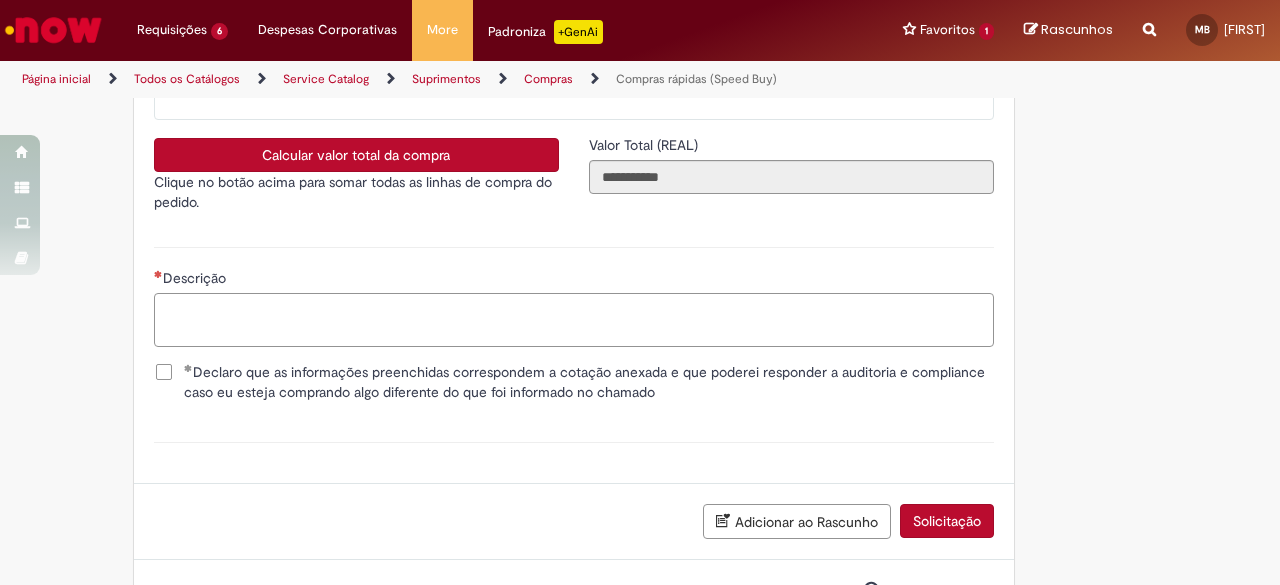 paste on "**********" 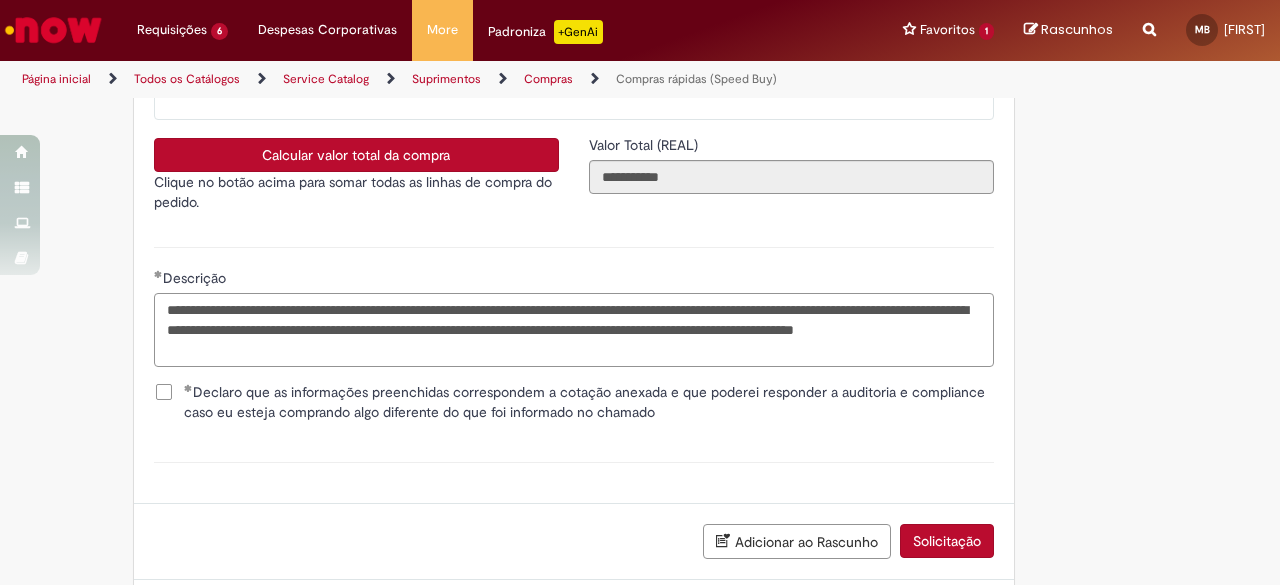 click on "**********" at bounding box center (574, 329) 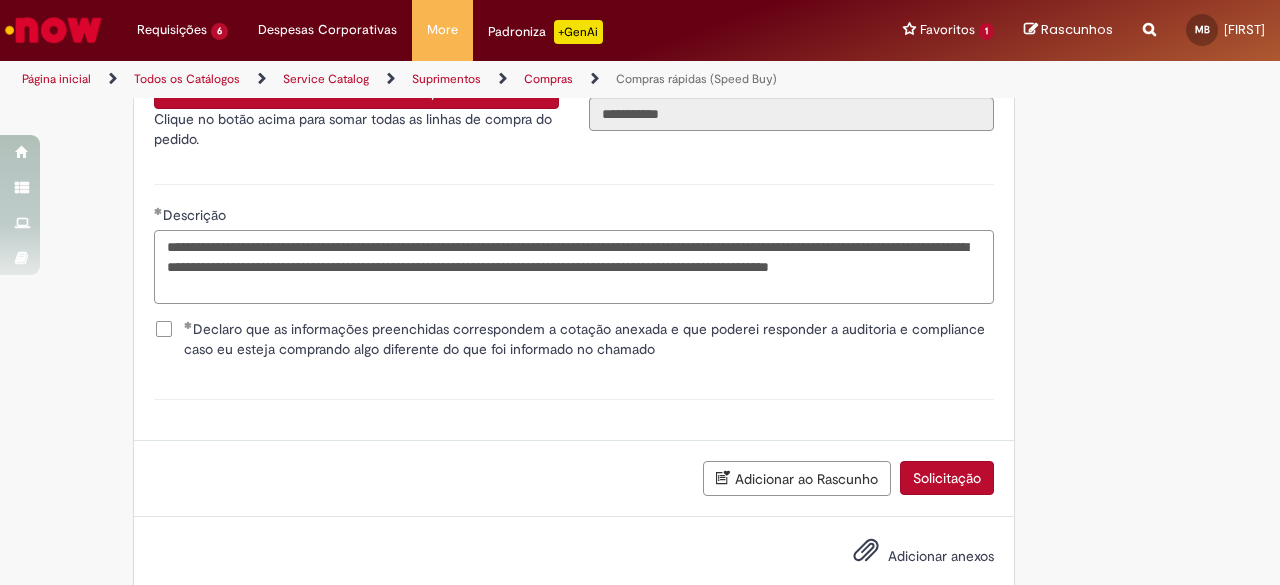 scroll, scrollTop: 3703, scrollLeft: 0, axis: vertical 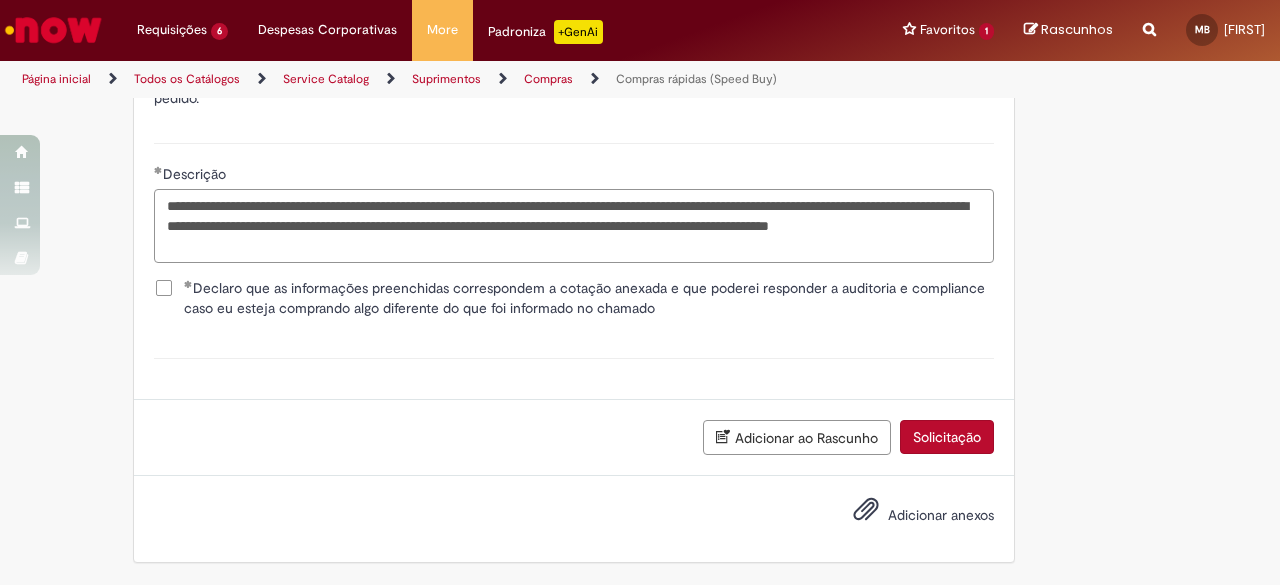 type on "**********" 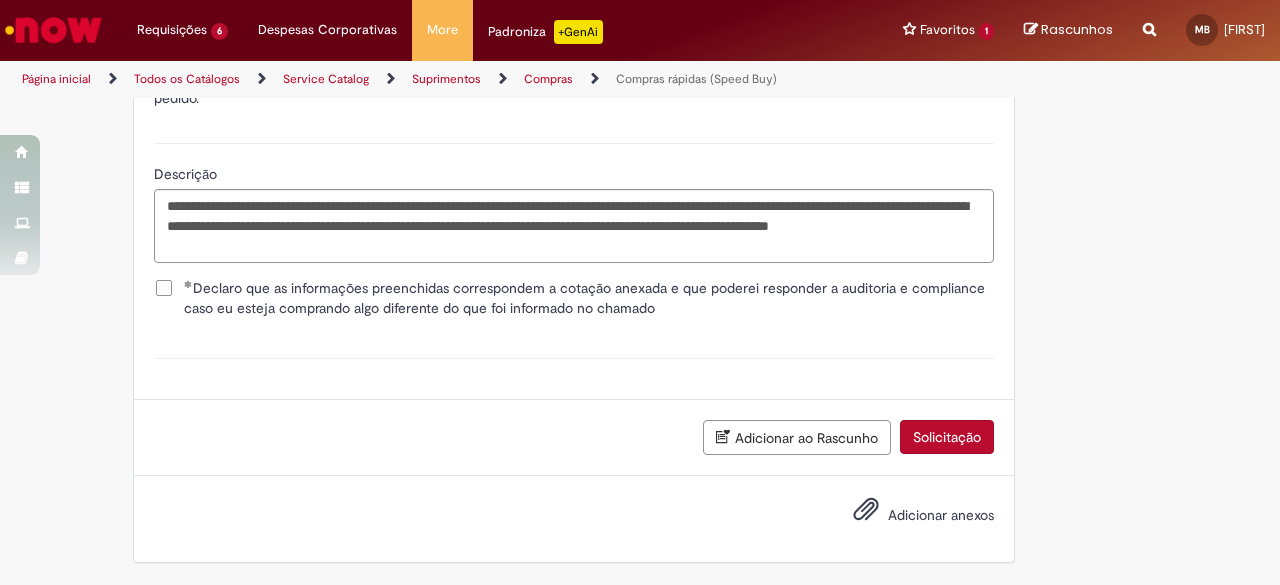 click on "Adicionar anexos" at bounding box center (941, 515) 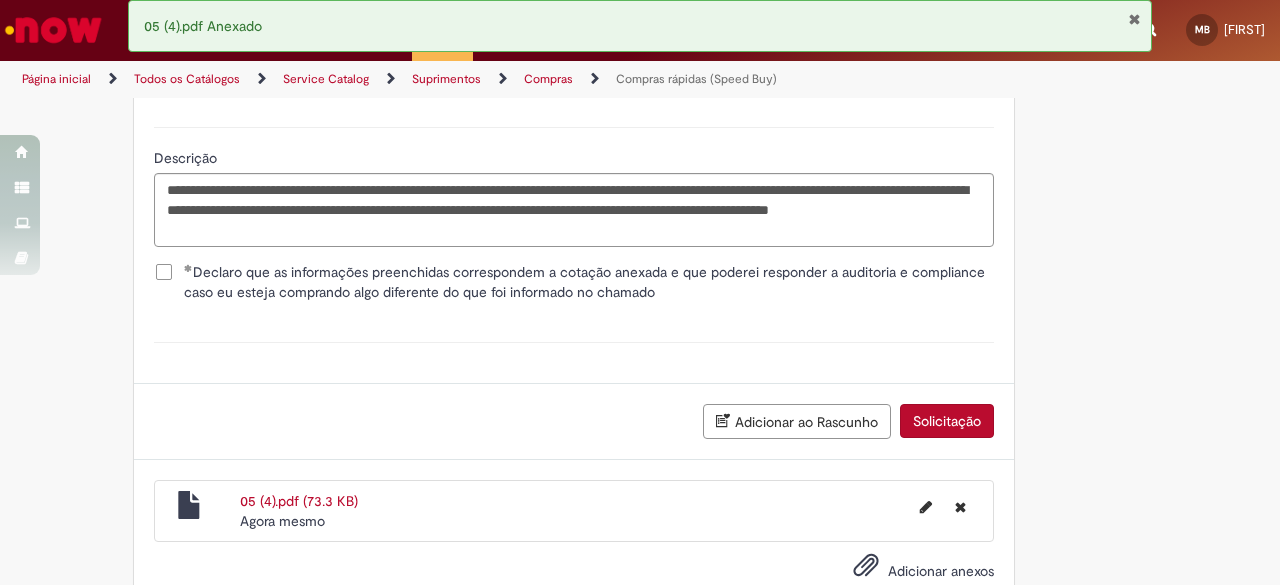 scroll, scrollTop: 3774, scrollLeft: 0, axis: vertical 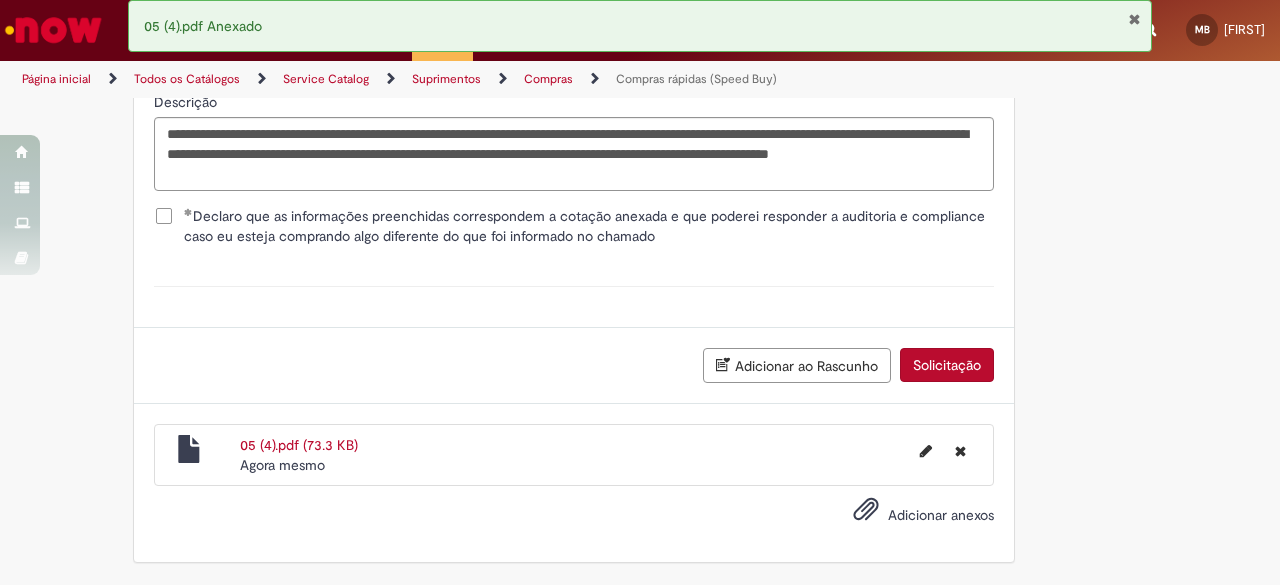 click on "05 (4).pdf (73.3 KB)" at bounding box center (299, 445) 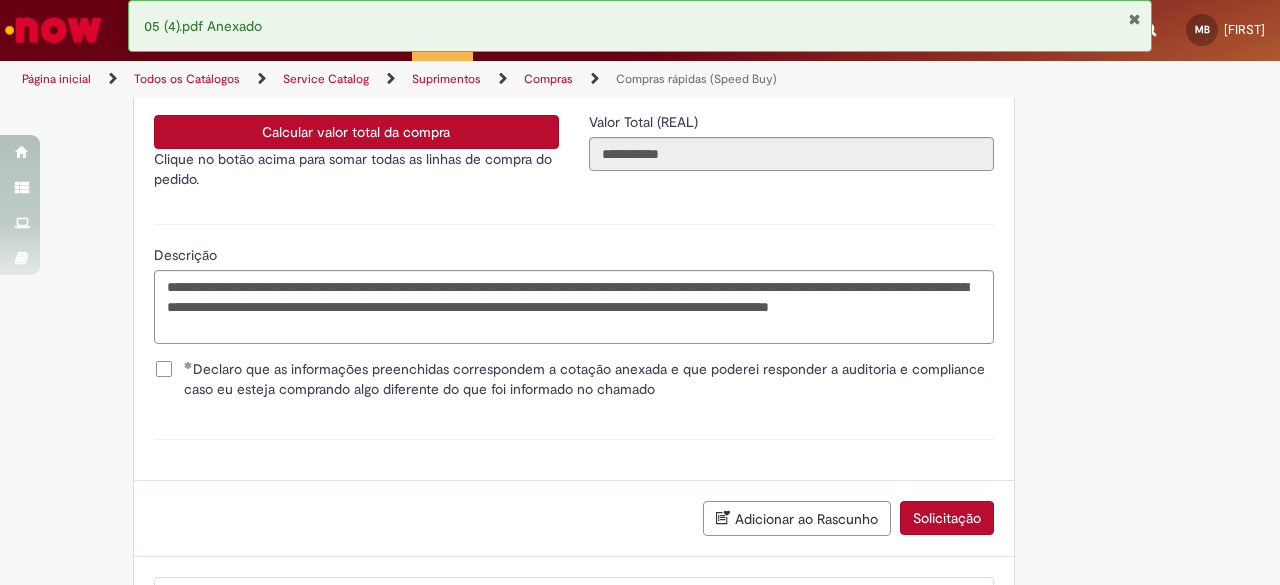 scroll, scrollTop: 3574, scrollLeft: 0, axis: vertical 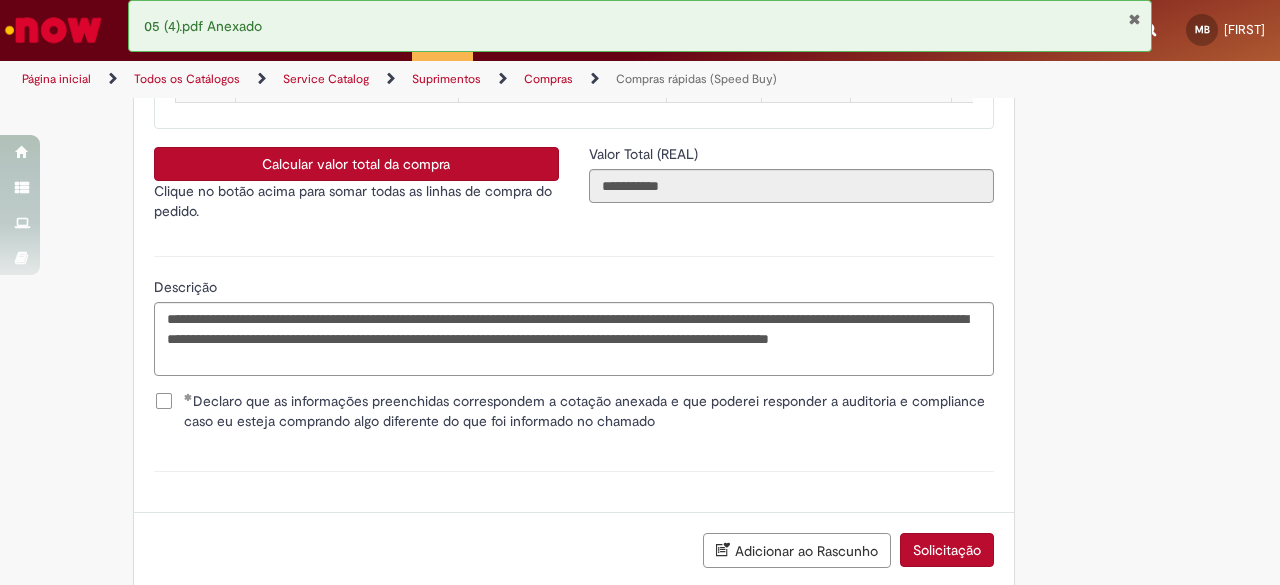 click on "Solicitação" at bounding box center [947, 550] 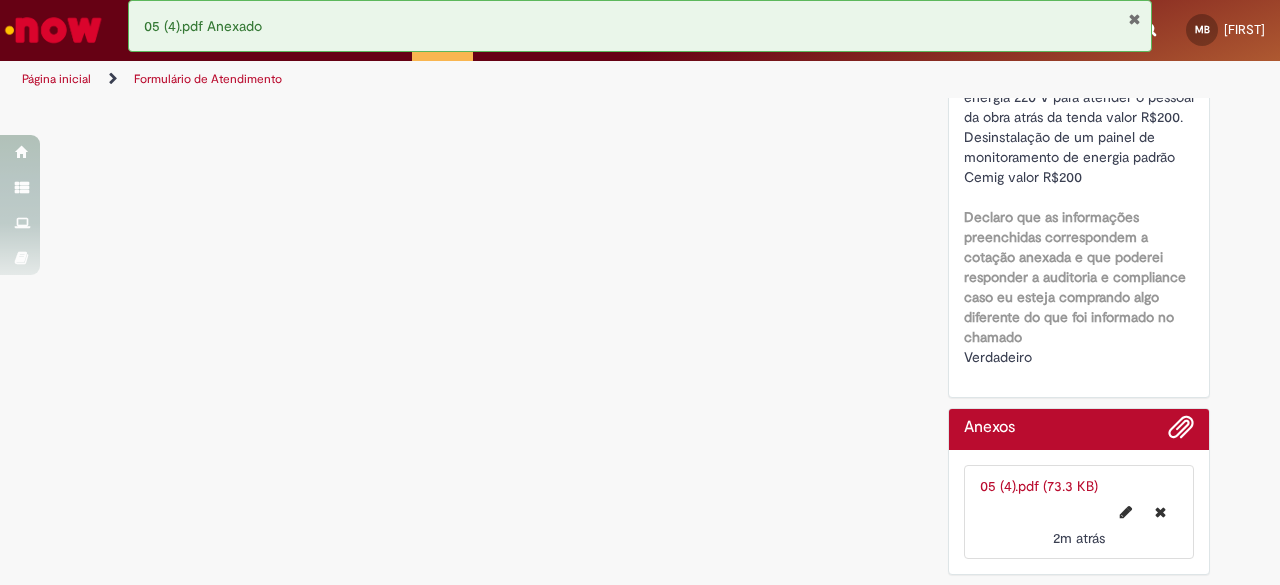 scroll, scrollTop: 0, scrollLeft: 0, axis: both 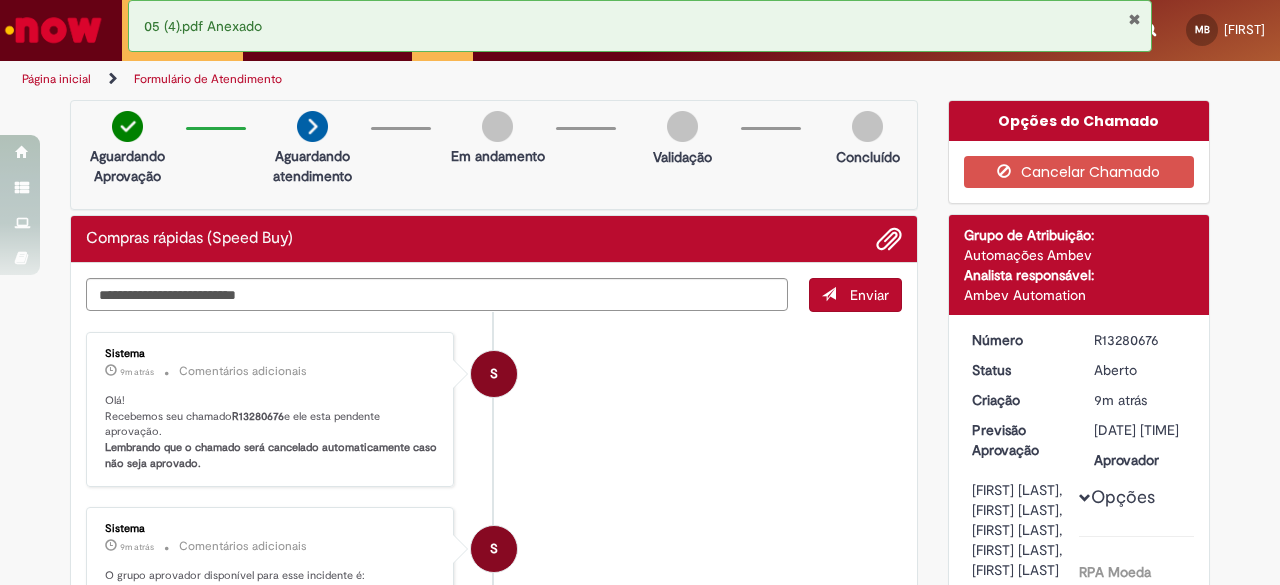 drag, startPoint x: 1086, startPoint y: 334, endPoint x: 1152, endPoint y: 336, distance: 66.0303 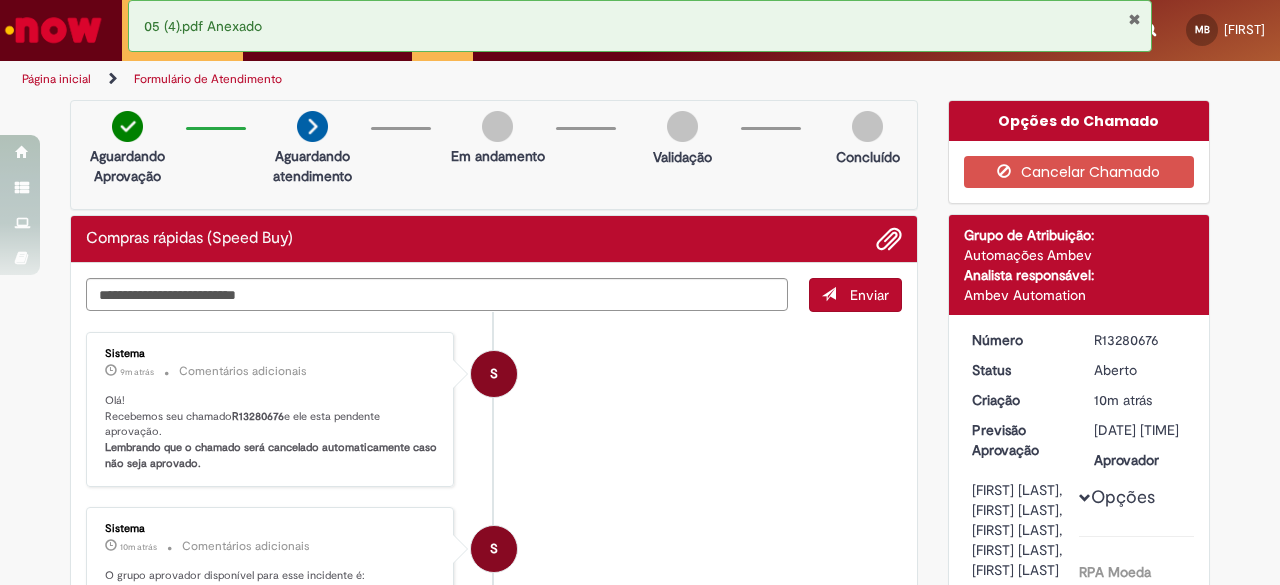 drag, startPoint x: 66, startPoint y: 29, endPoint x: 79, endPoint y: 36, distance: 14.764823 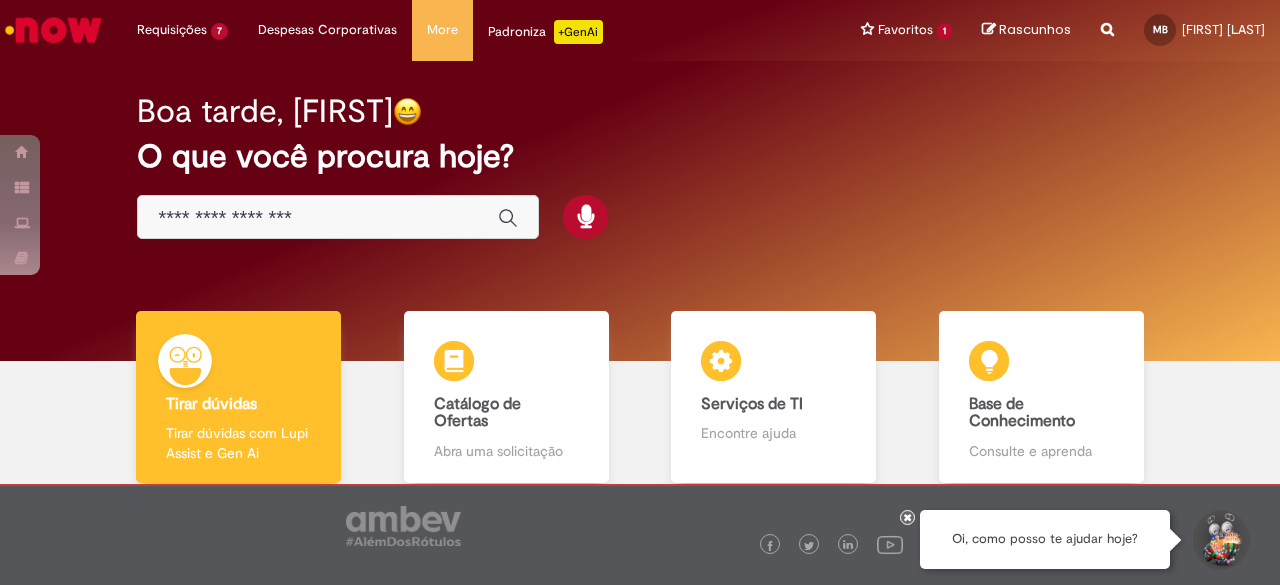 scroll, scrollTop: 0, scrollLeft: 0, axis: both 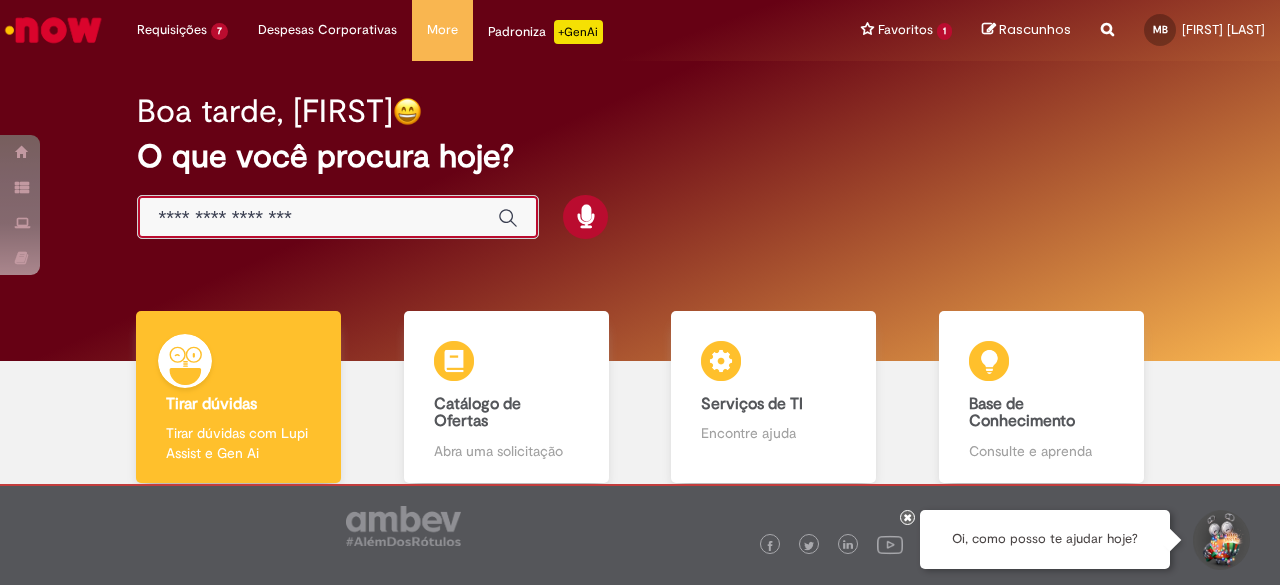 click at bounding box center [318, 218] 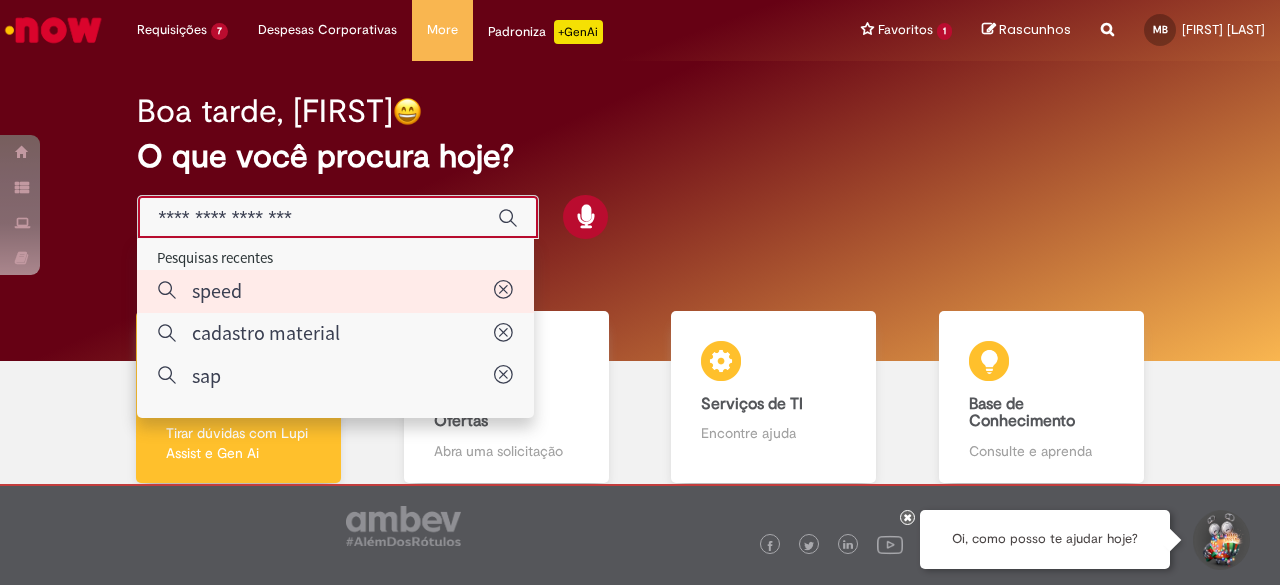 type on "*****" 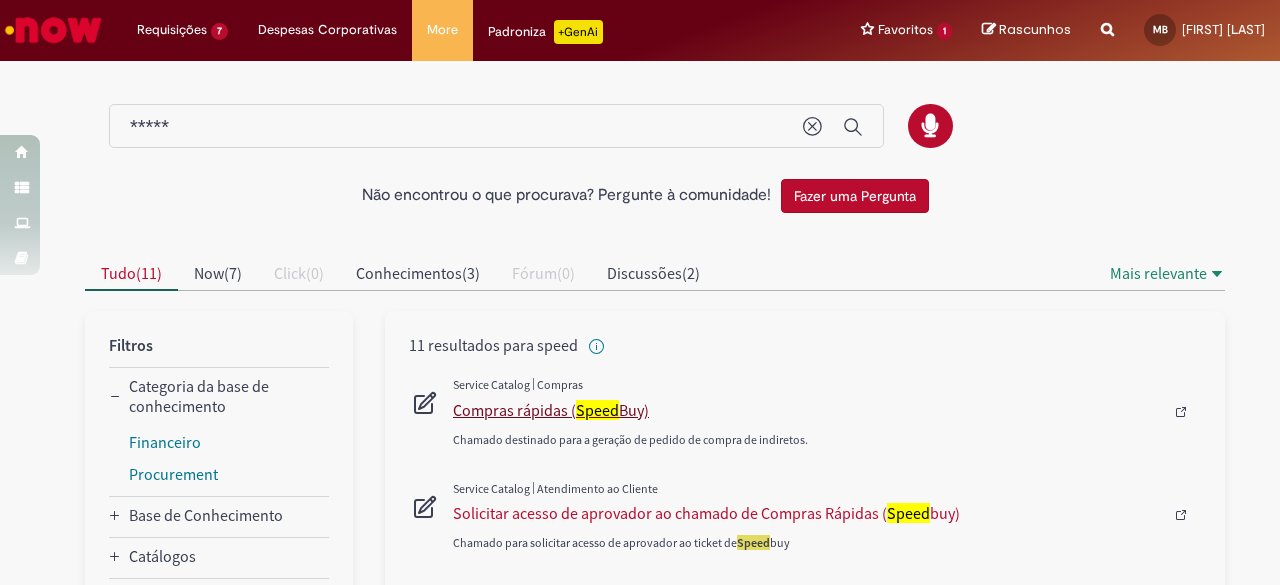 click on "Compras rápidas ( Speed  Buy)" at bounding box center (808, 410) 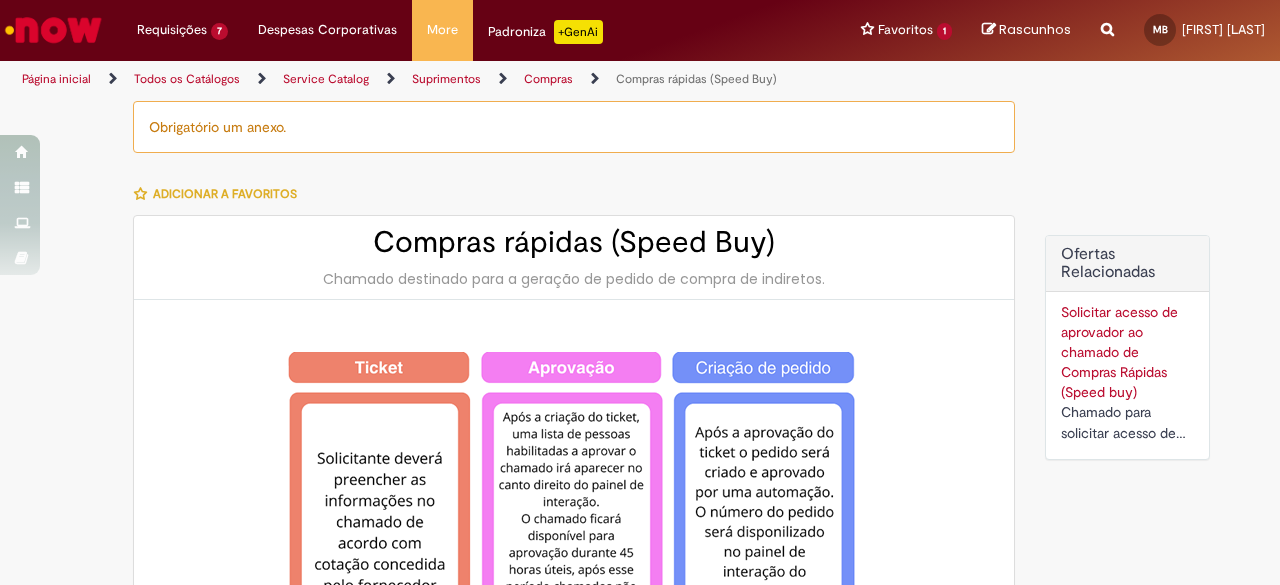 type on "**********" 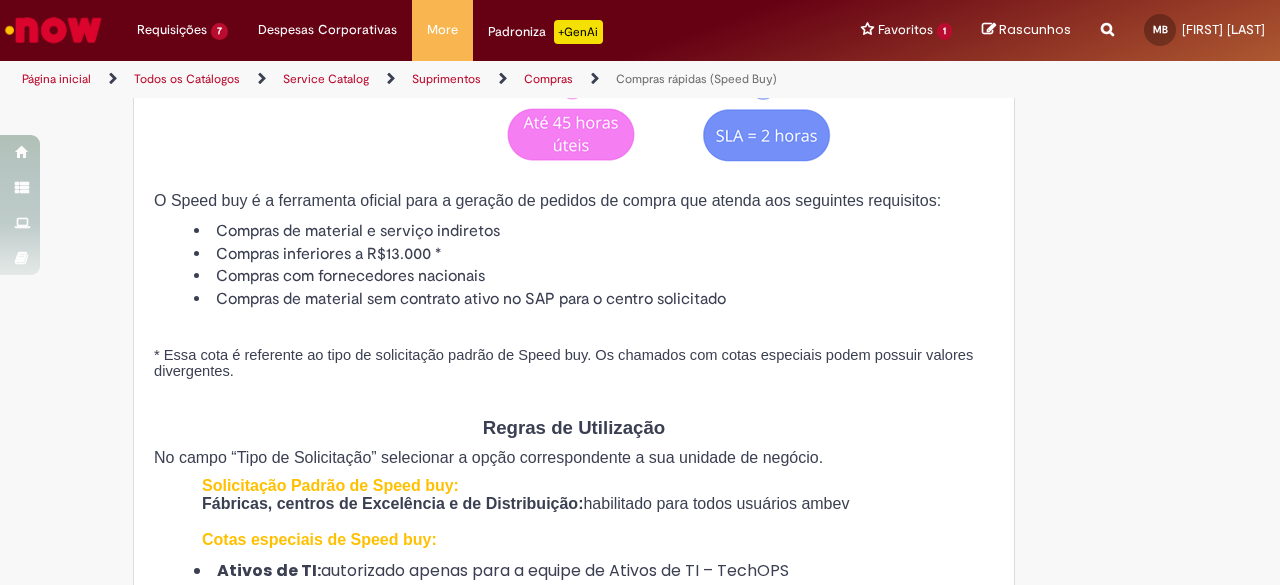 scroll, scrollTop: 800, scrollLeft: 0, axis: vertical 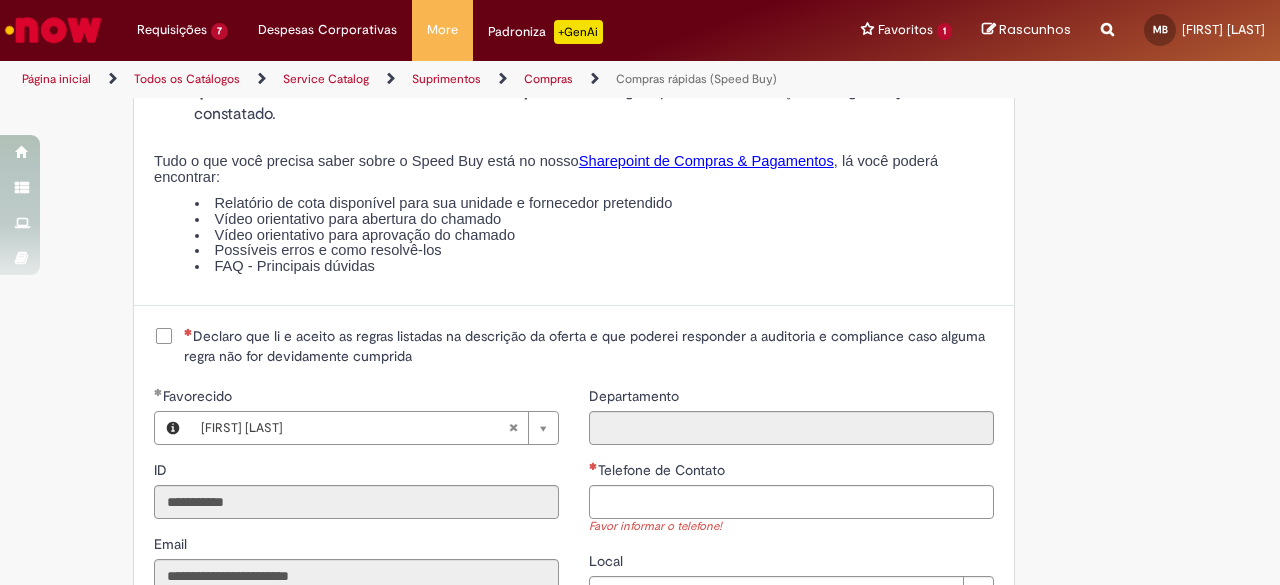 click on "Declaro que li e aceito as regras listadas na descrição da oferta e que poderei responder a auditoria e compliance caso alguma regra não for devidamente cumprida" at bounding box center [589, 346] 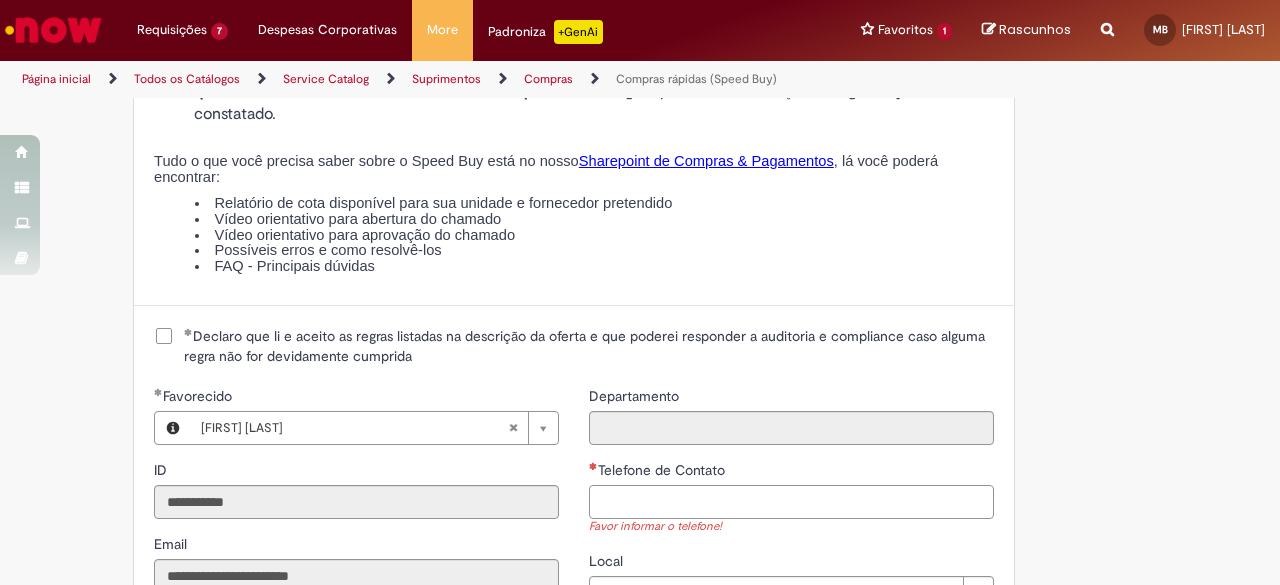 click on "Telefone de Contato" at bounding box center [791, 502] 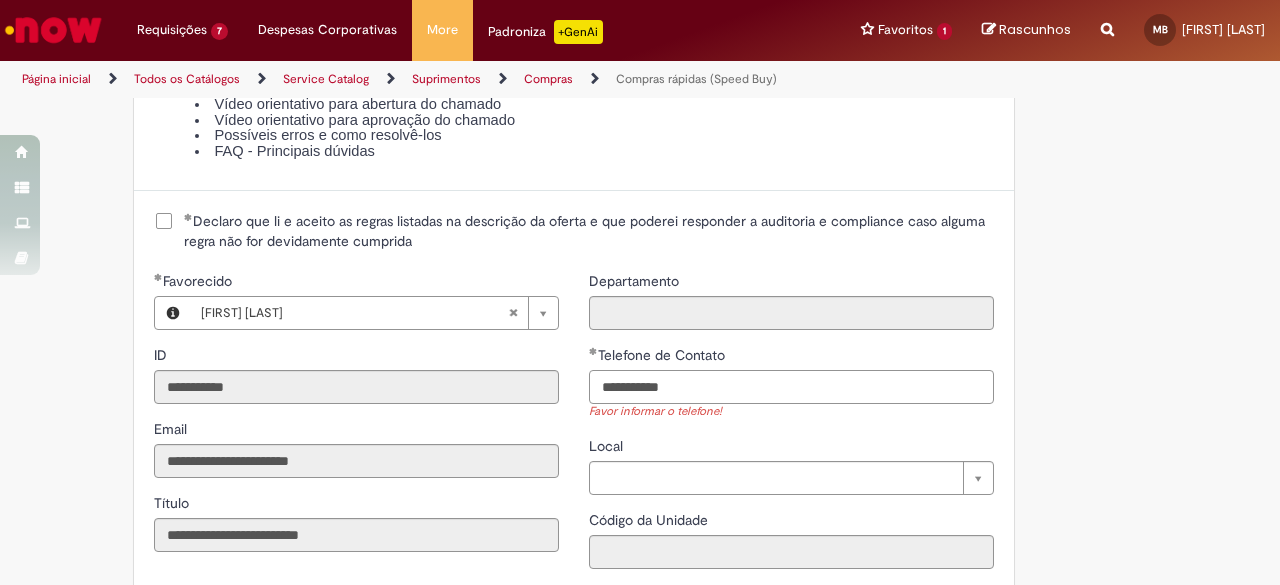 scroll, scrollTop: 2500, scrollLeft: 0, axis: vertical 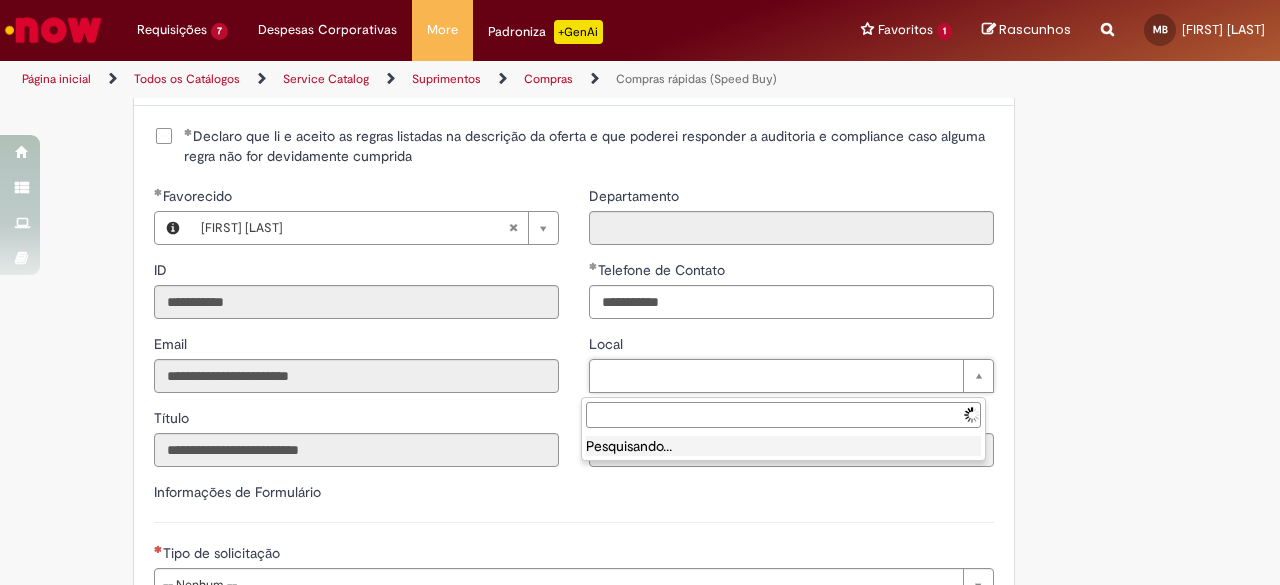 type on "**********" 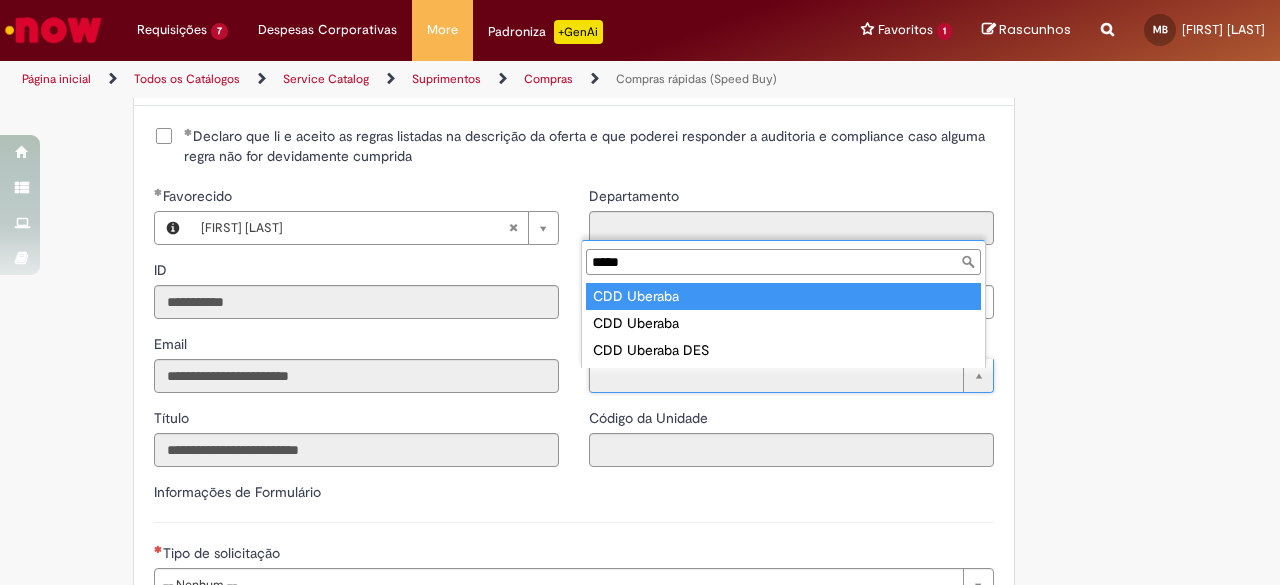 type on "*****" 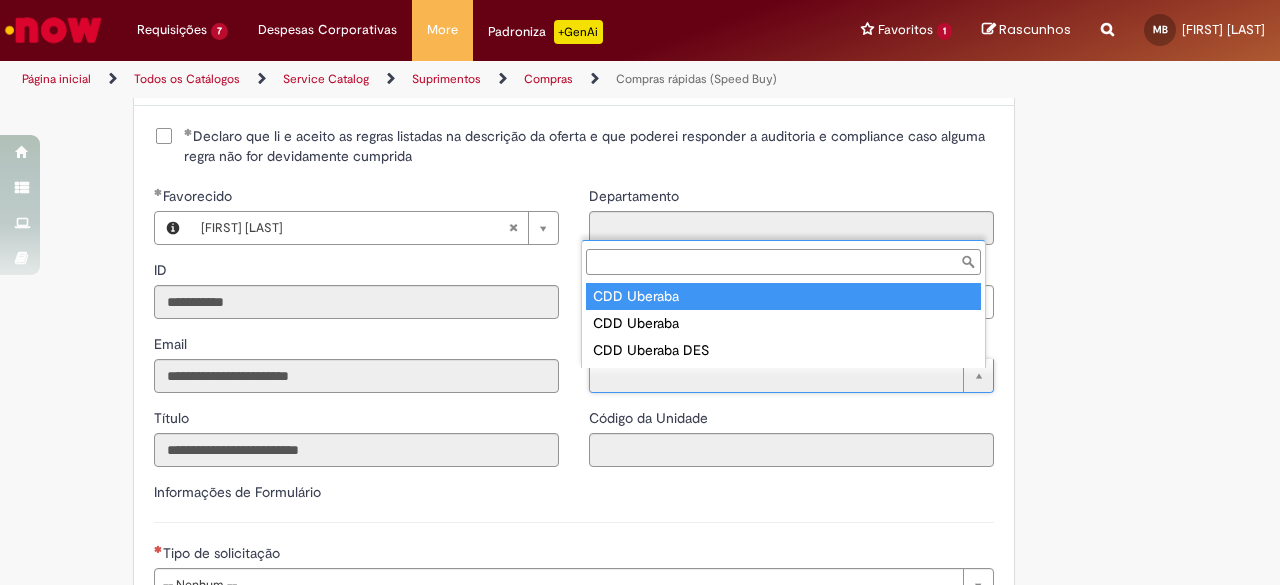 type on "****" 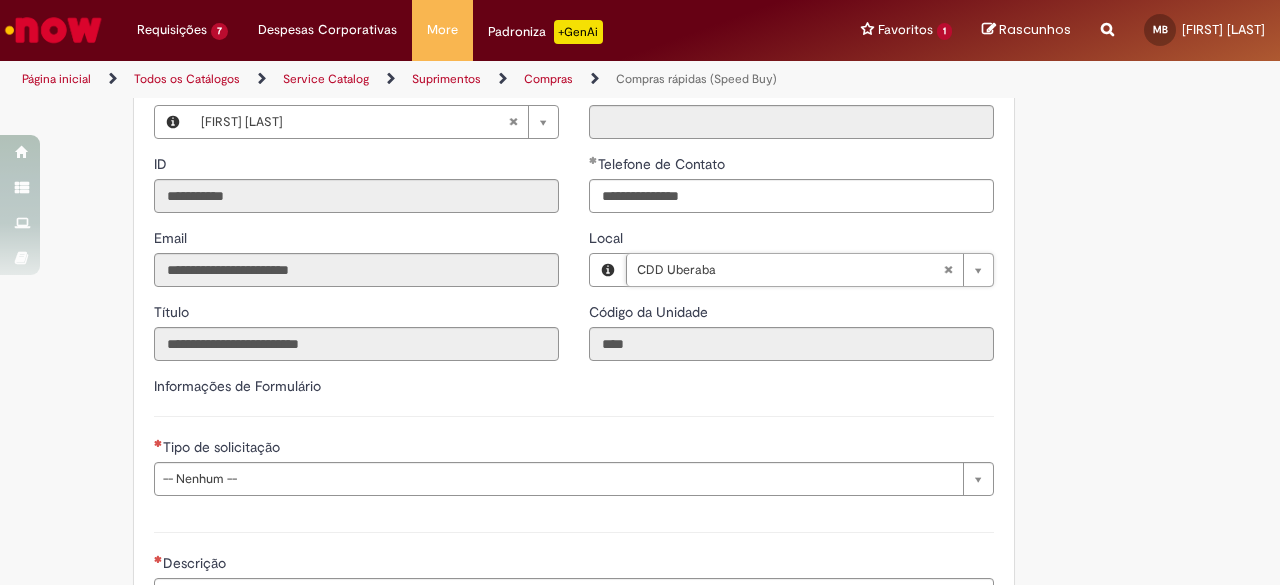 scroll, scrollTop: 2700, scrollLeft: 0, axis: vertical 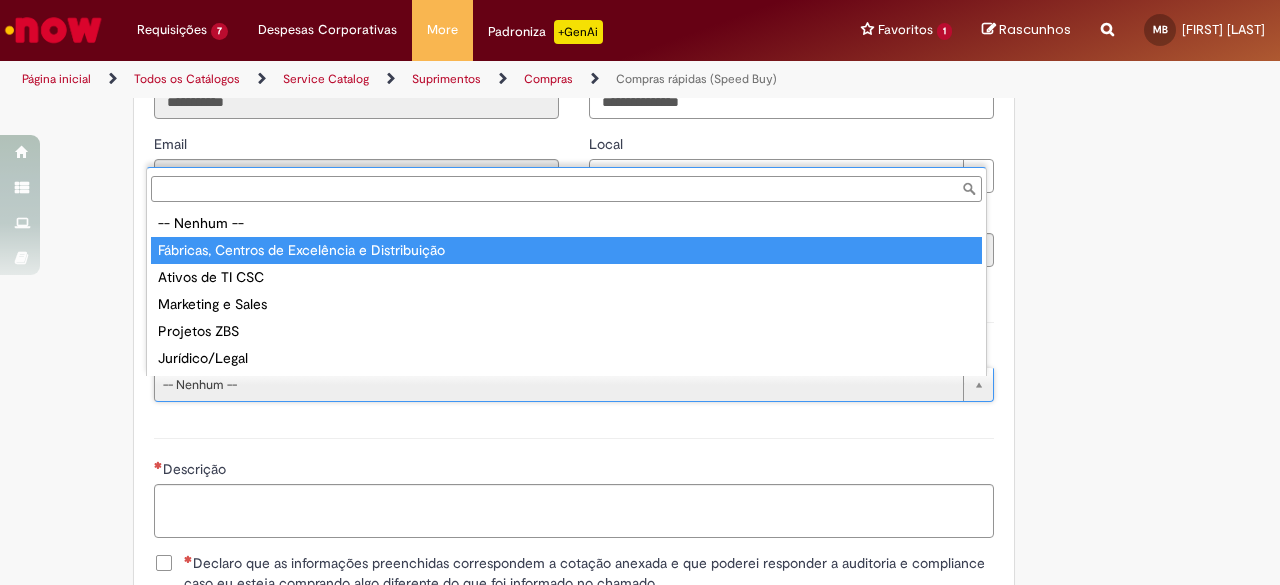 type on "**********" 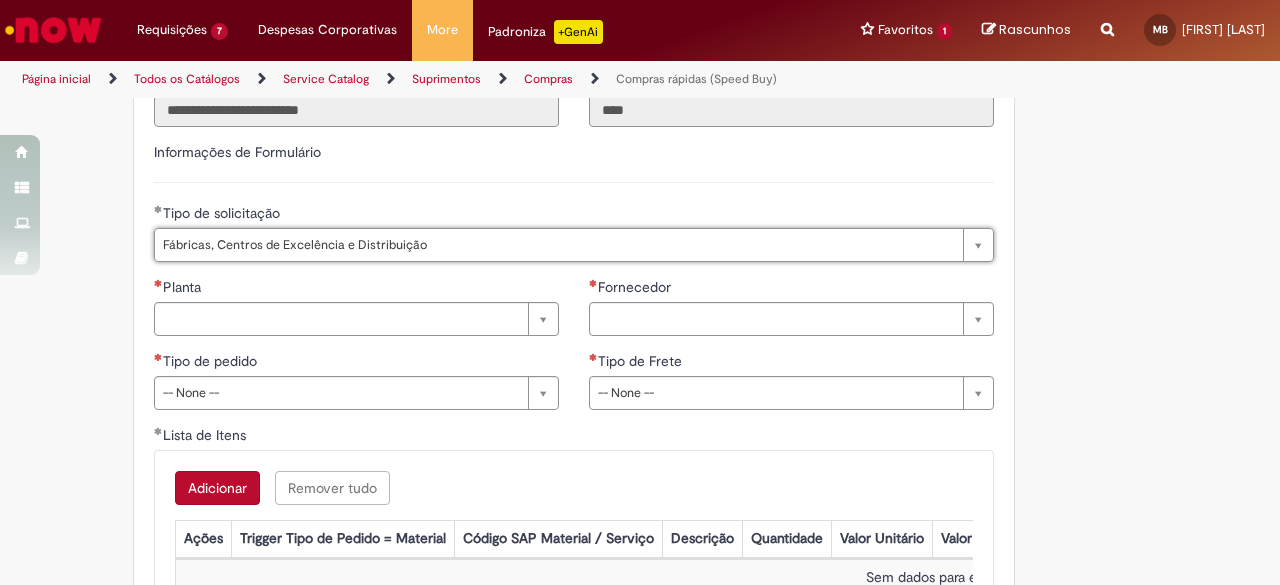 scroll, scrollTop: 2800, scrollLeft: 0, axis: vertical 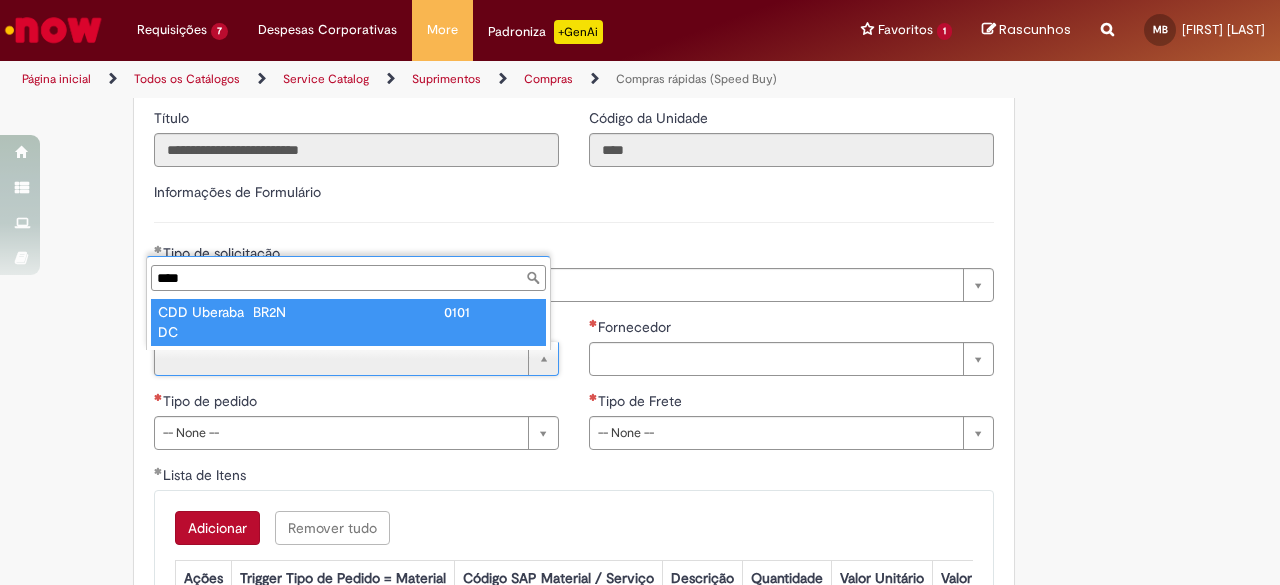 type on "****" 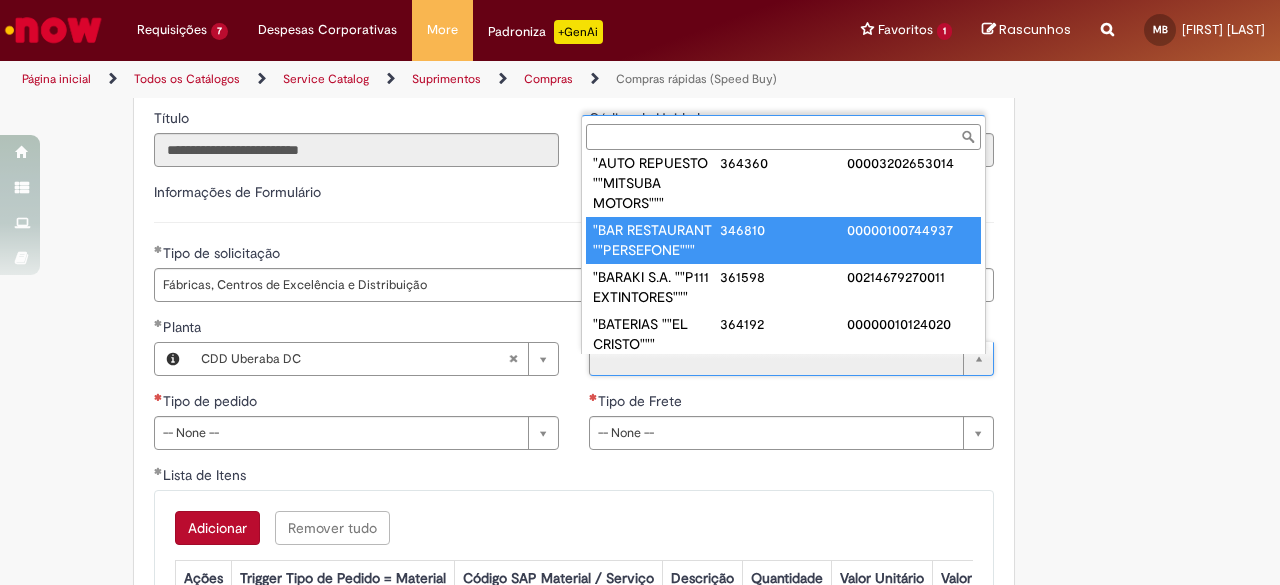 scroll, scrollTop: 0, scrollLeft: 0, axis: both 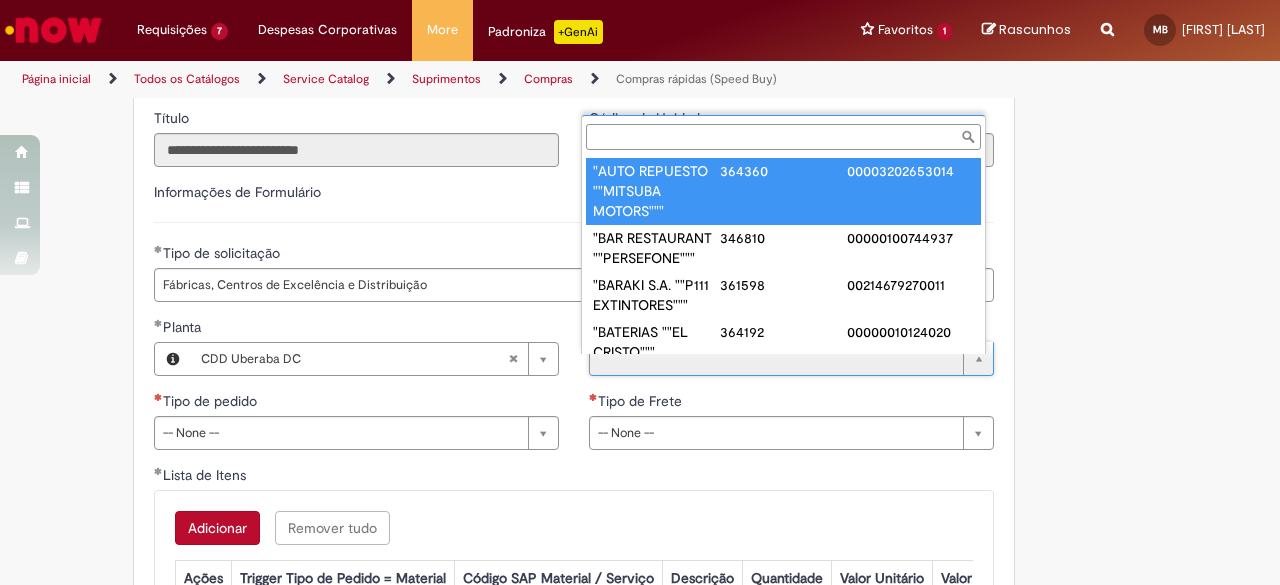 paste on "******" 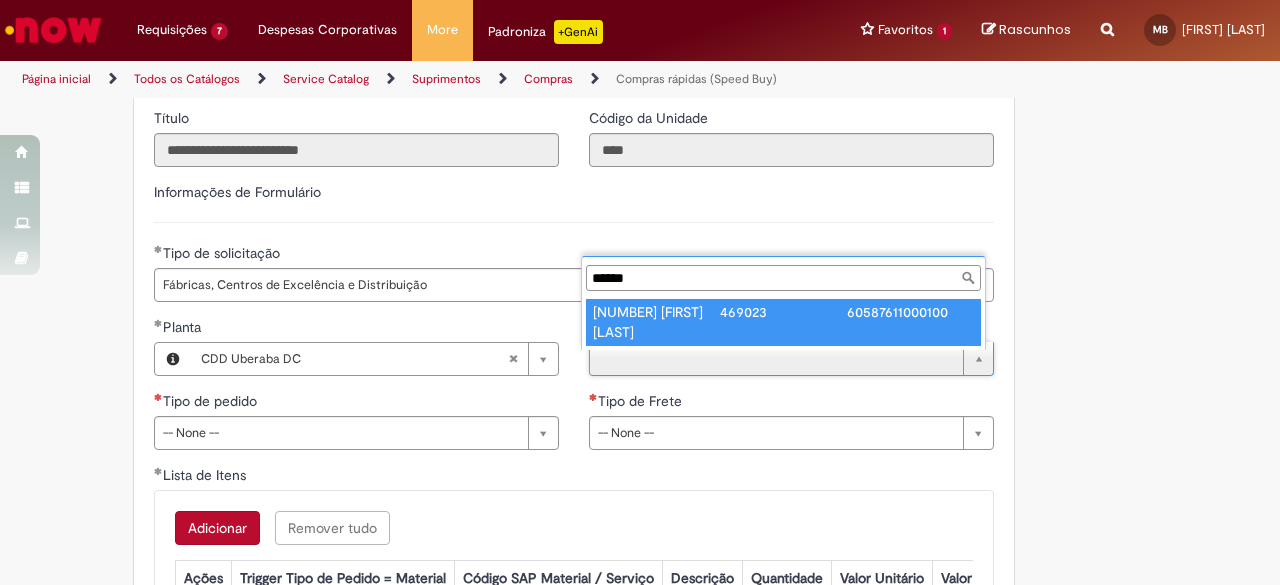 type on "******" 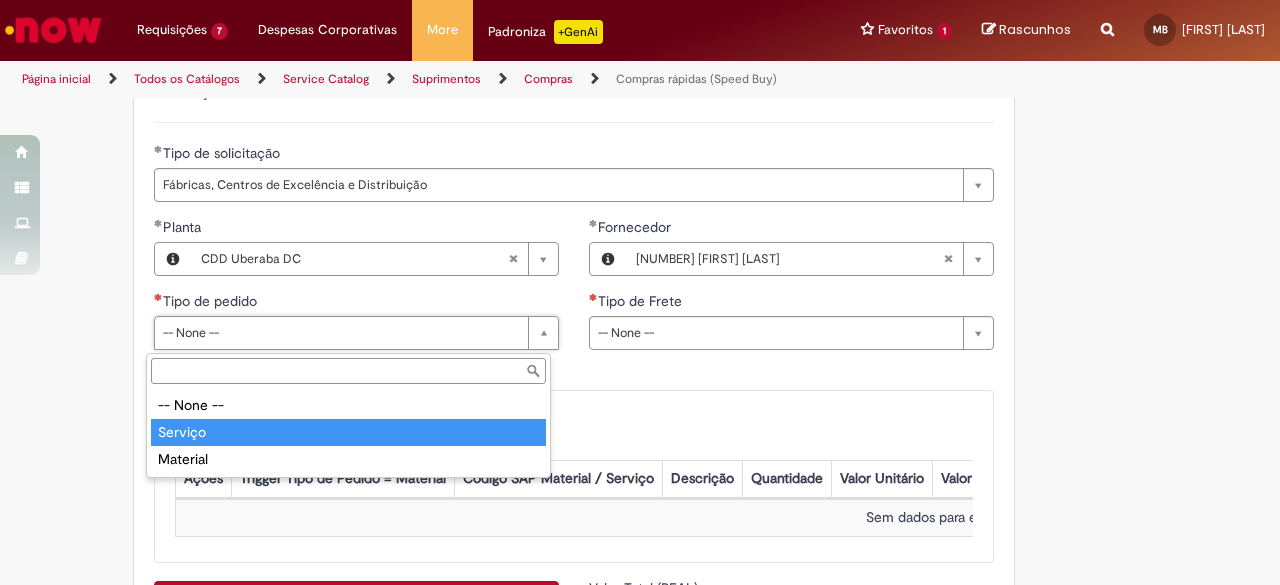 type on "*******" 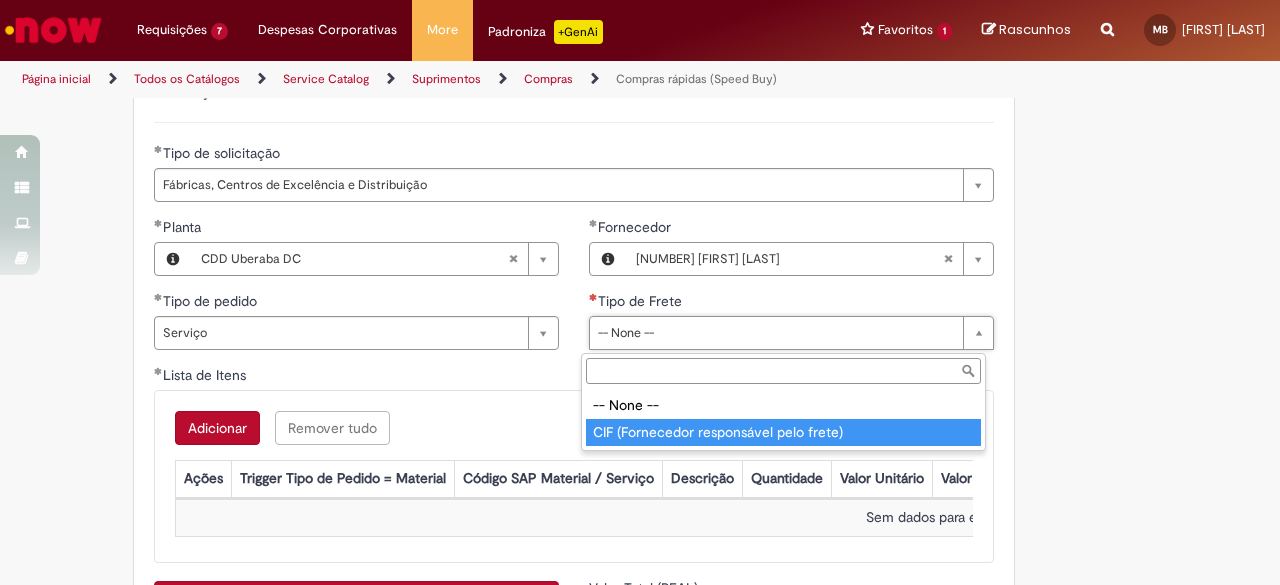 type on "**********" 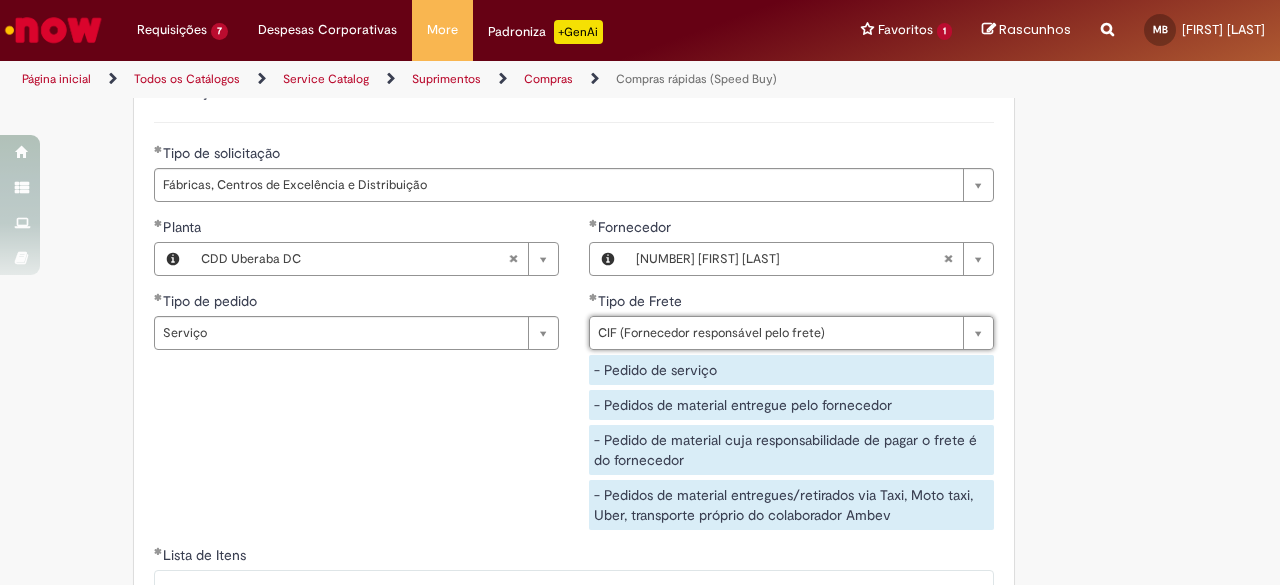 scroll, scrollTop: 3200, scrollLeft: 0, axis: vertical 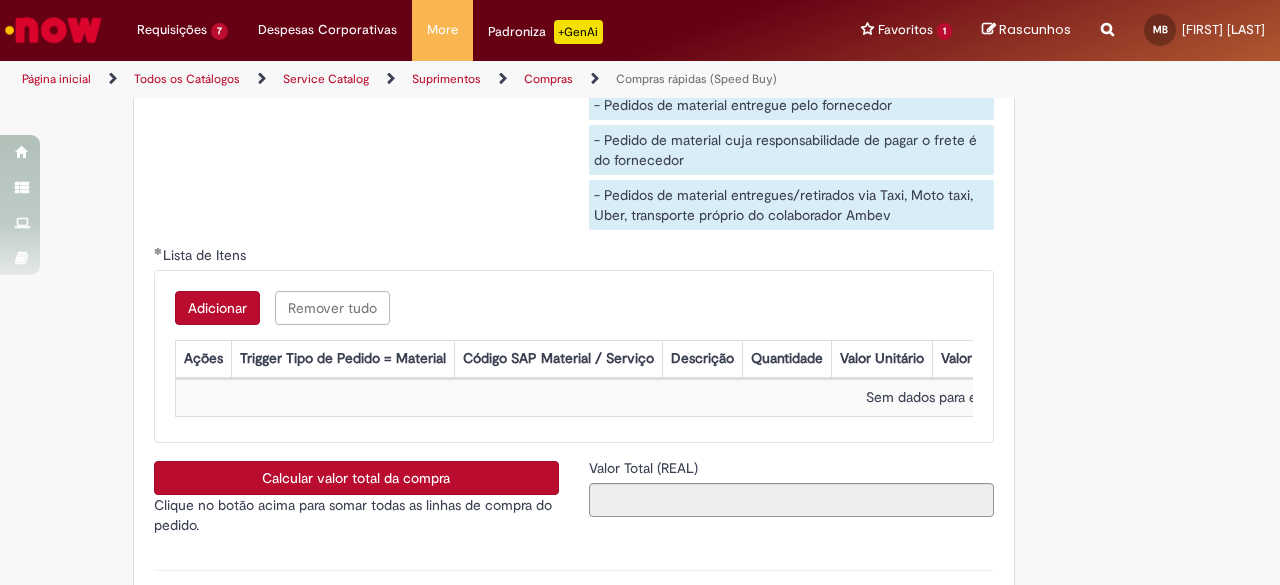 click on "Adicionar" at bounding box center (217, 308) 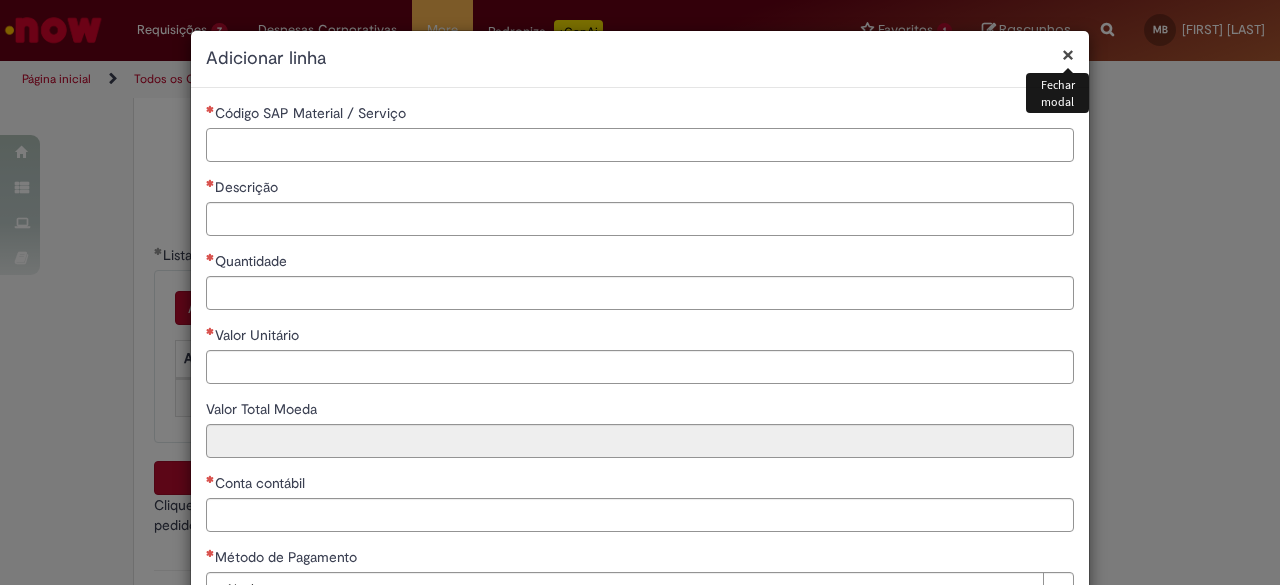 click on "Código SAP Material / Serviço" at bounding box center [640, 145] 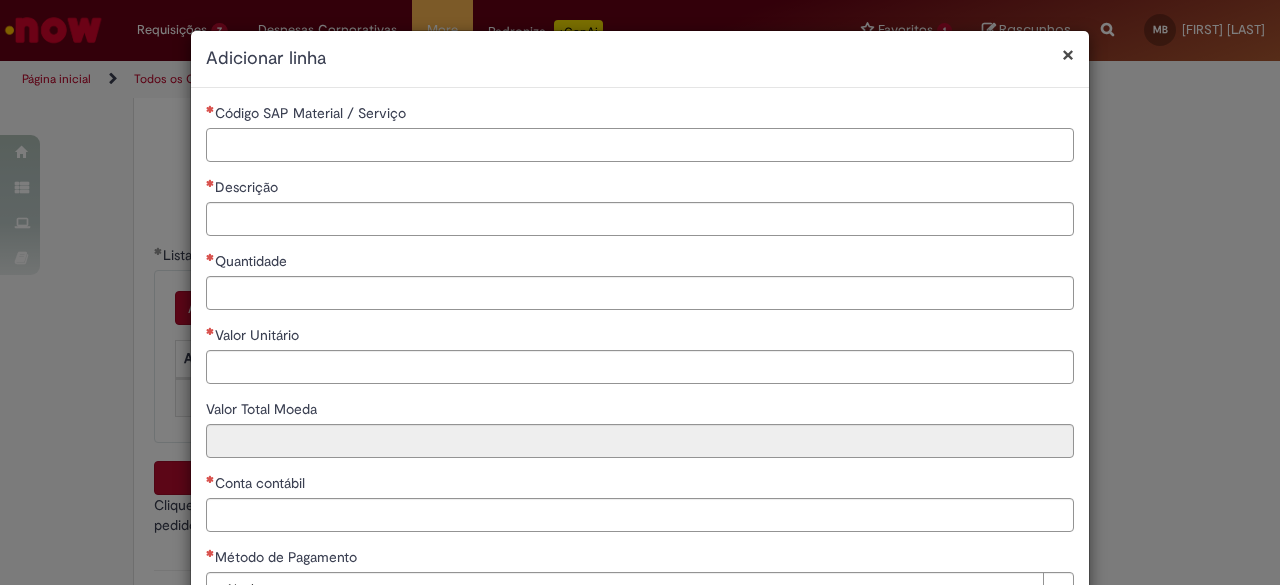 paste on "*******" 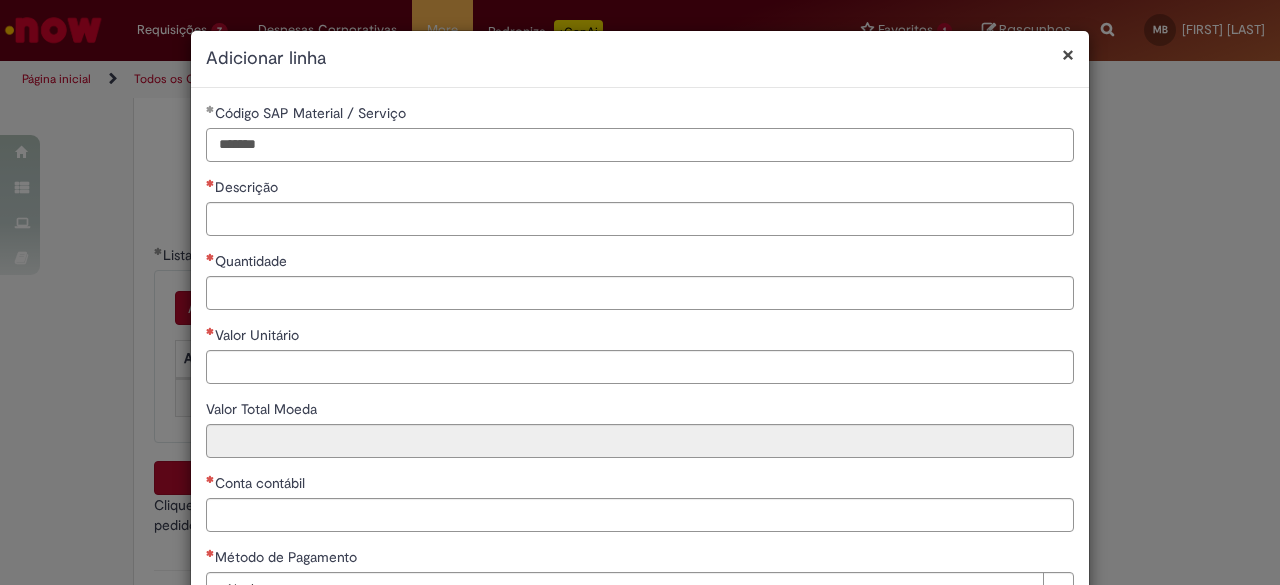 type on "*******" 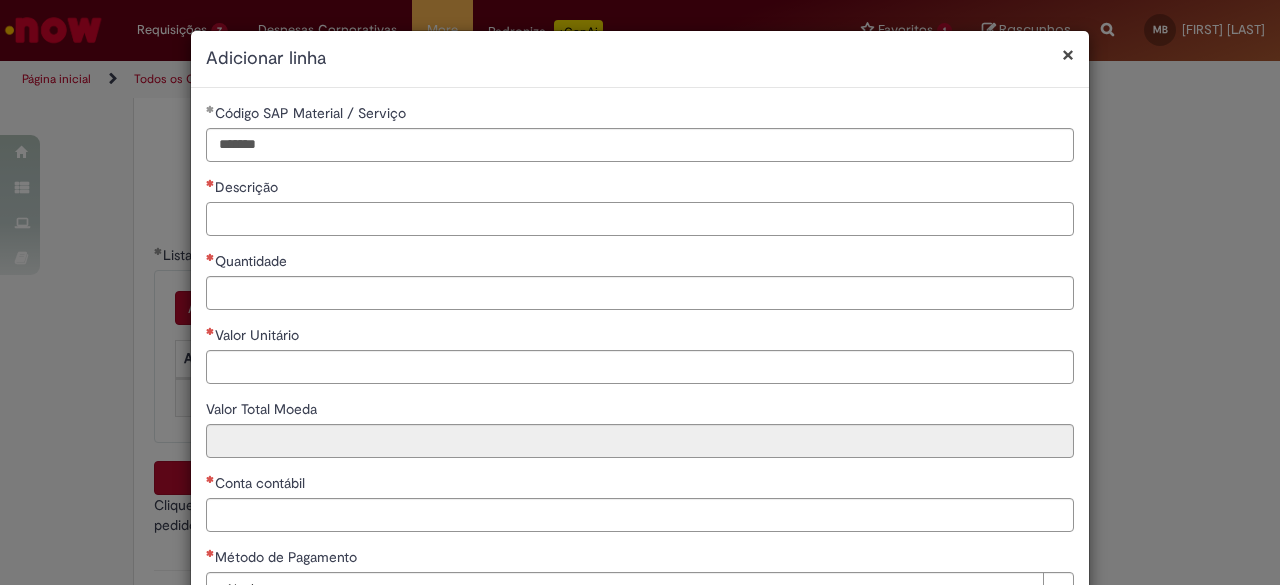 click on "Descrição" at bounding box center (640, 219) 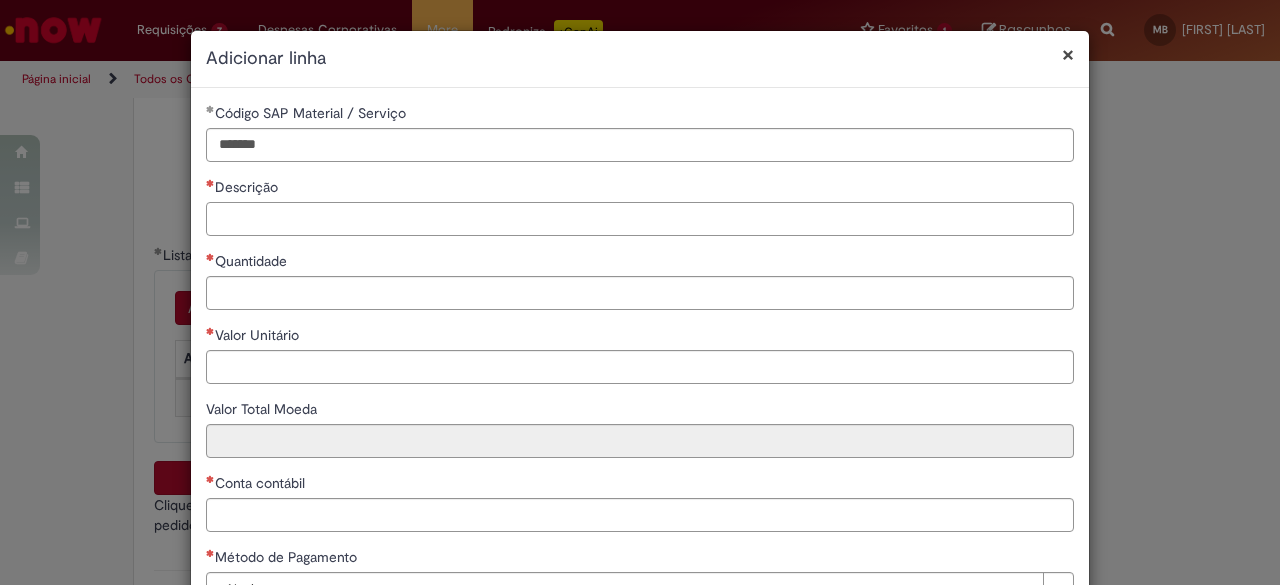 paste on "**********" 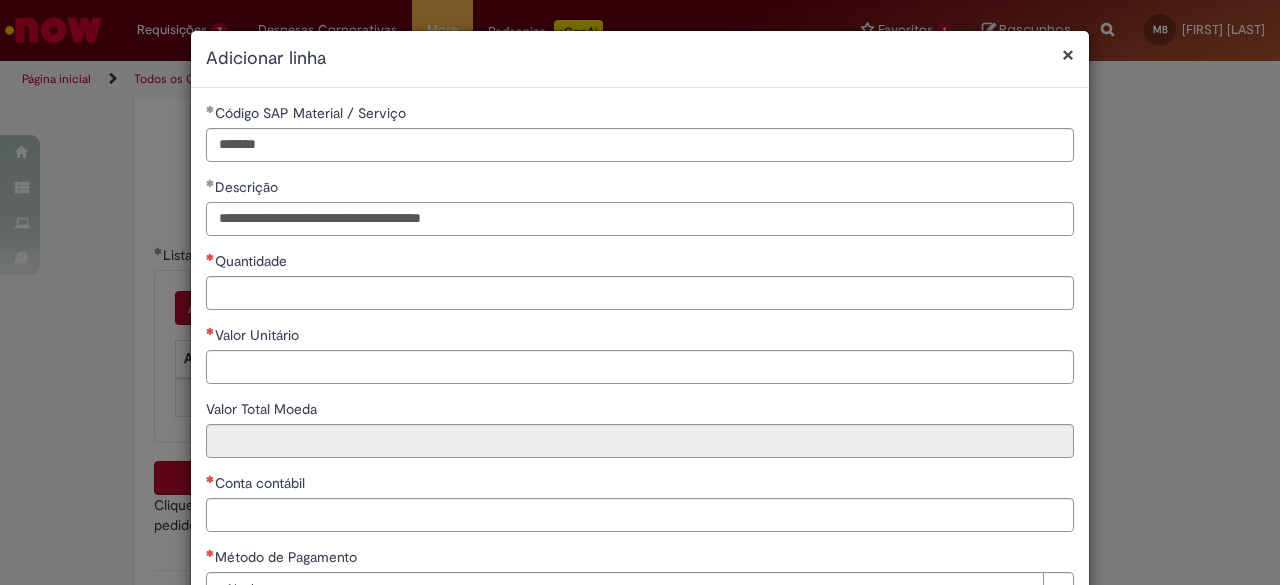 type on "**********" 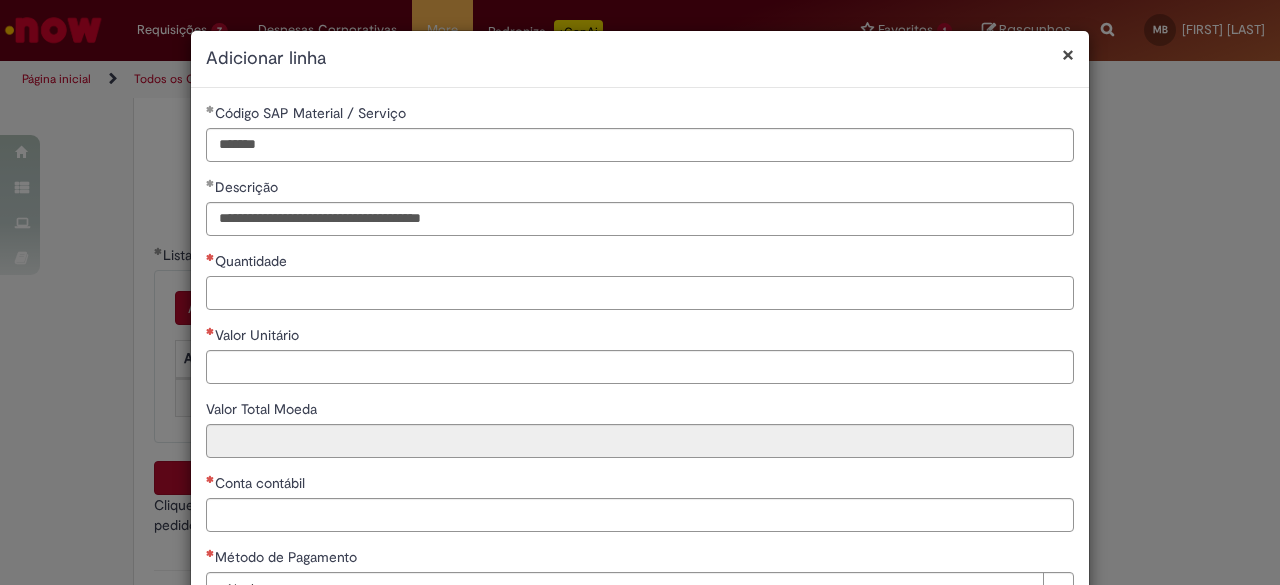 click on "Quantidade" at bounding box center (640, 293) 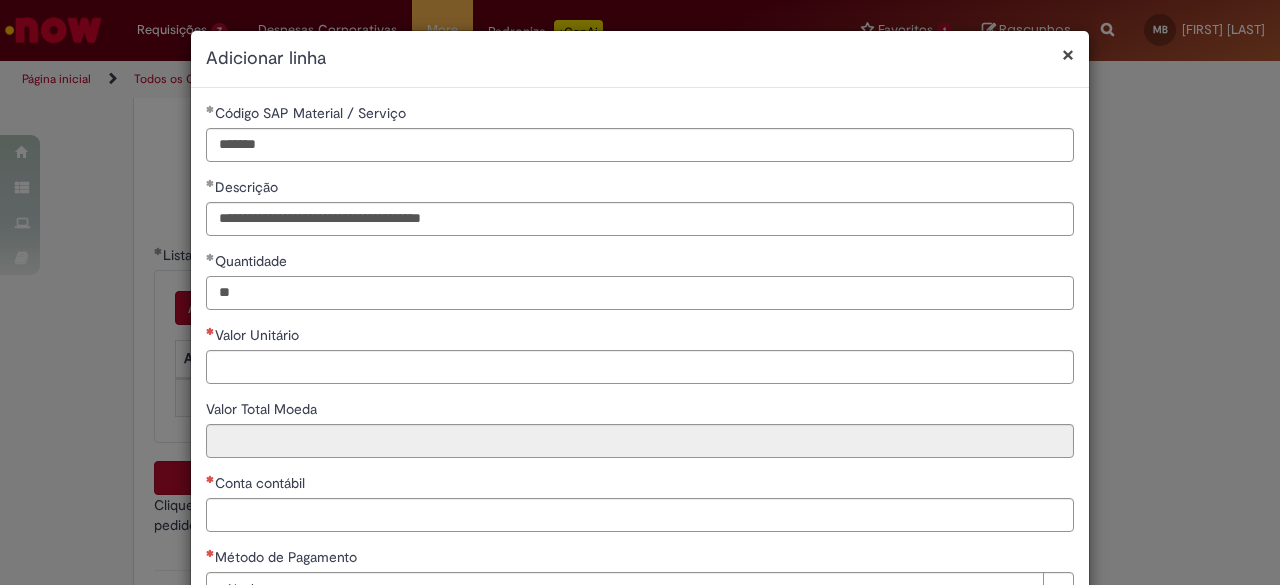 type on "**" 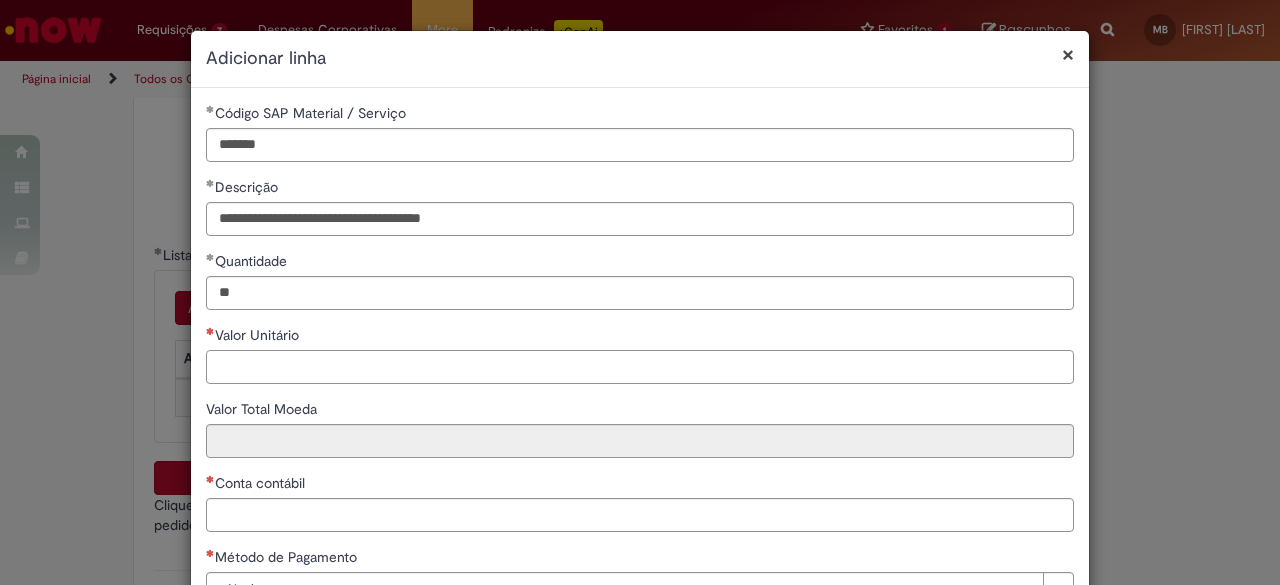 click on "Valor Unitário" at bounding box center [640, 367] 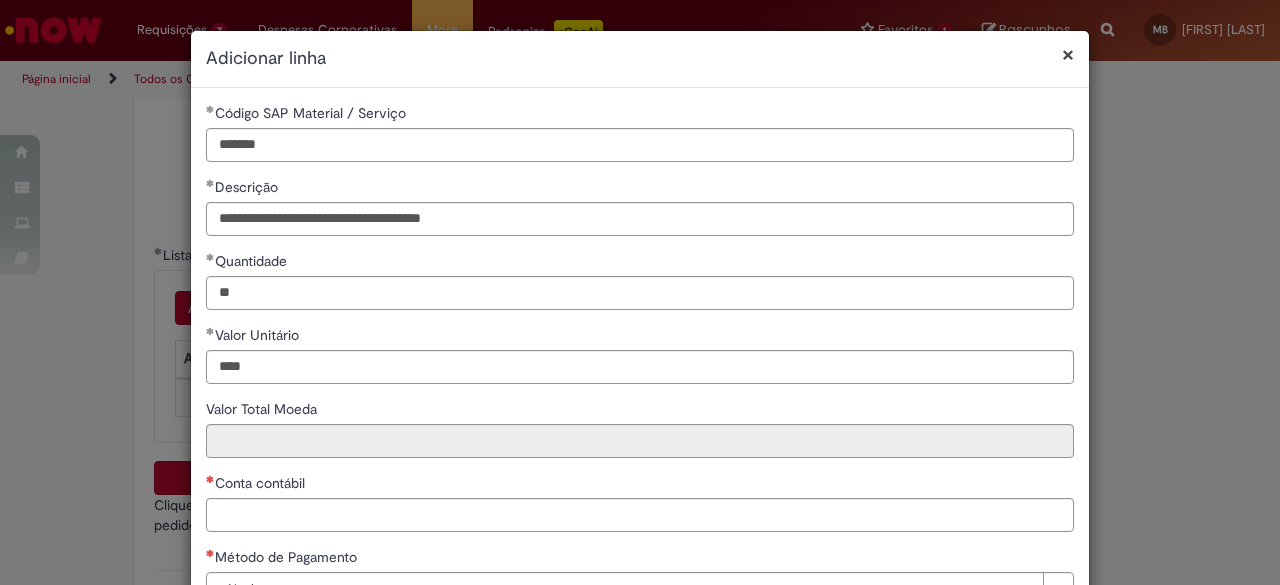 type on "********" 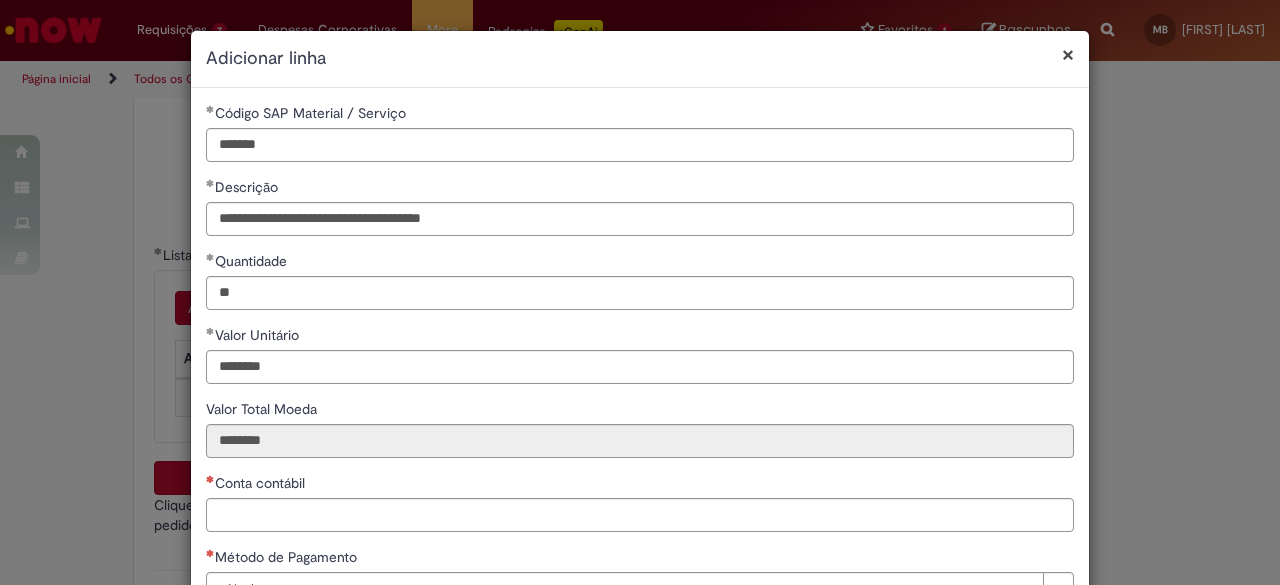 click on "**********" at bounding box center [640, 362] 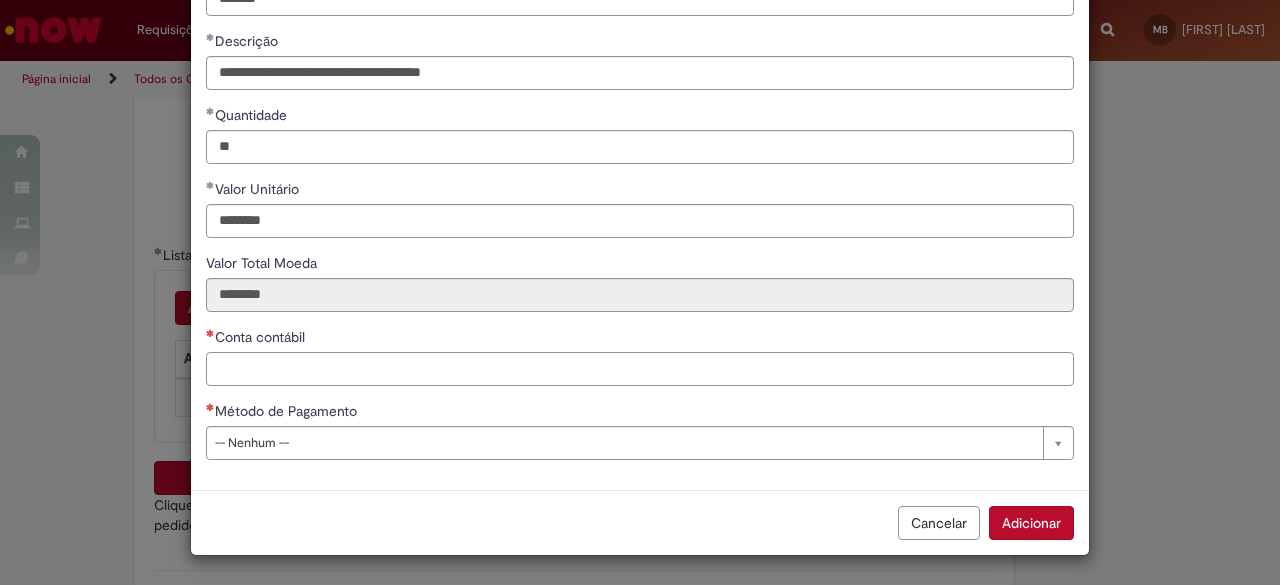 click on "Conta contábil" at bounding box center [640, 369] 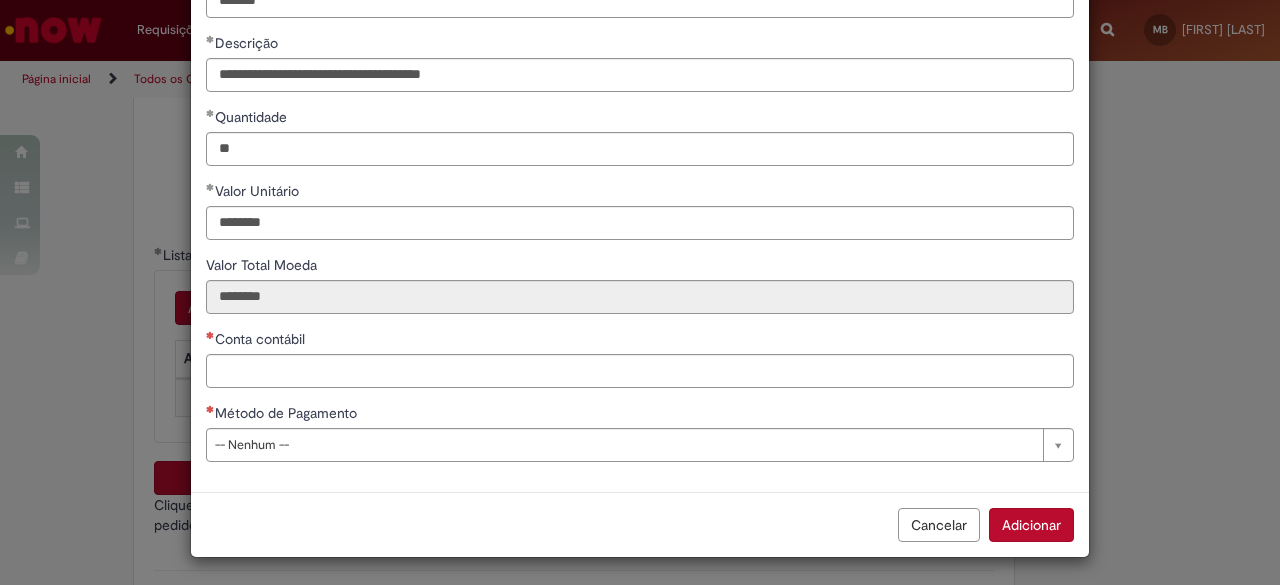 click on "**********" at bounding box center [640, 218] 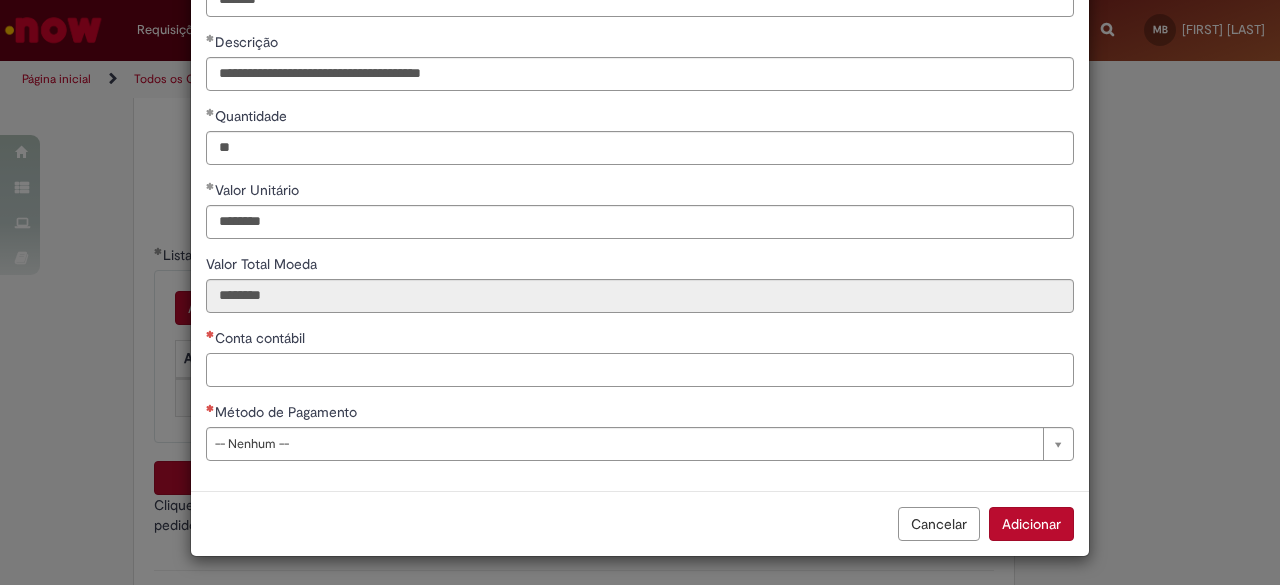 scroll, scrollTop: 144, scrollLeft: 0, axis: vertical 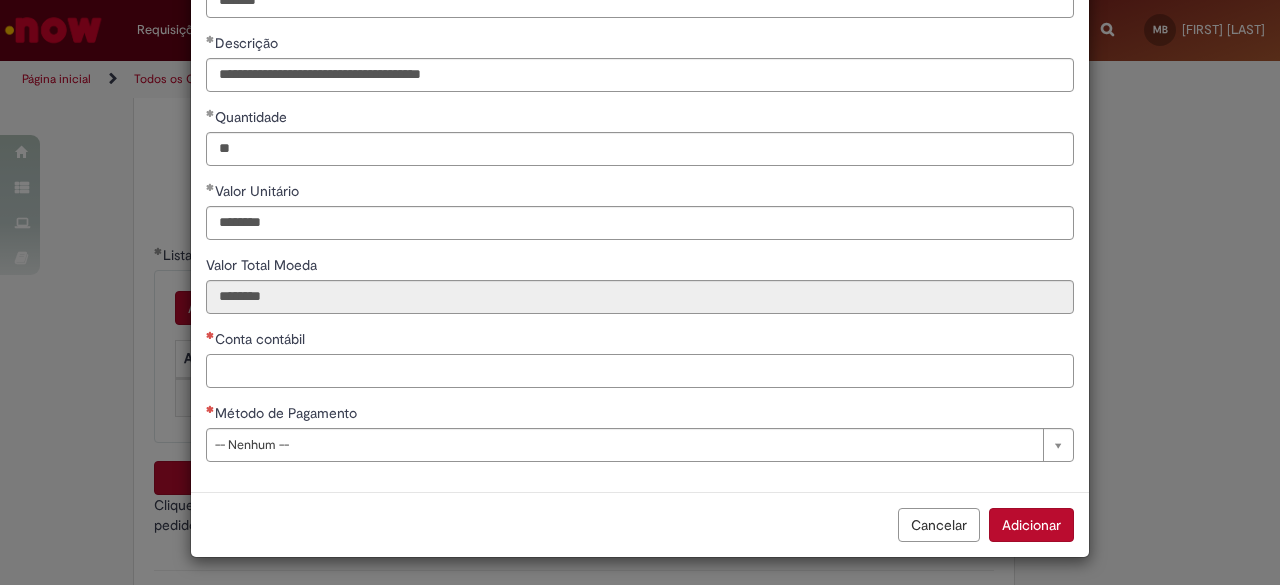 click on "Conta contábil" at bounding box center (640, 371) 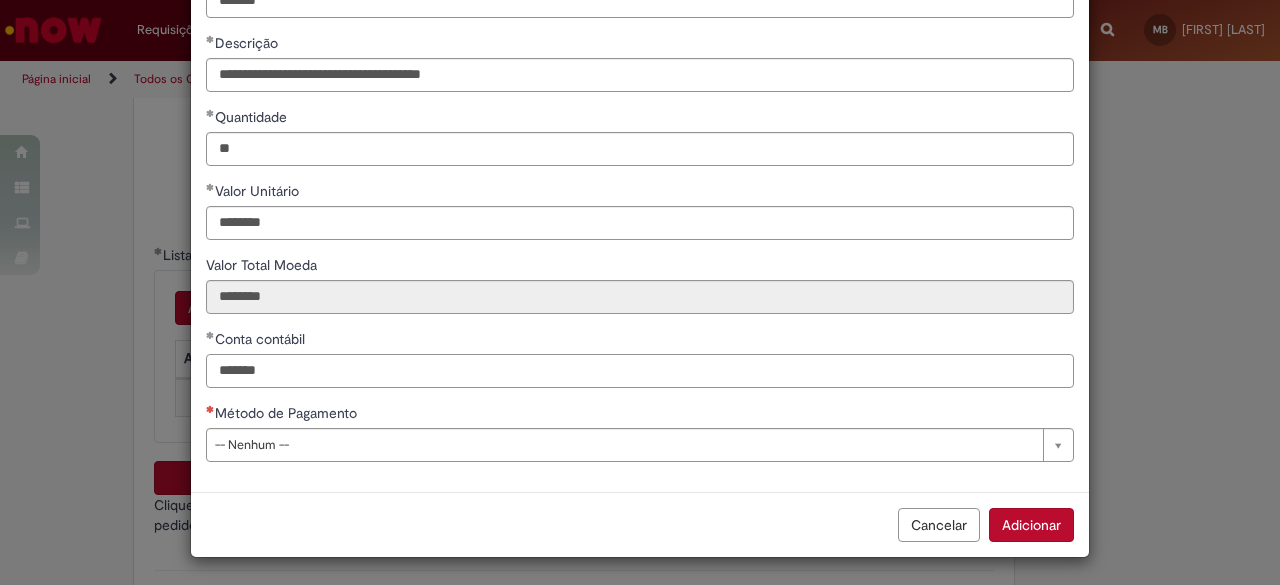 type on "*******" 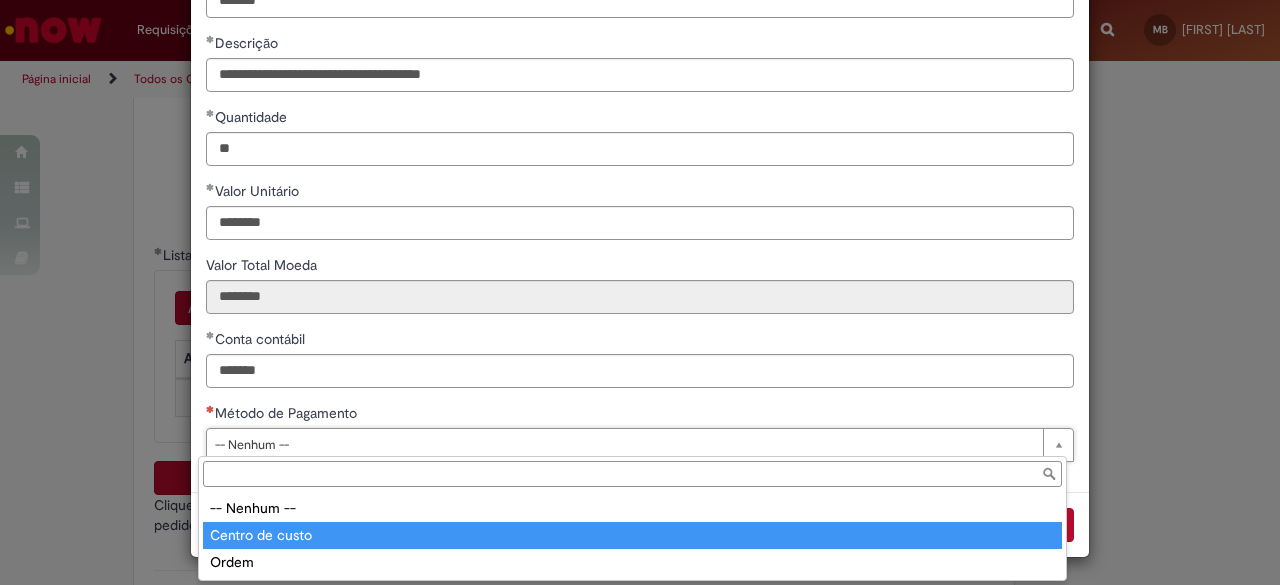 drag, startPoint x: 272, startPoint y: 531, endPoint x: 281, endPoint y: 515, distance: 18.35756 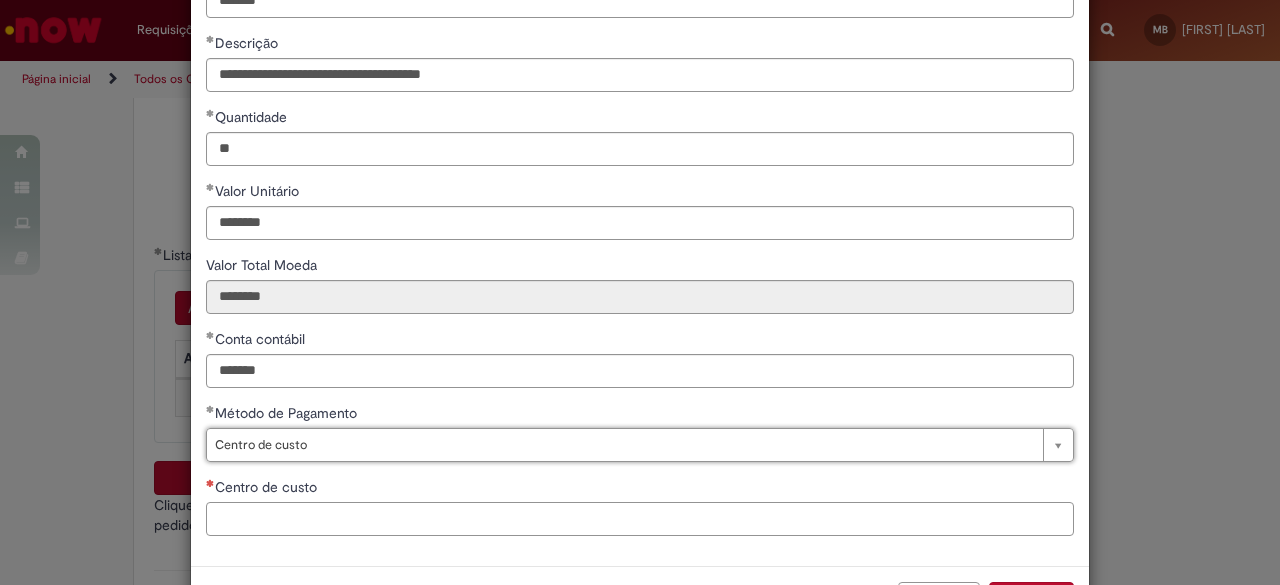 click on "Centro de custo" at bounding box center [640, 519] 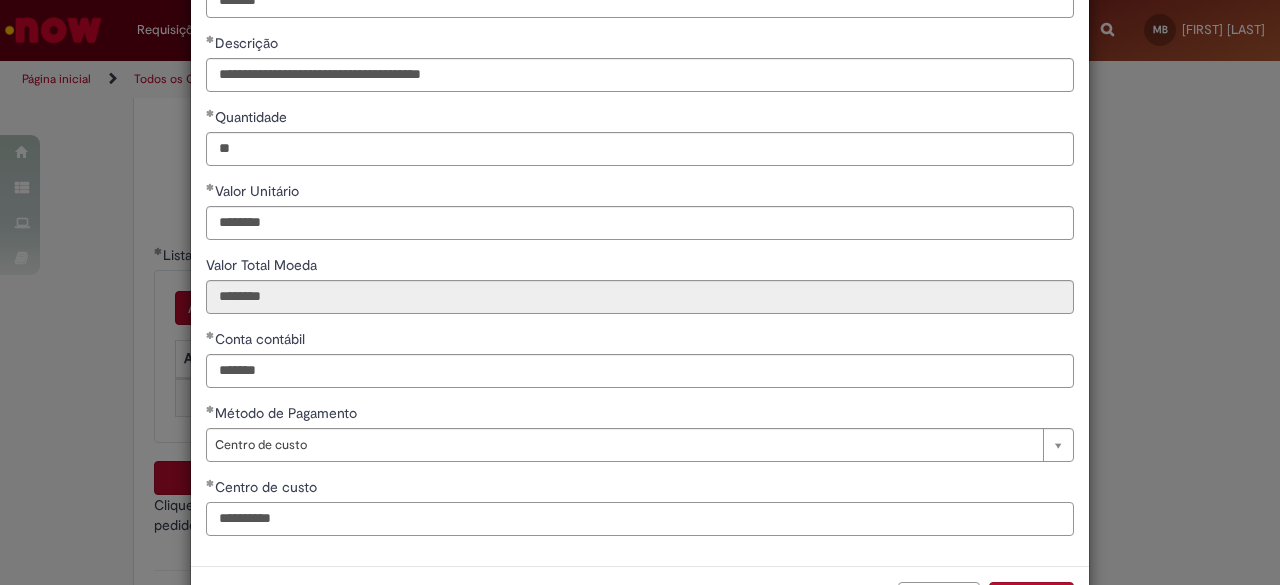 scroll, scrollTop: 218, scrollLeft: 0, axis: vertical 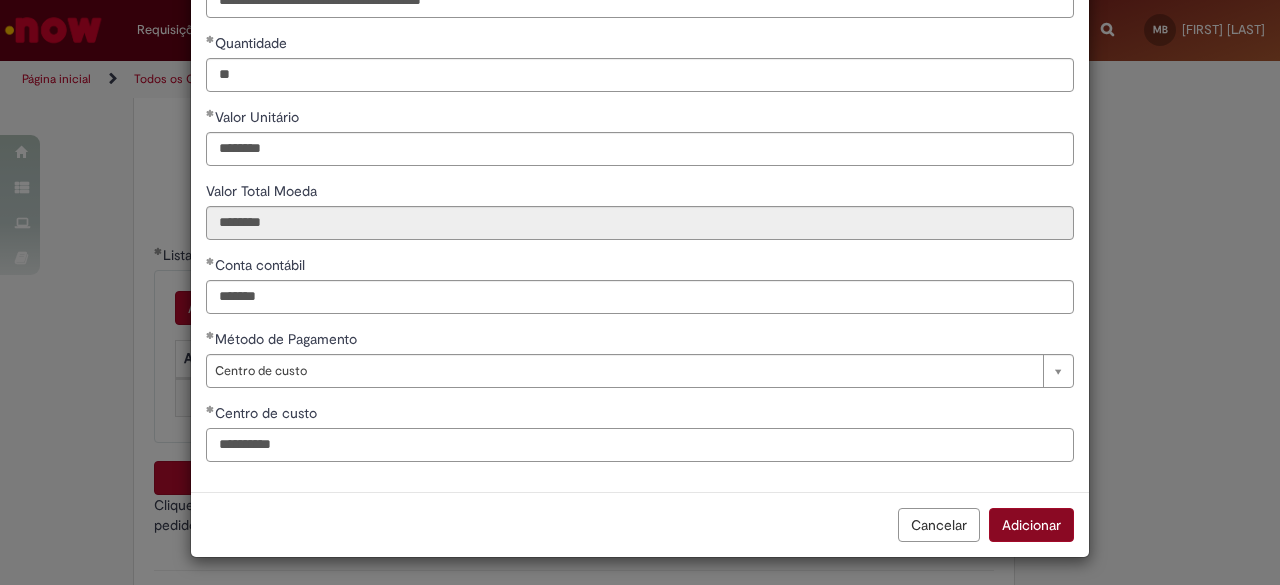 type on "**********" 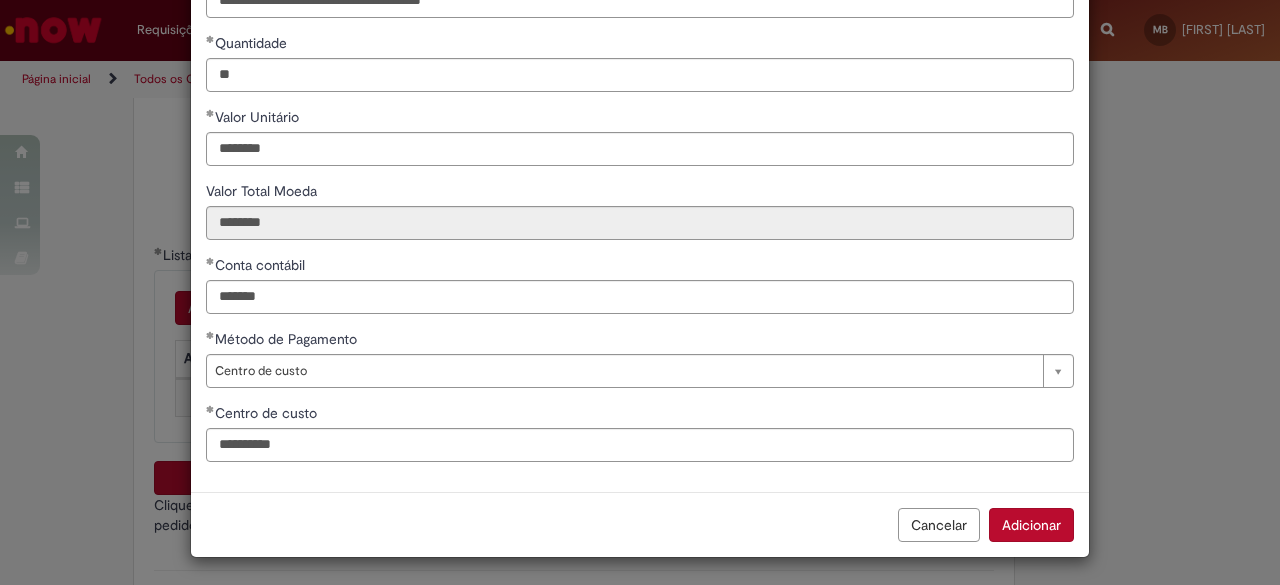 click on "Adicionar" at bounding box center [1031, 525] 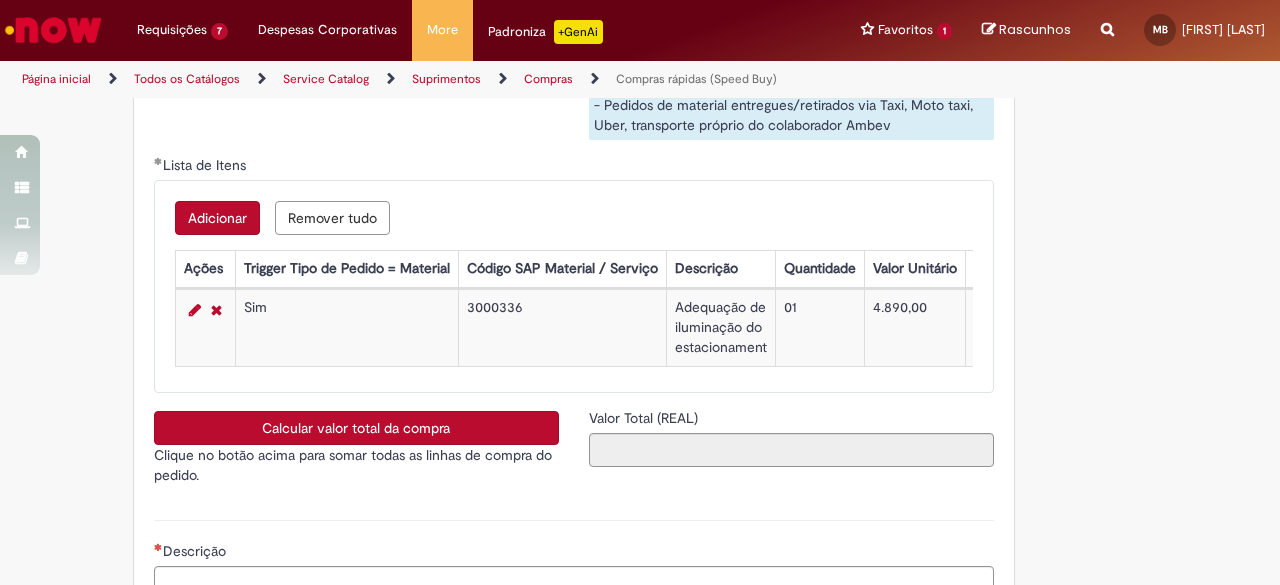 scroll, scrollTop: 3400, scrollLeft: 0, axis: vertical 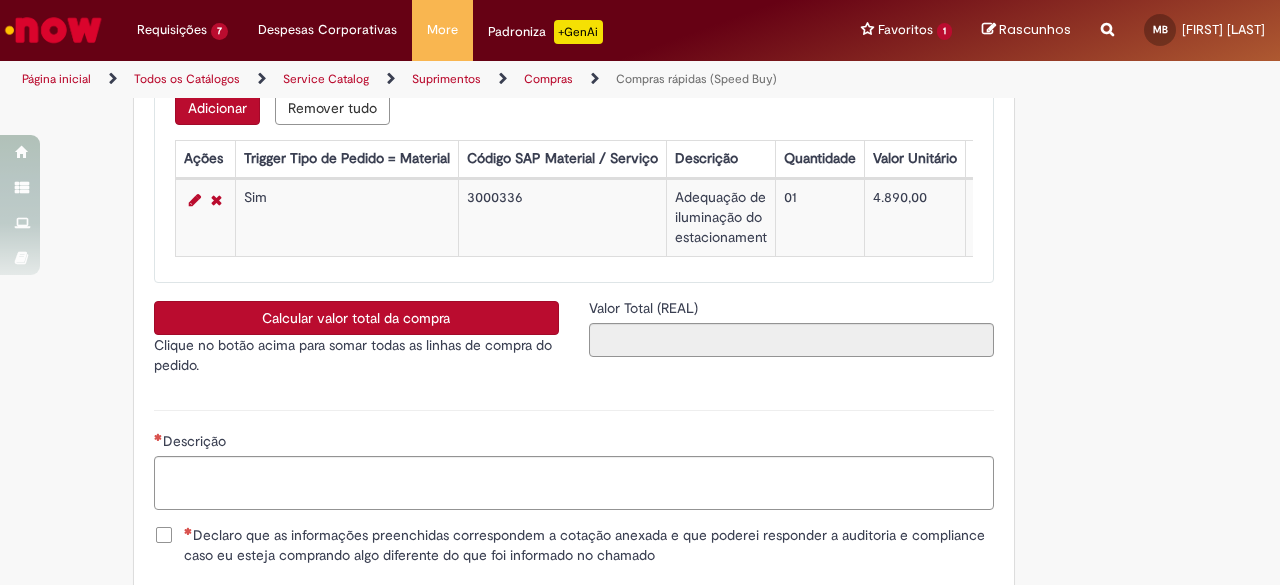 click on "Calcular valor total da compra" at bounding box center [356, 318] 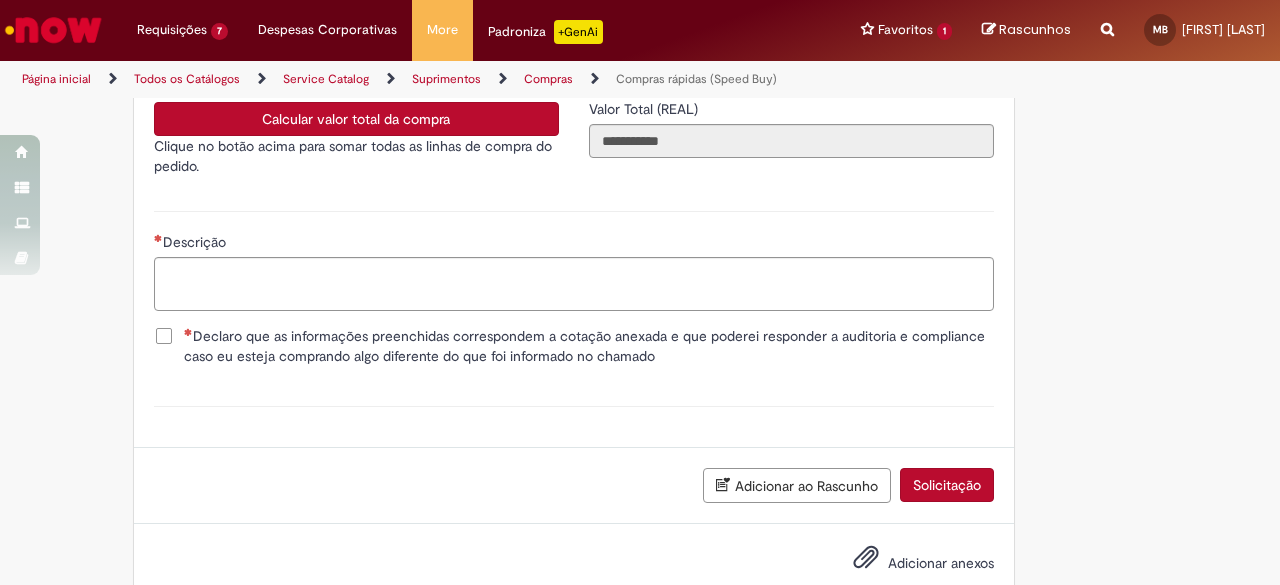 scroll, scrollTop: 3600, scrollLeft: 0, axis: vertical 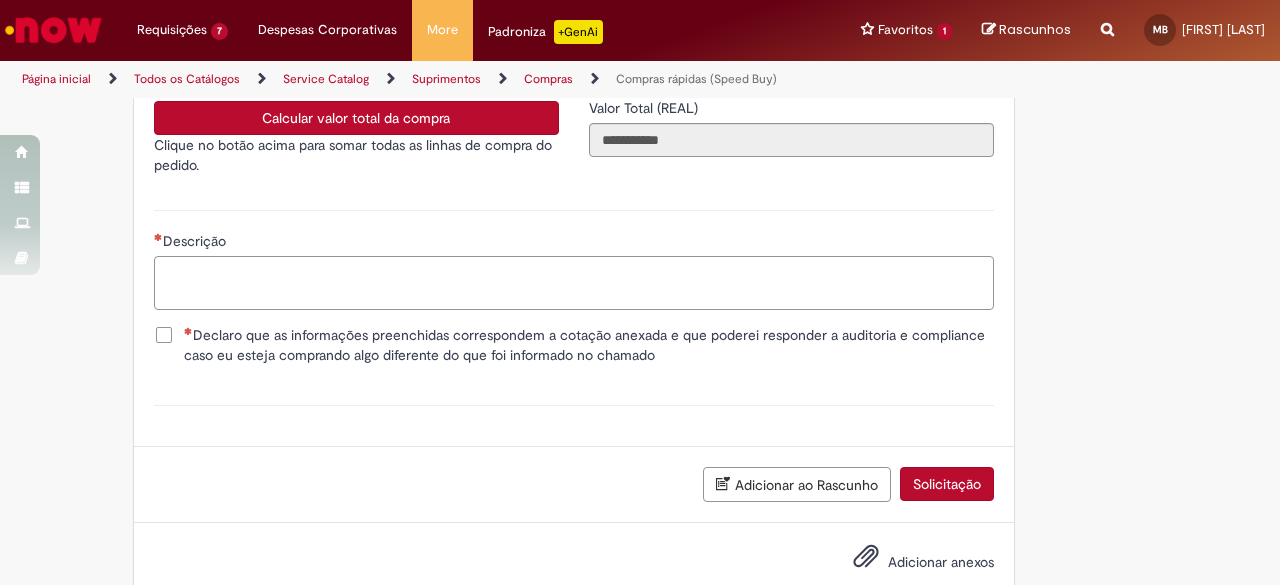 click on "Descrição" at bounding box center (574, 282) 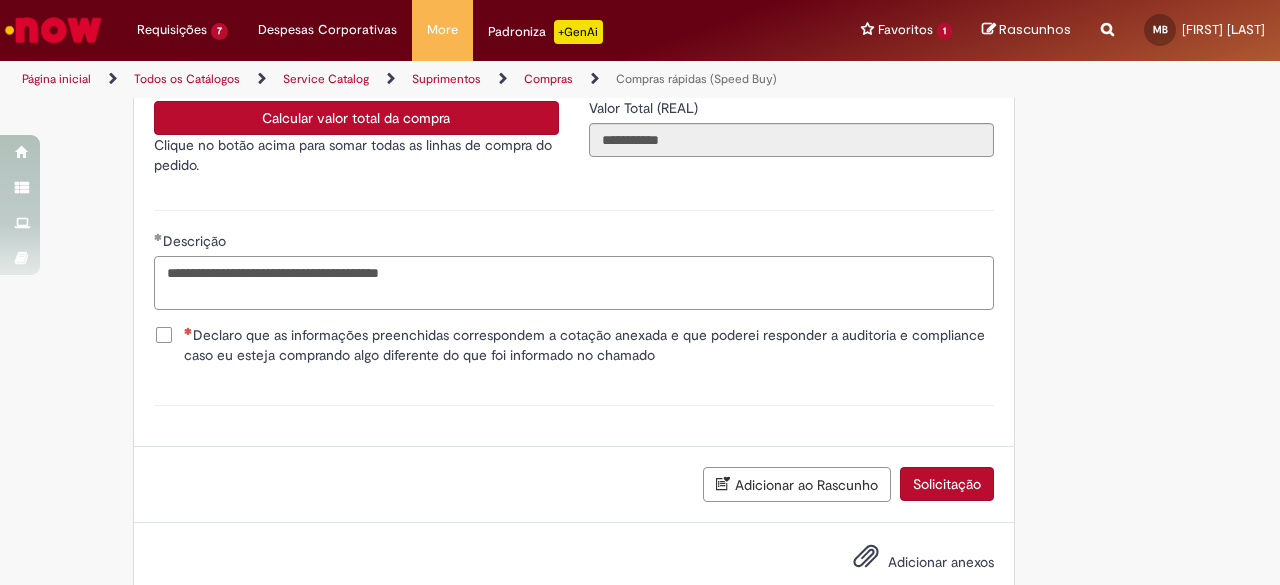 type on "**********" 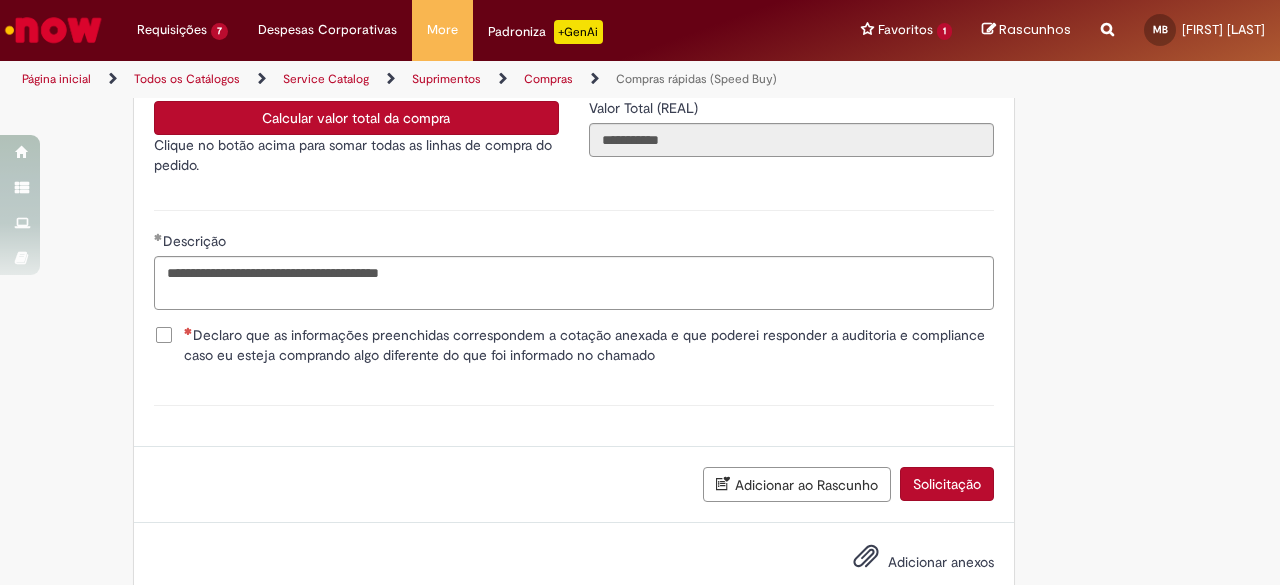 click on "Declaro que as informações preenchidas correspondem a cotação anexada e que poderei responder a auditoria e compliance caso eu esteja comprando algo diferente do que foi informado no chamado" at bounding box center [589, 345] 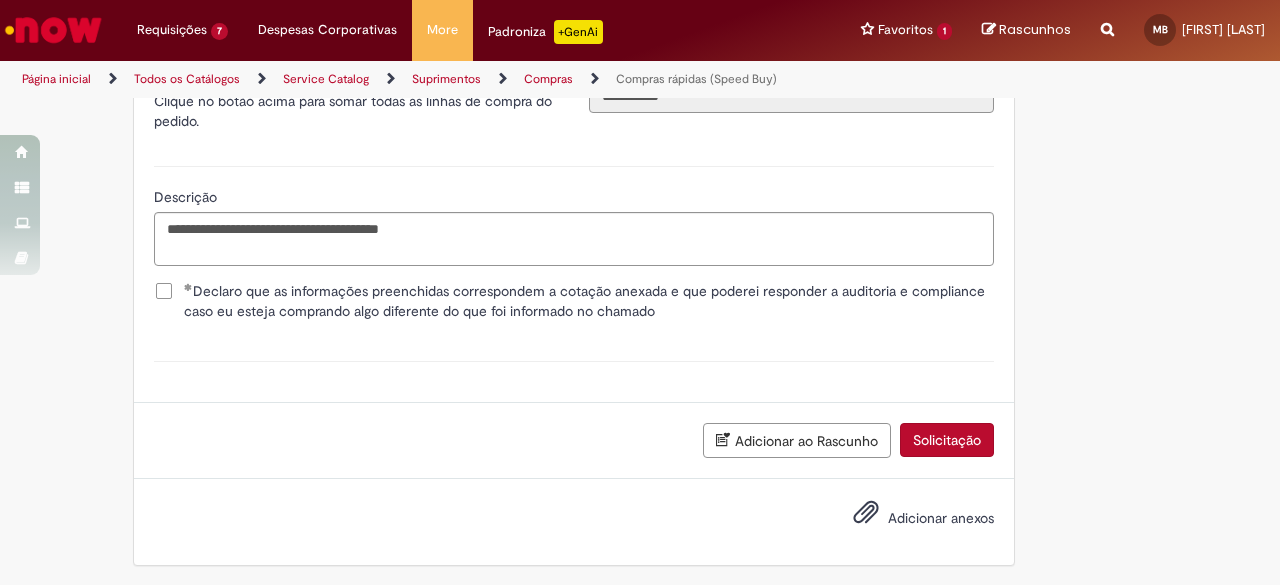 scroll, scrollTop: 3663, scrollLeft: 0, axis: vertical 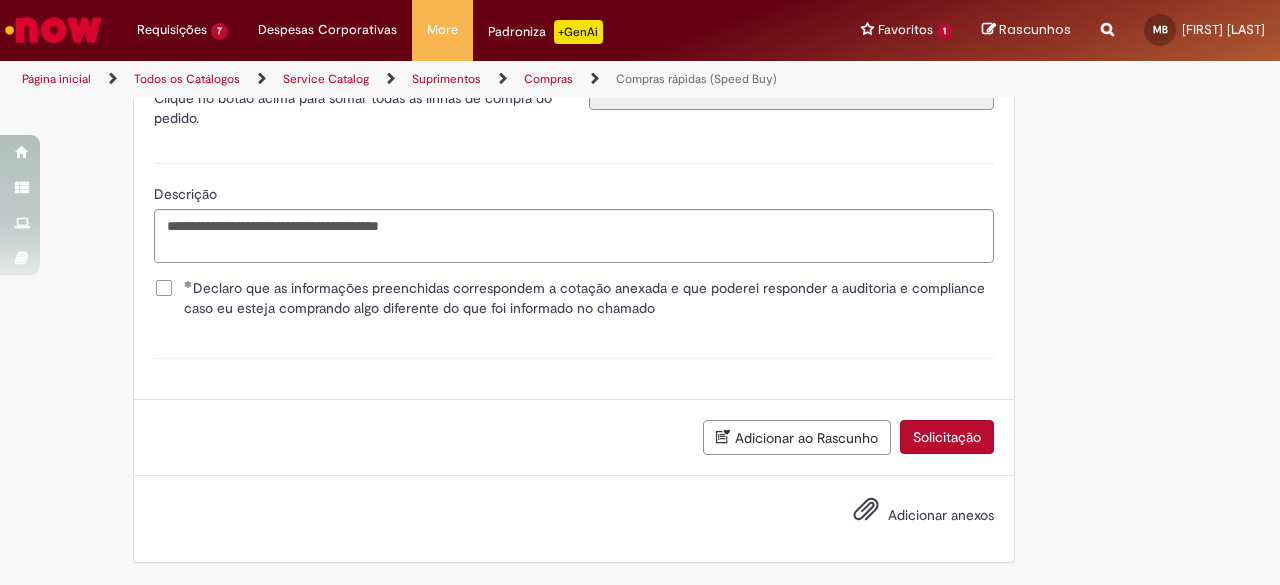 click on "Adicionar anexos" at bounding box center (941, 515) 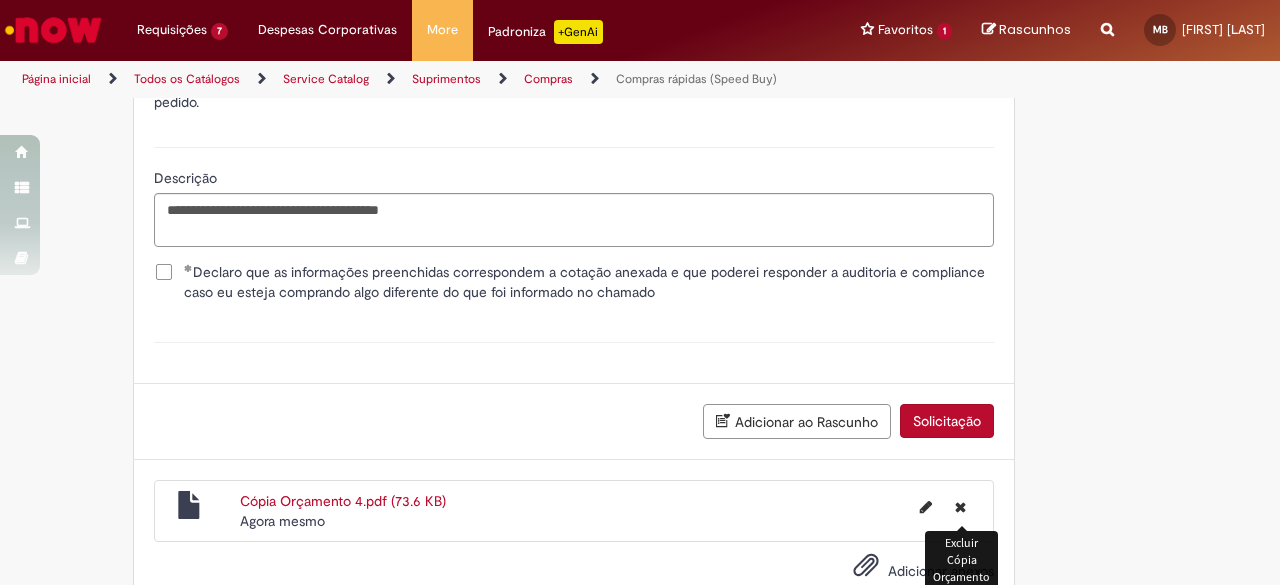 click at bounding box center [960, 507] 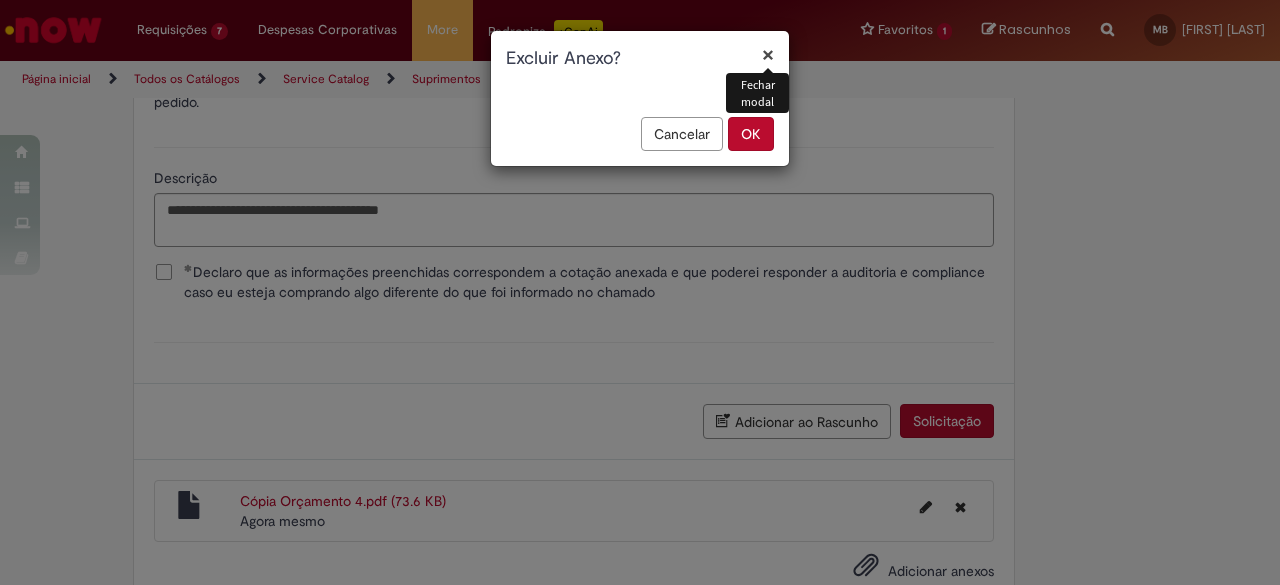click on "OK" at bounding box center (751, 134) 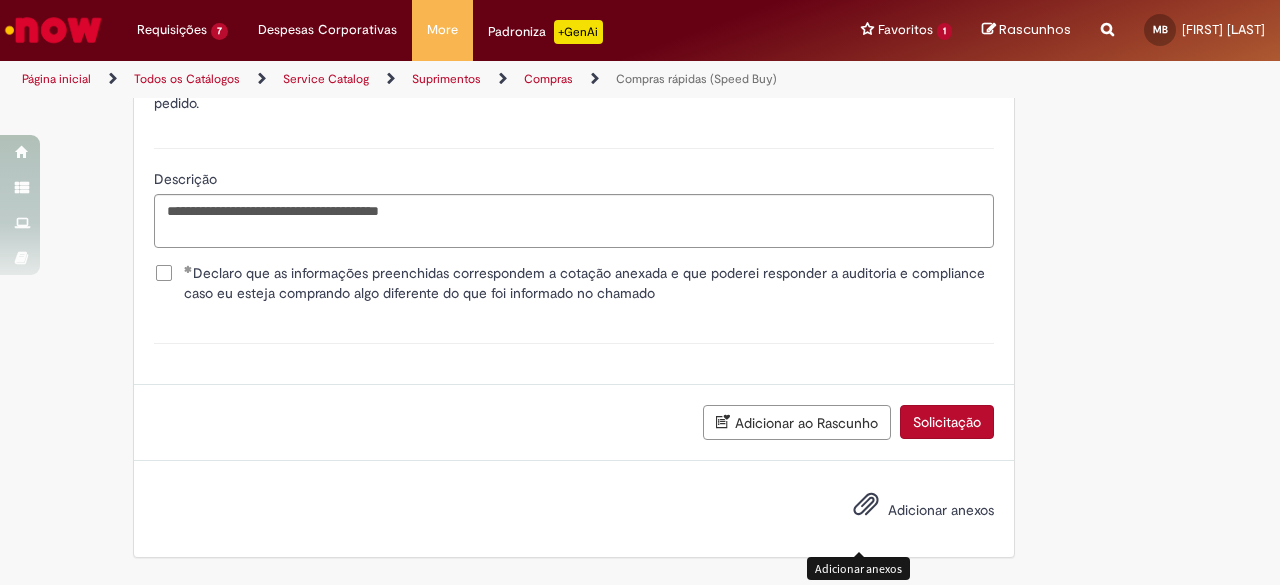 scroll, scrollTop: 3663, scrollLeft: 0, axis: vertical 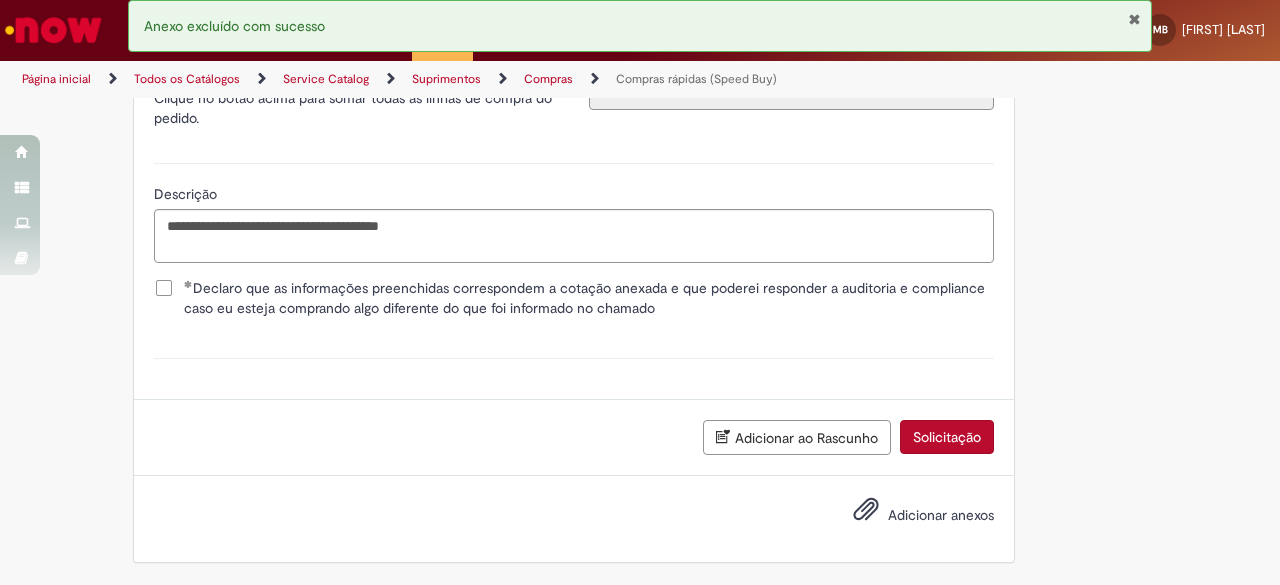 click on "Adicionar anexos" at bounding box center (941, 515) 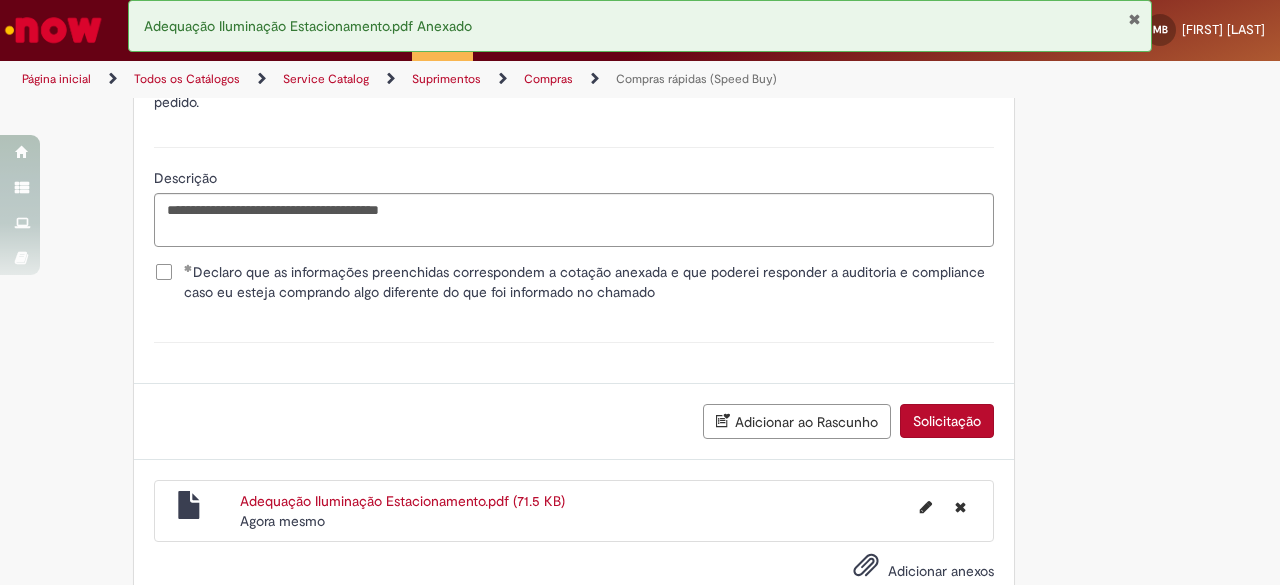 scroll, scrollTop: 3734, scrollLeft: 0, axis: vertical 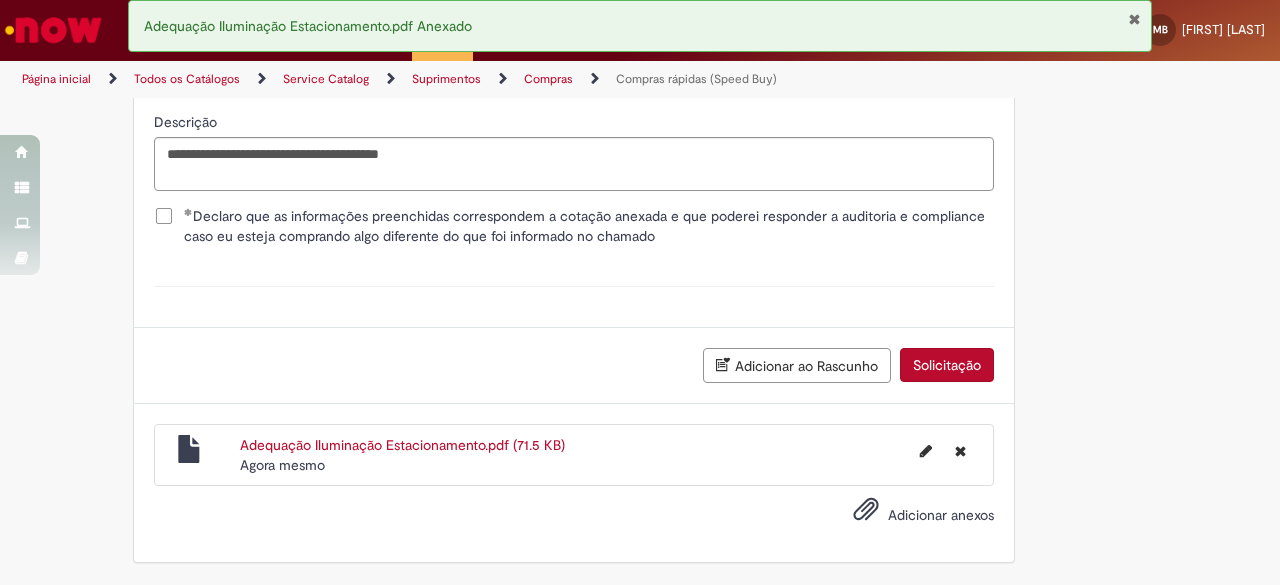 click on "Adequação Iluminação Estacionamento.pdf (71.5 KB)" at bounding box center [402, 445] 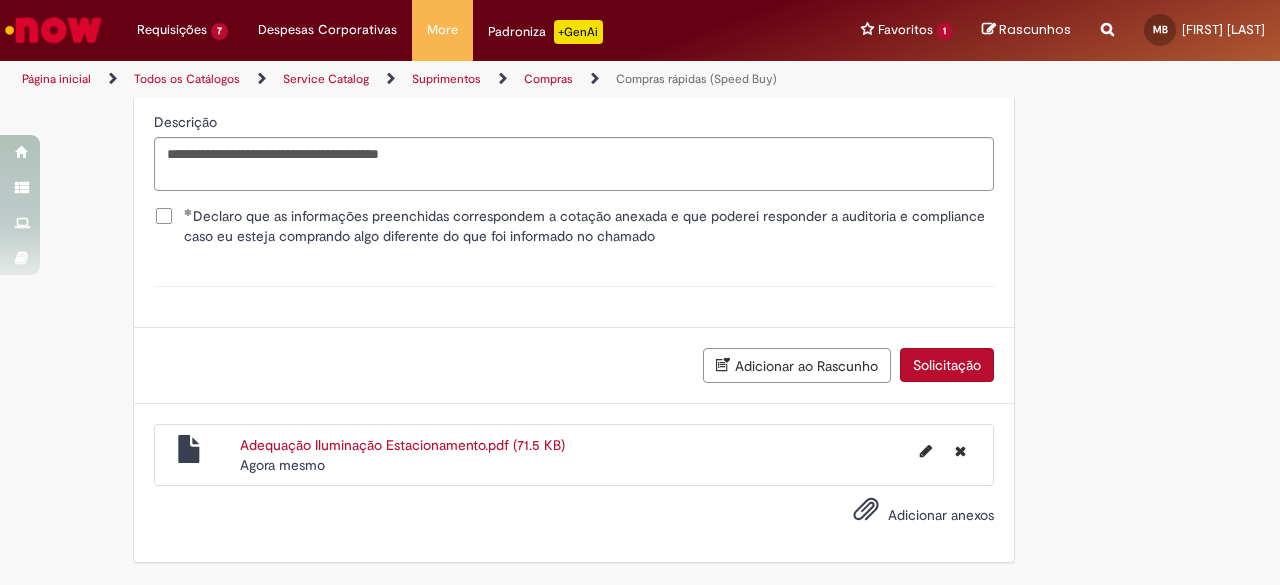 click on "Solicitação" at bounding box center [947, 365] 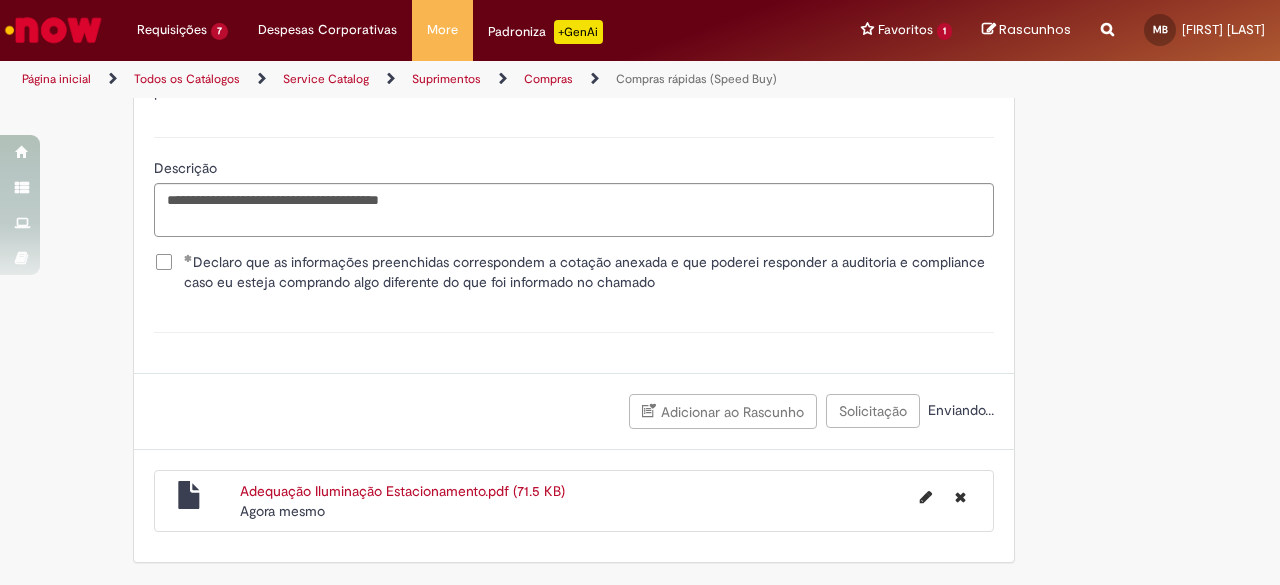 scroll, scrollTop: 3689, scrollLeft: 0, axis: vertical 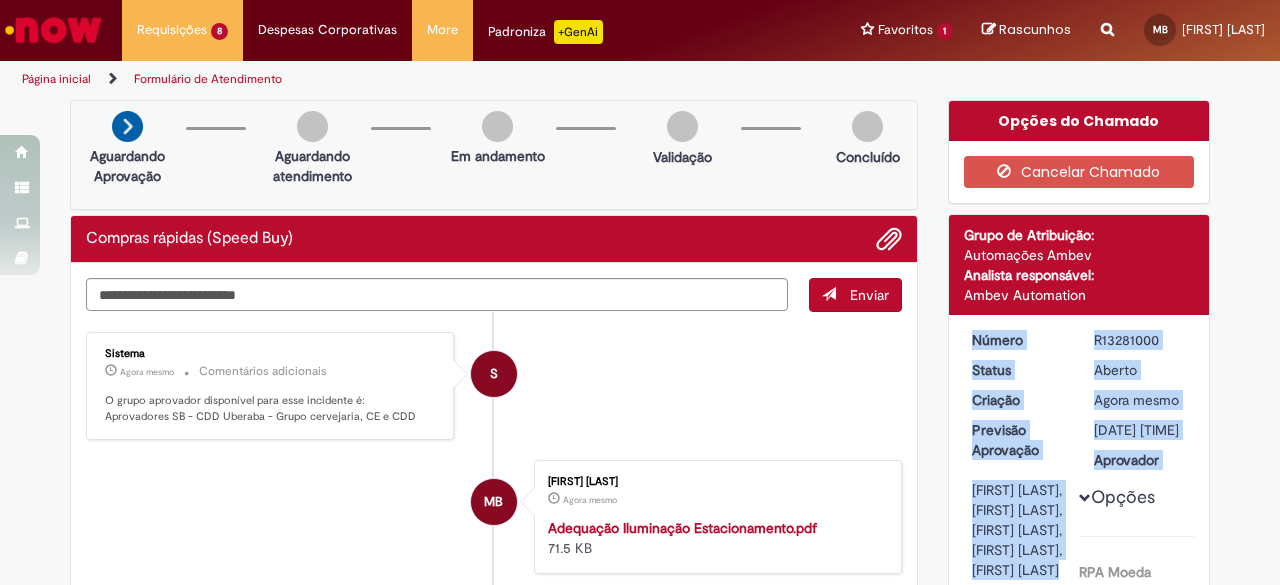 drag, startPoint x: 1096, startPoint y: 339, endPoint x: 1133, endPoint y: 339, distance: 37 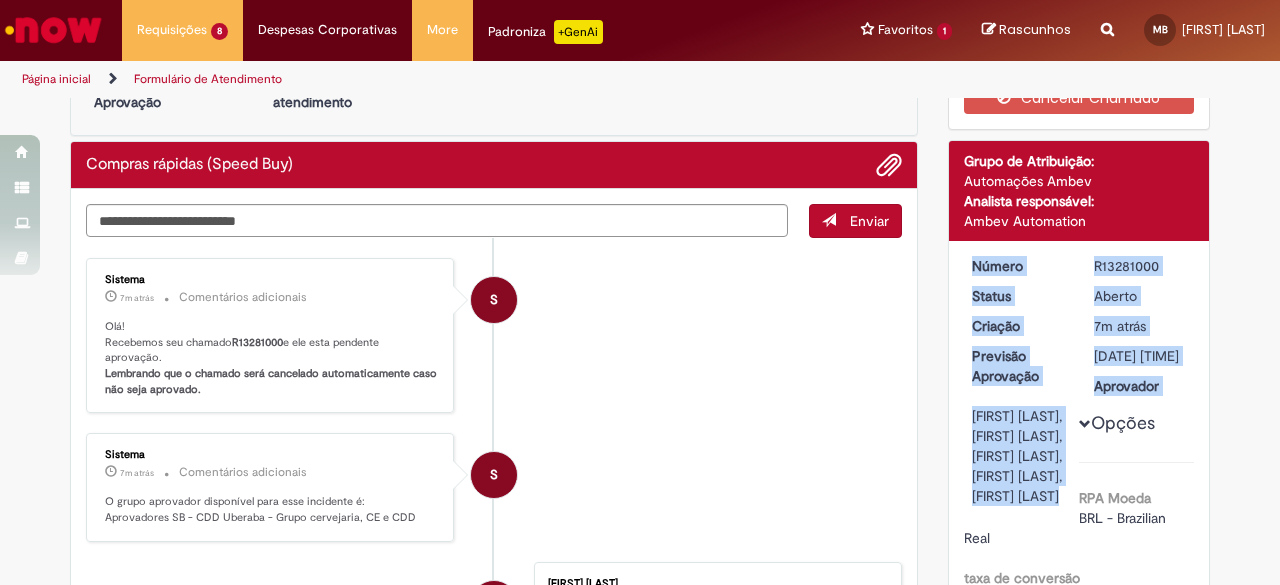 scroll, scrollTop: 100, scrollLeft: 0, axis: vertical 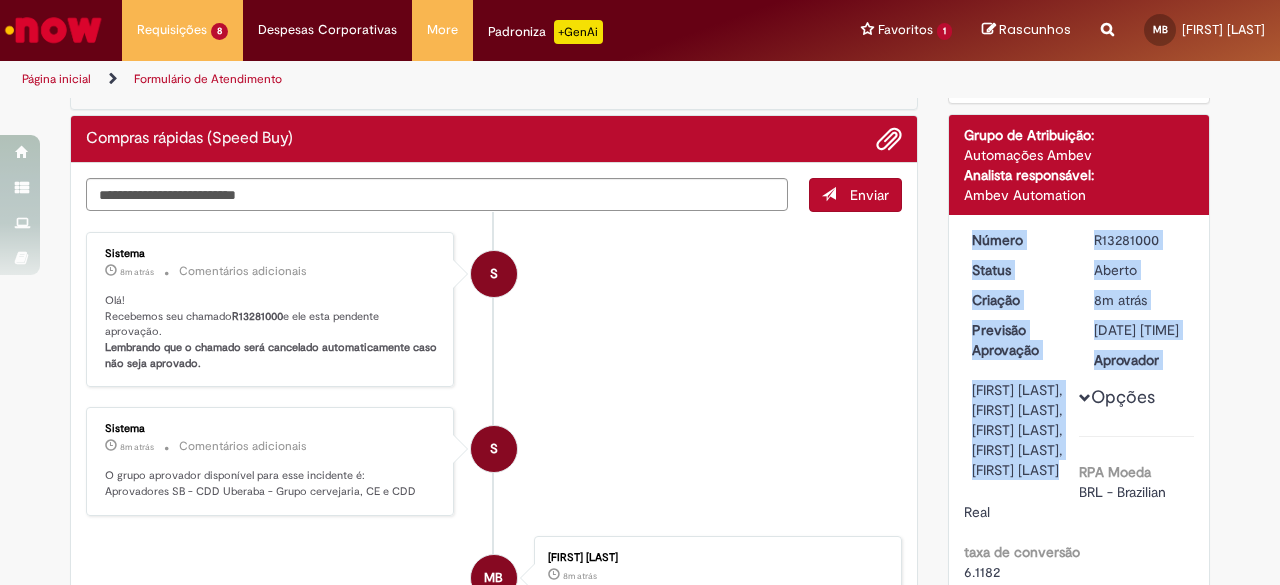 click at bounding box center (53, 30) 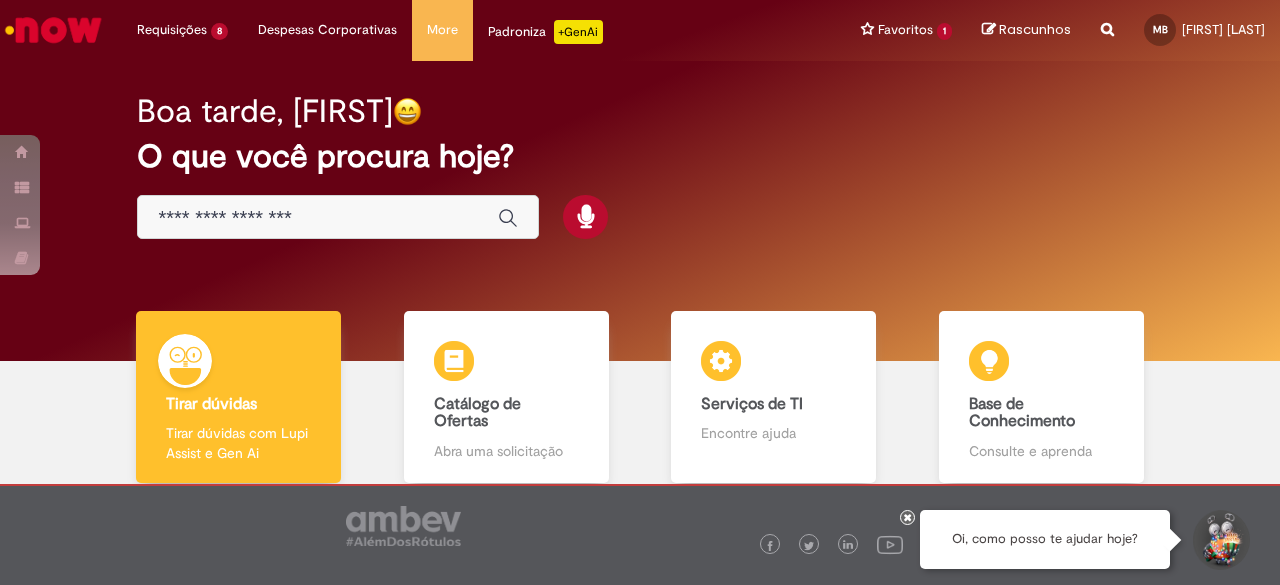 scroll, scrollTop: 0, scrollLeft: 0, axis: both 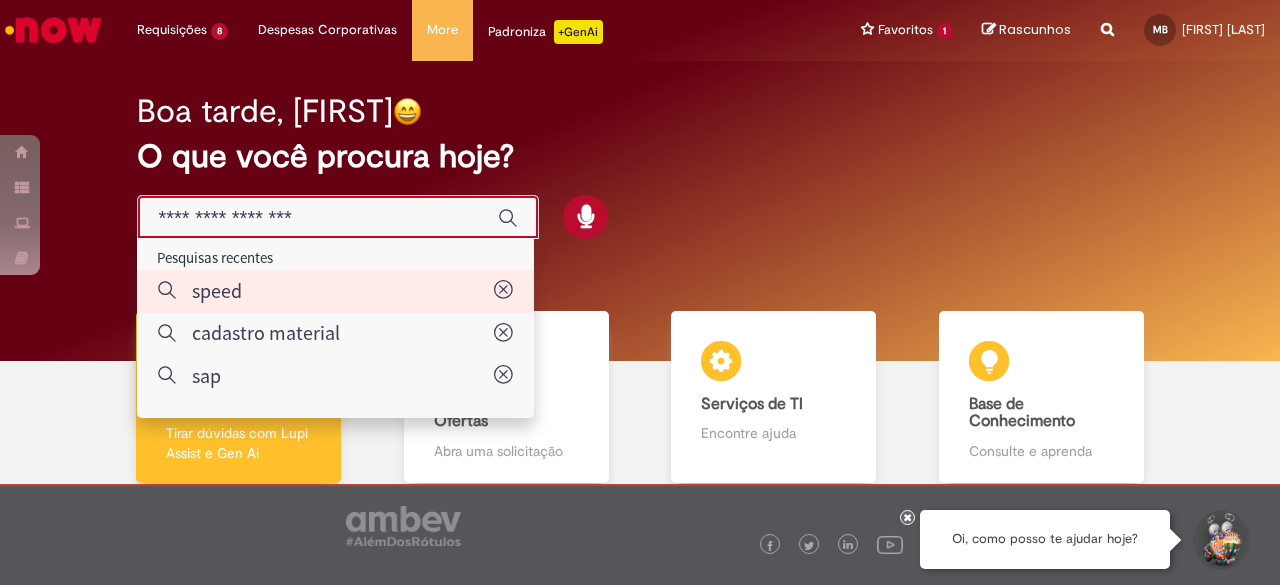 type on "*****" 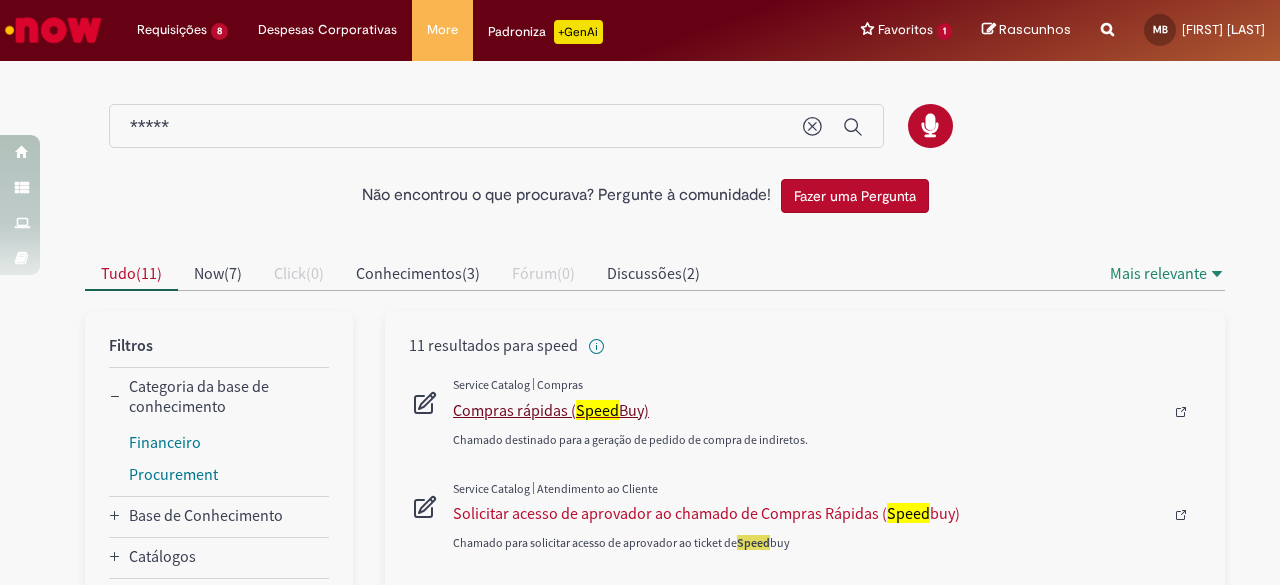 click on "Compras rápidas ( Speed  Buy)" at bounding box center (808, 410) 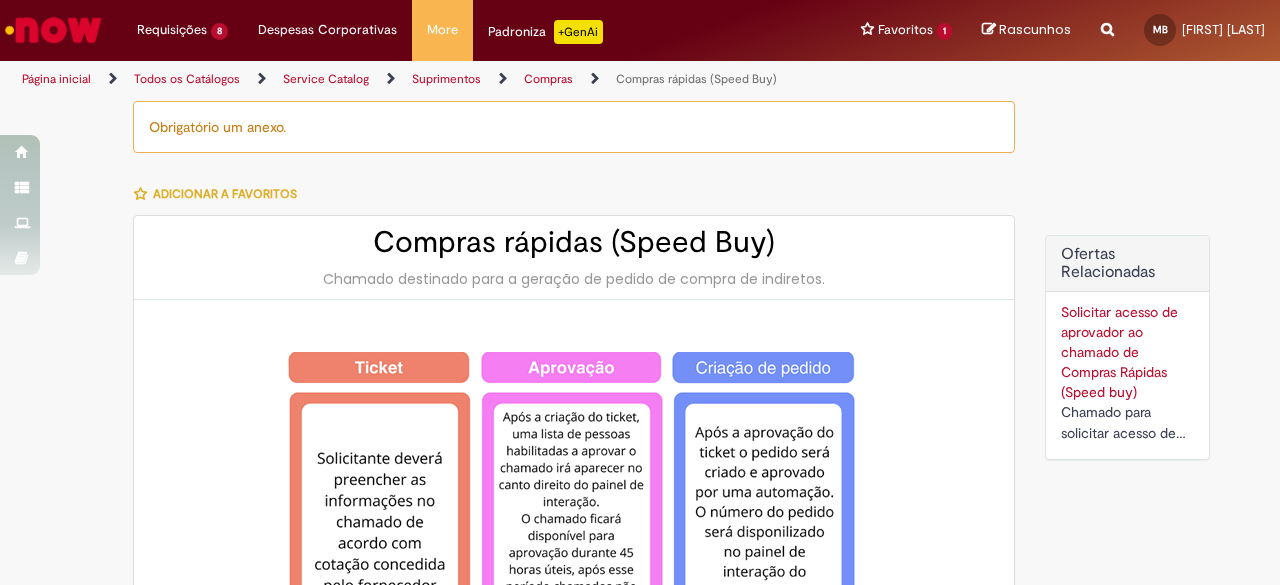 type on "**********" 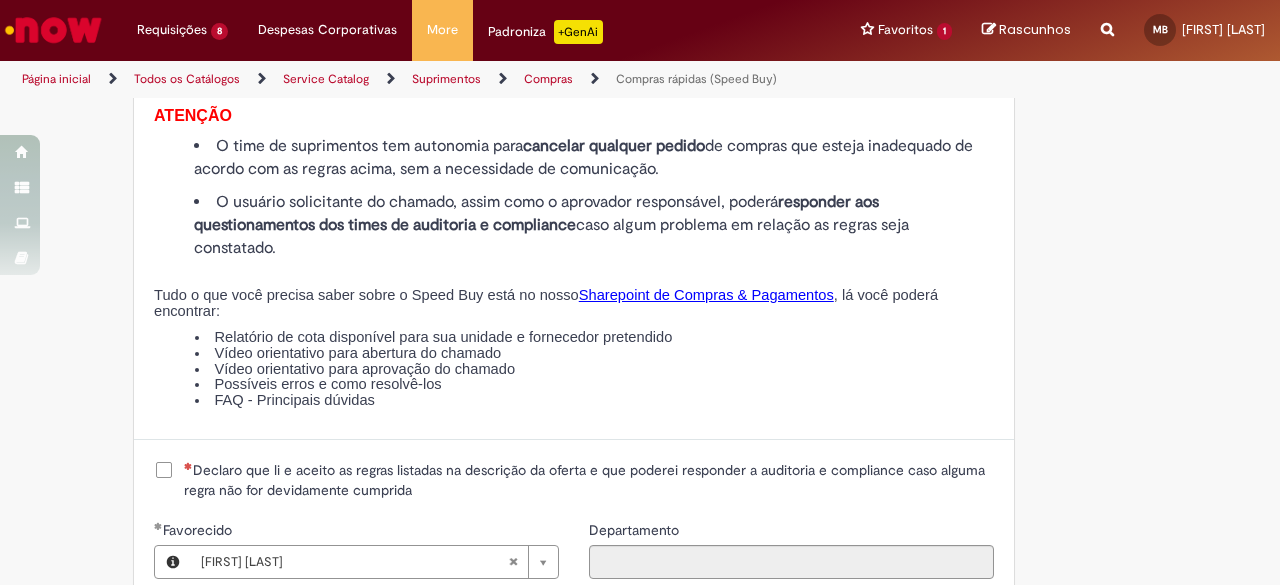scroll, scrollTop: 2300, scrollLeft: 0, axis: vertical 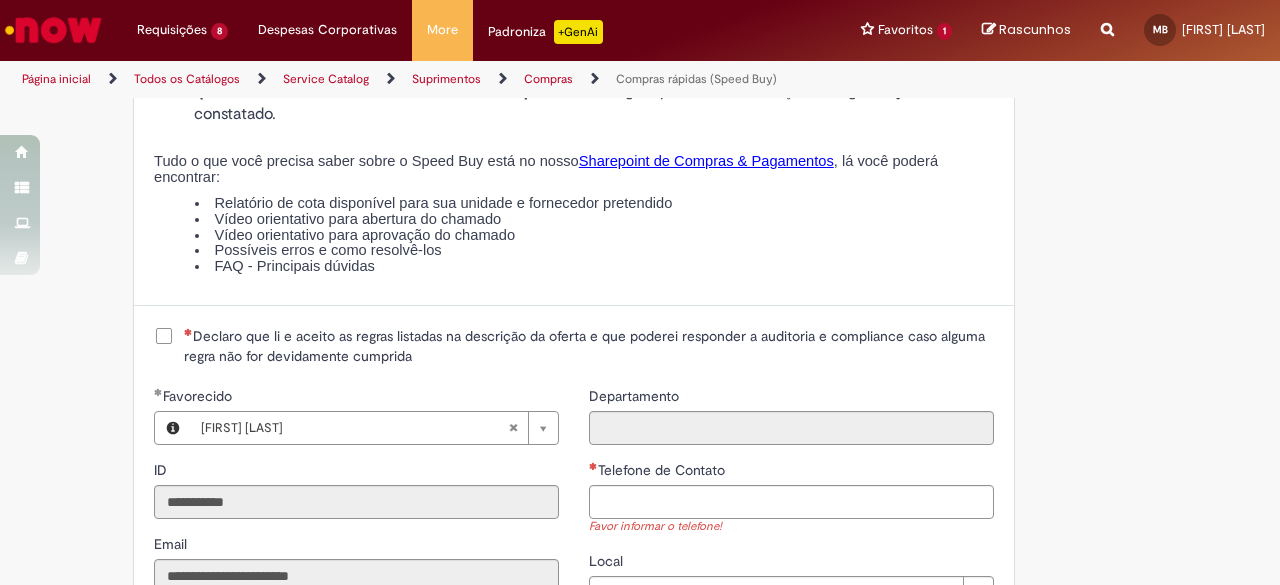 click on "Declaro que li e aceito as regras listadas na descrição da oferta e que poderei responder a auditoria e compliance caso alguma regra não for devidamente cumprida" at bounding box center [589, 346] 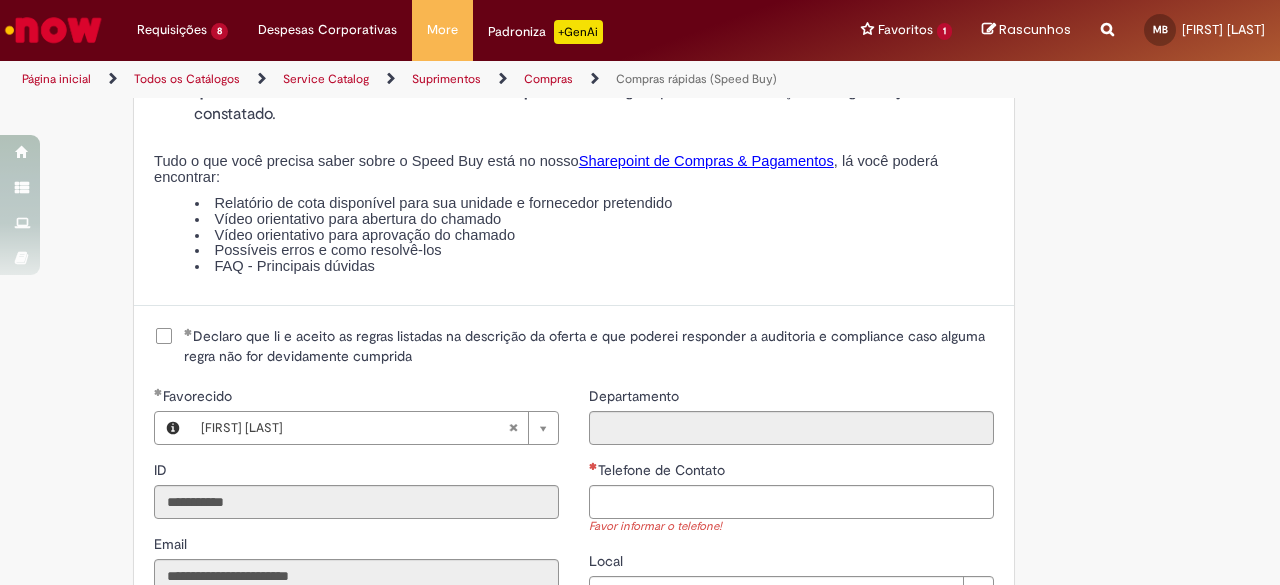 scroll, scrollTop: 2500, scrollLeft: 0, axis: vertical 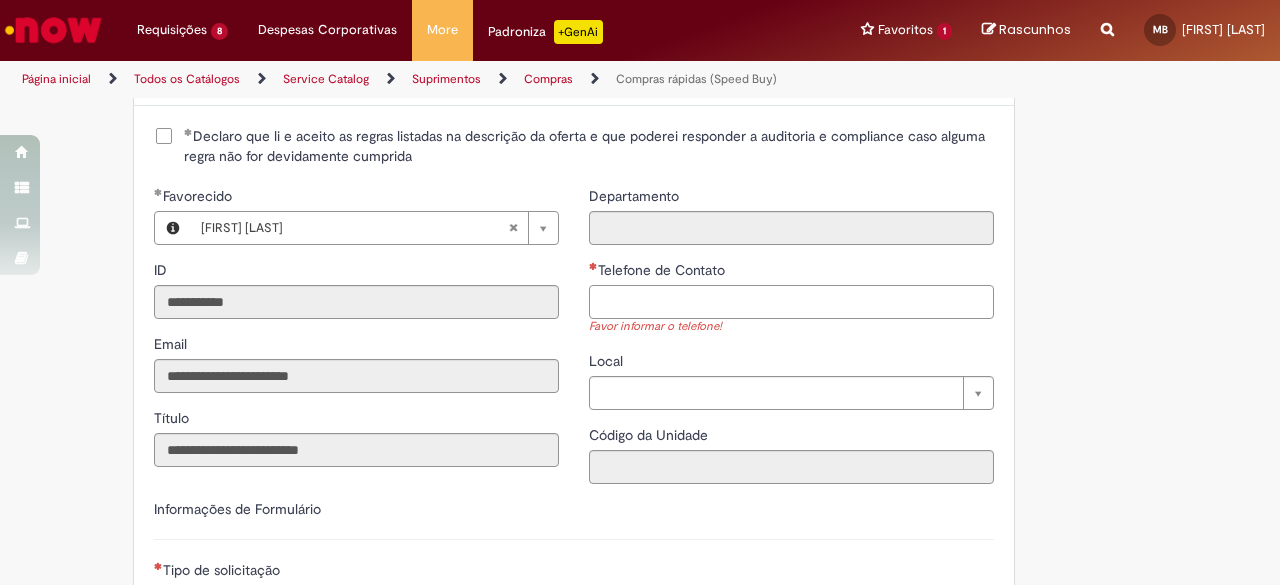 click on "Telefone de Contato" at bounding box center [791, 302] 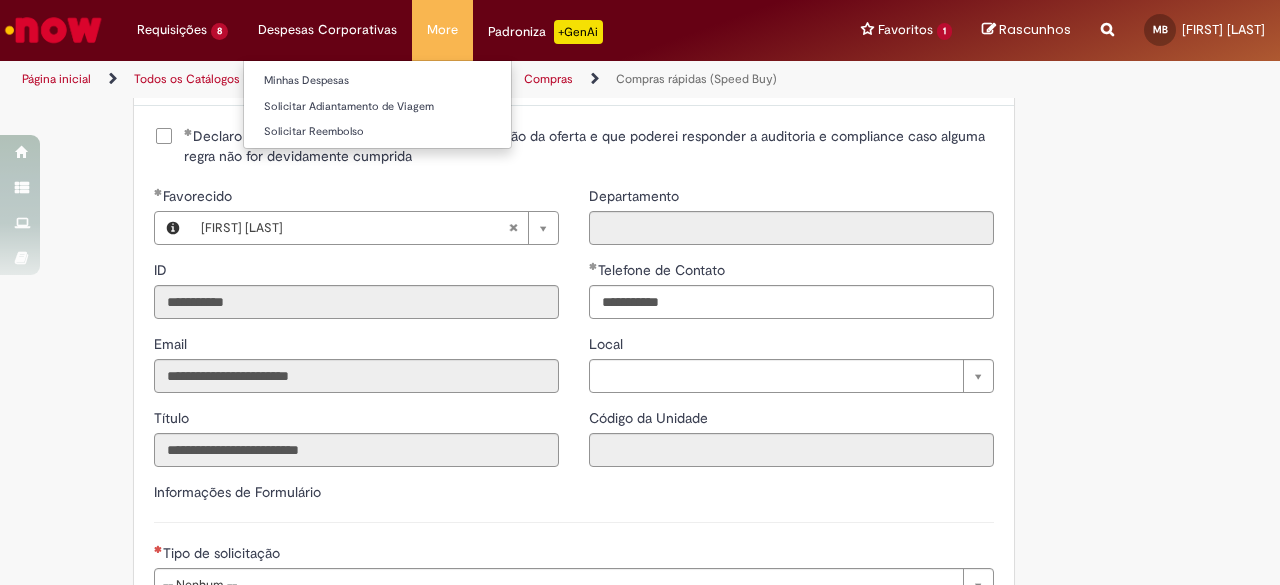 type on "**********" 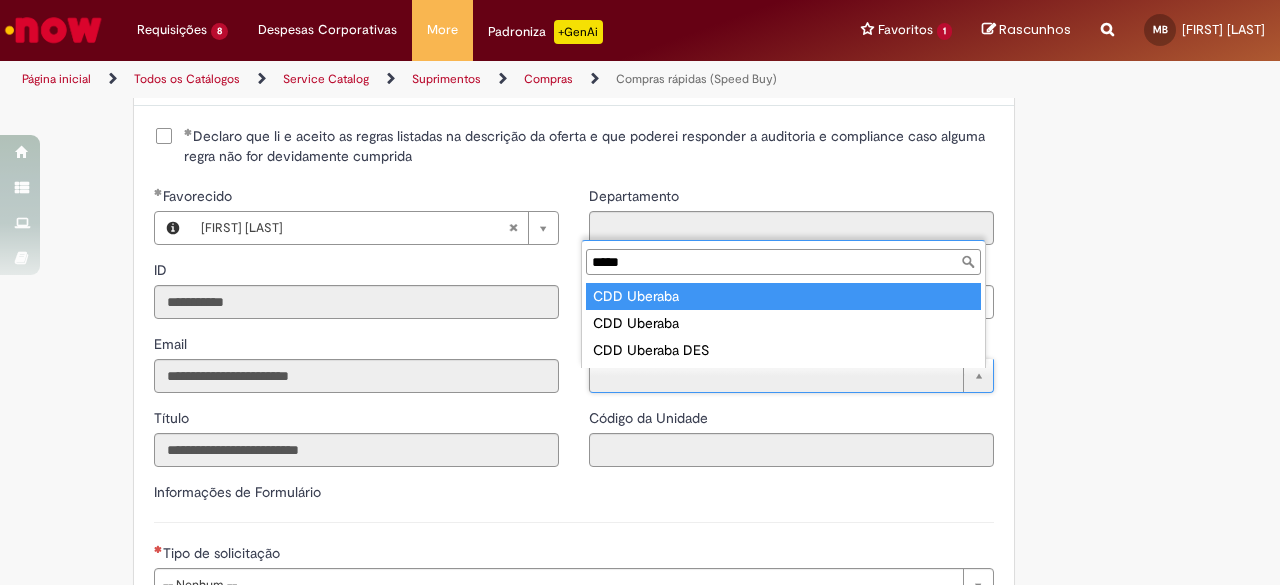 type on "*****" 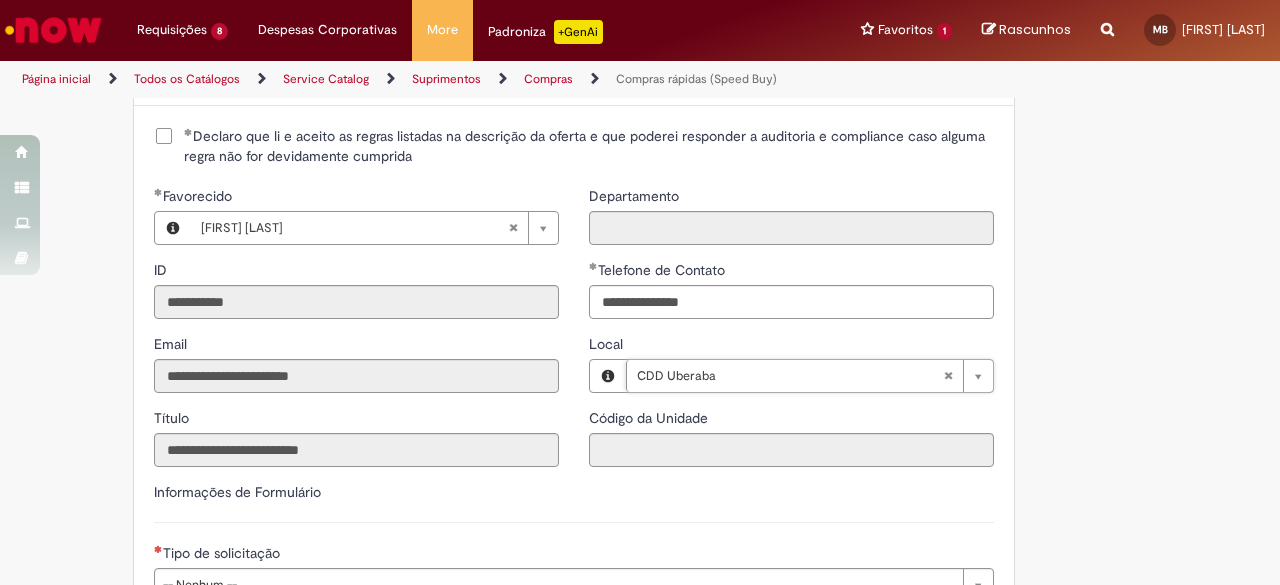 type on "****" 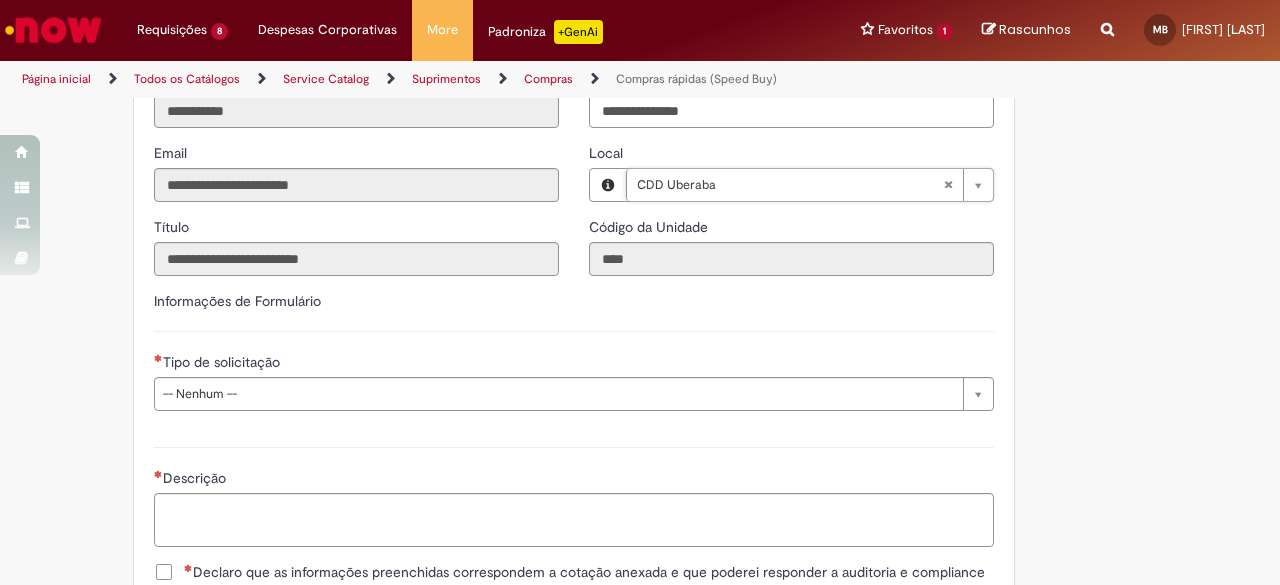 scroll, scrollTop: 2700, scrollLeft: 0, axis: vertical 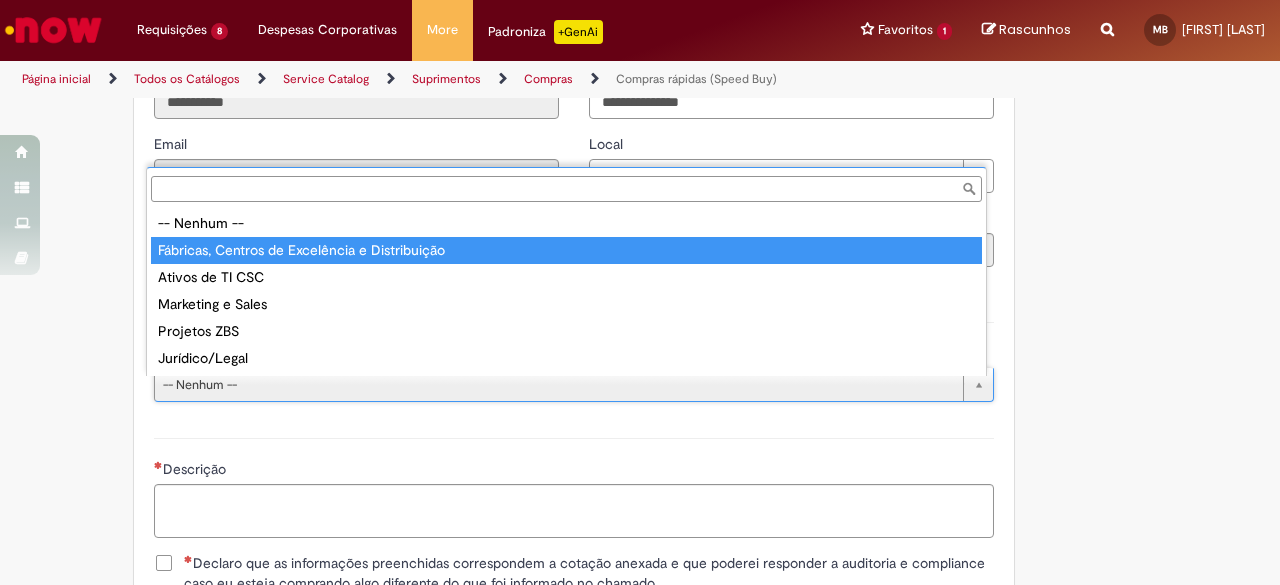 drag, startPoint x: 277, startPoint y: 261, endPoint x: 269, endPoint y: 310, distance: 49.648766 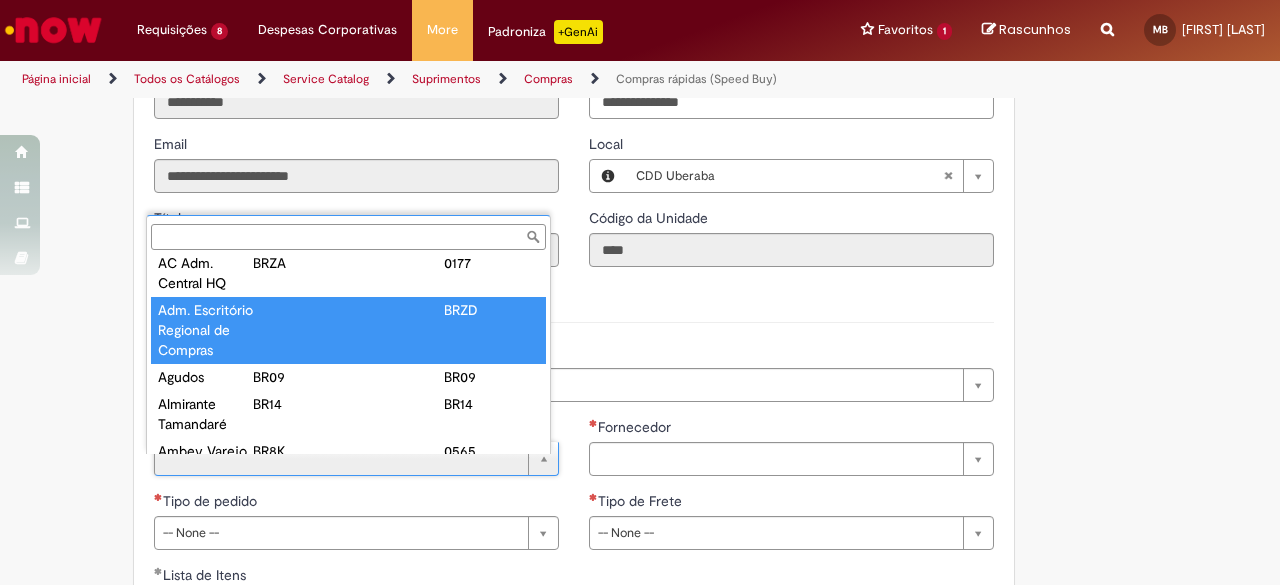 scroll, scrollTop: 0, scrollLeft: 0, axis: both 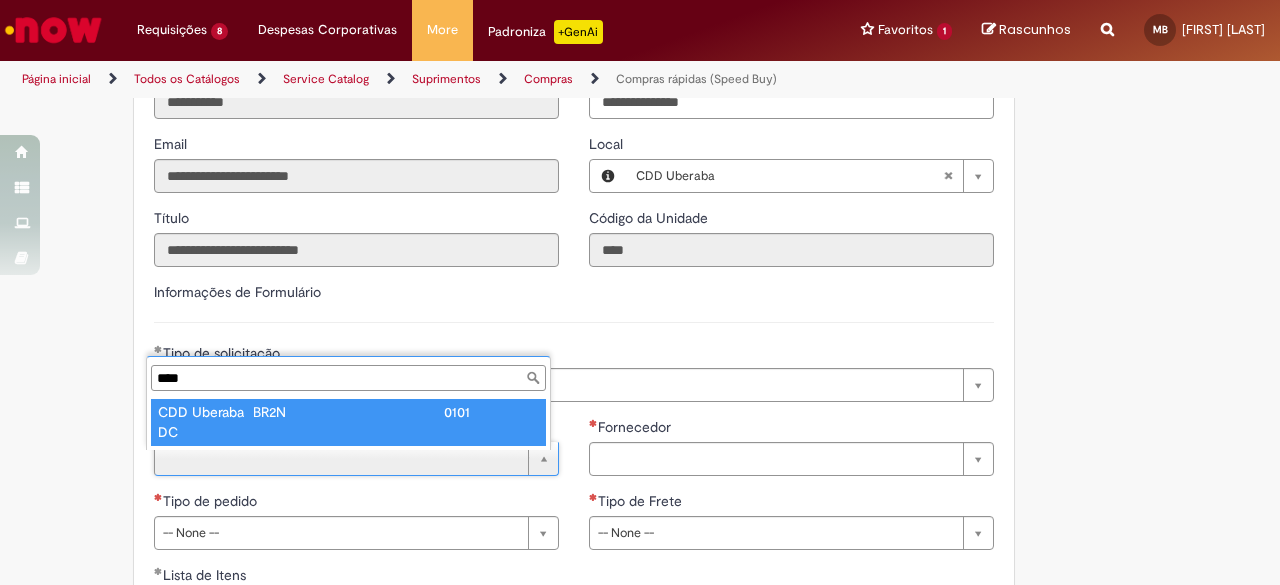 type on "****" 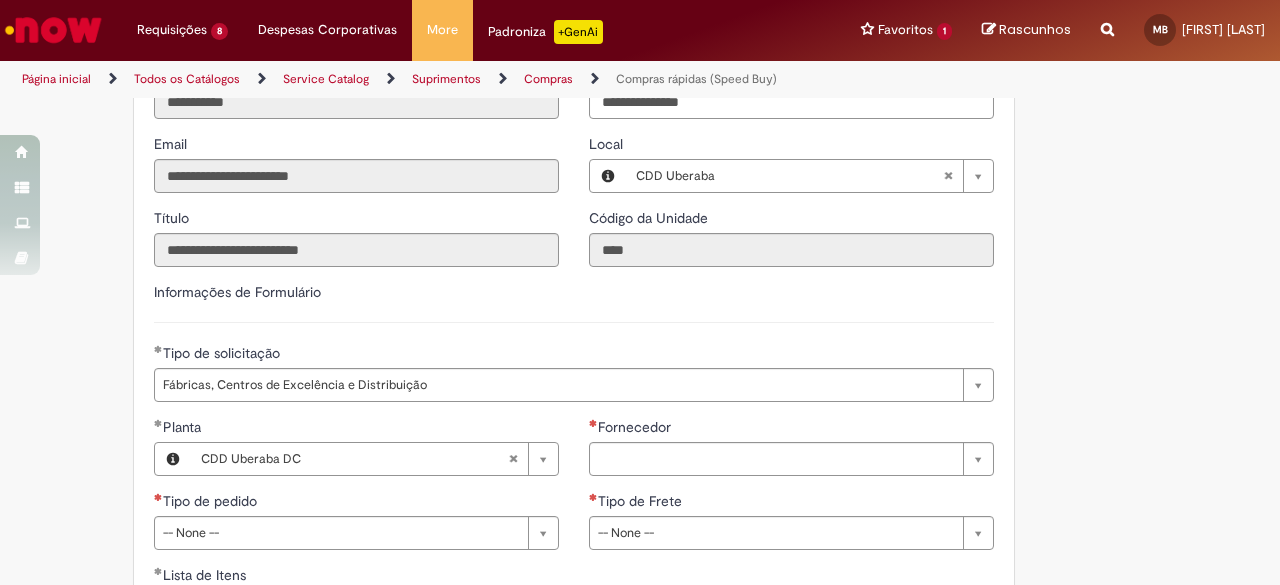 drag, startPoint x: 678, startPoint y: 447, endPoint x: 683, endPoint y: 459, distance: 13 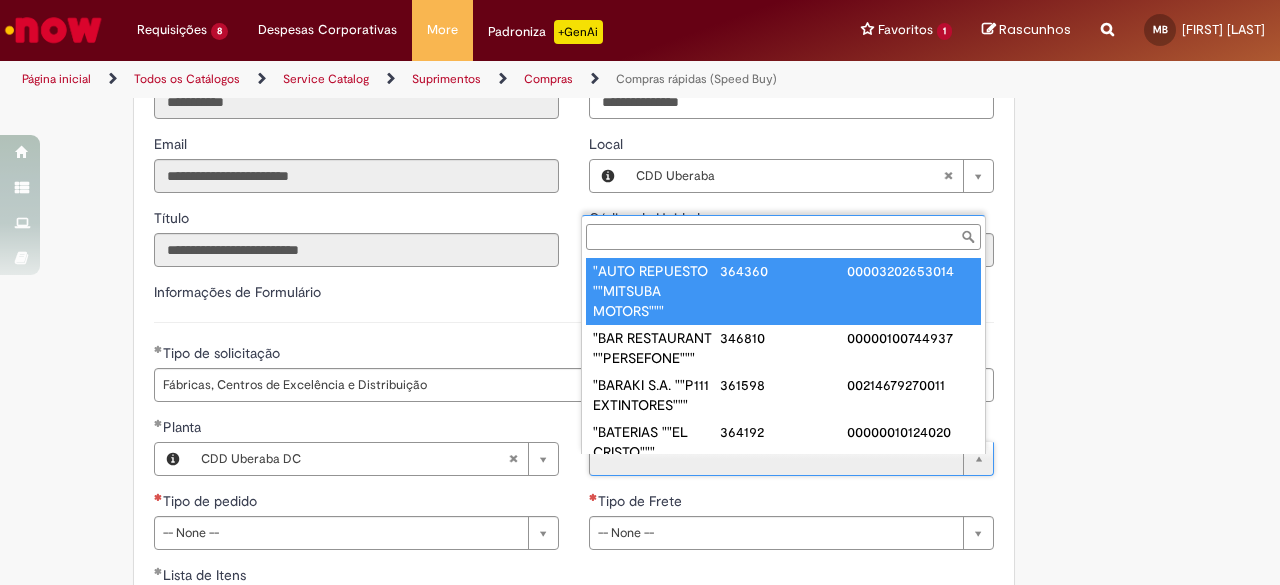 type on "******" 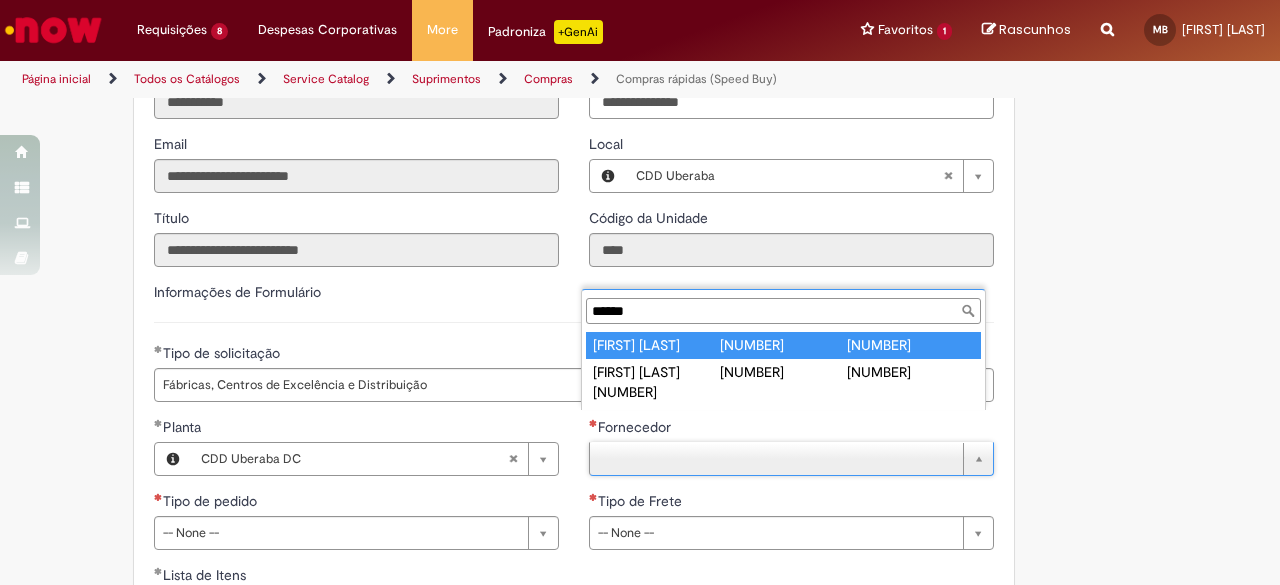 scroll, scrollTop: 0, scrollLeft: 0, axis: both 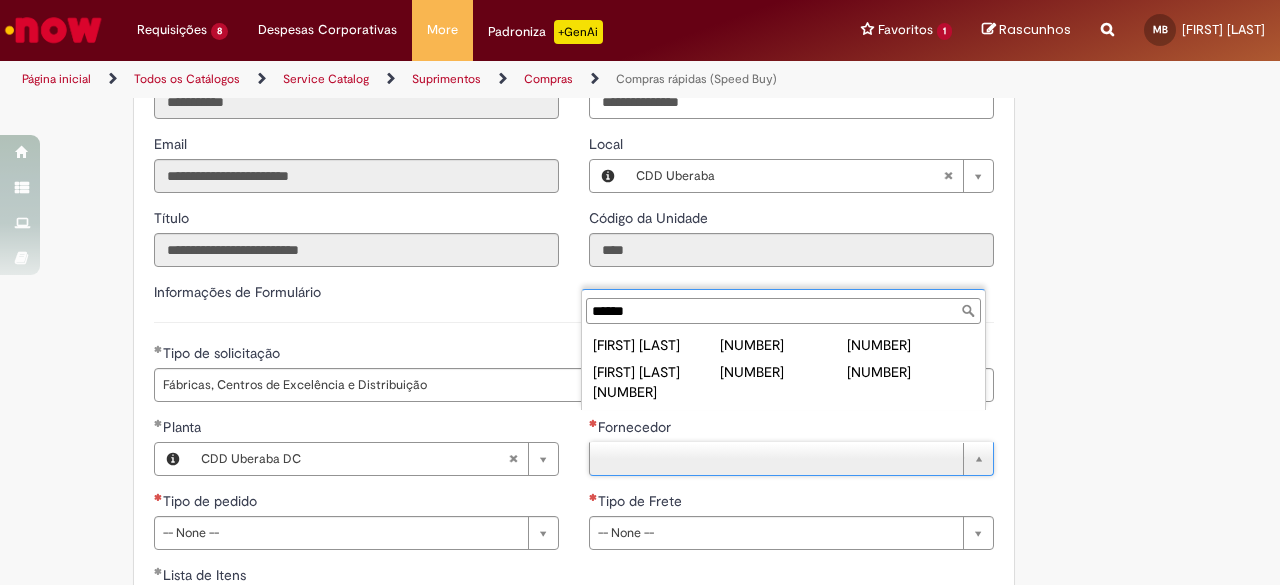 drag, startPoint x: 705, startPoint y: 303, endPoint x: 474, endPoint y: 315, distance: 231.31148 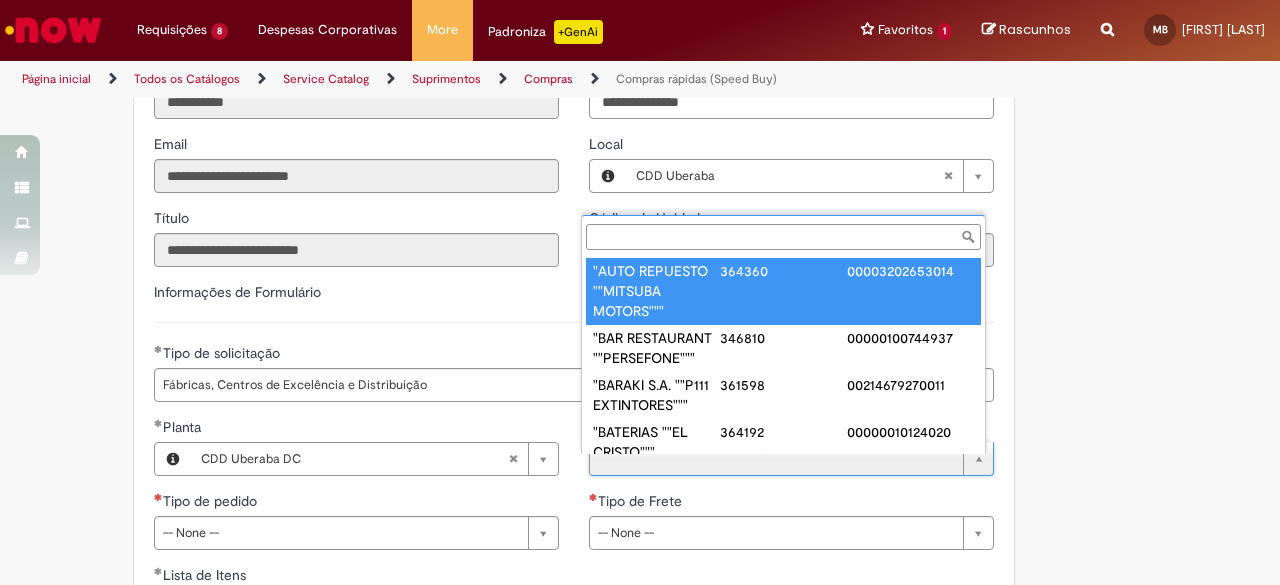 paste on "******" 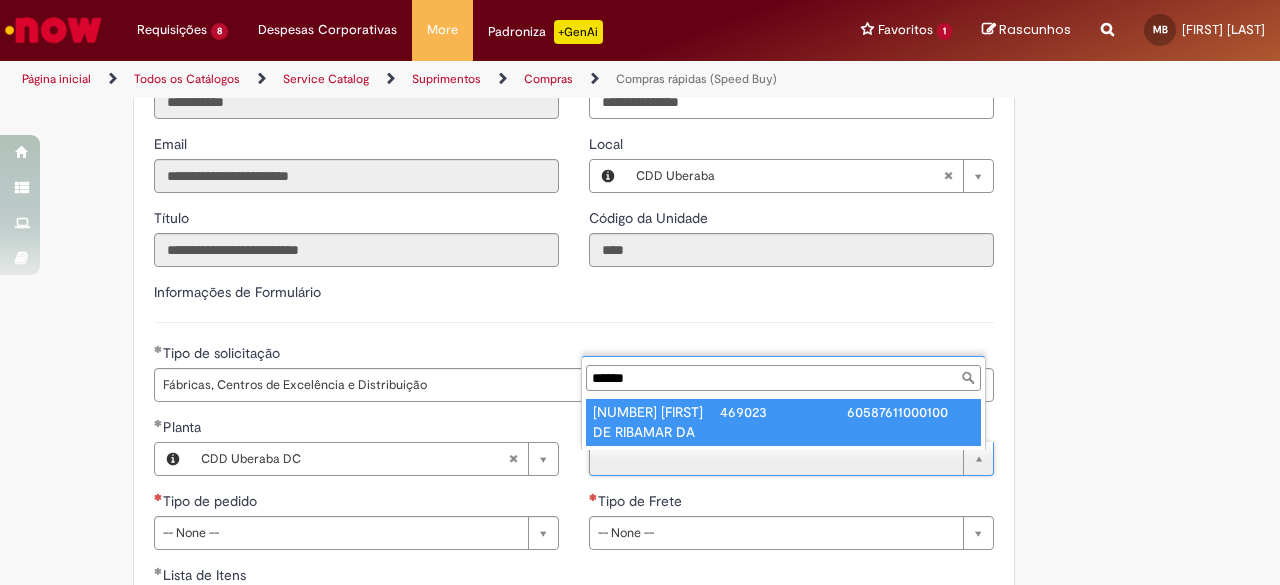 type on "******" 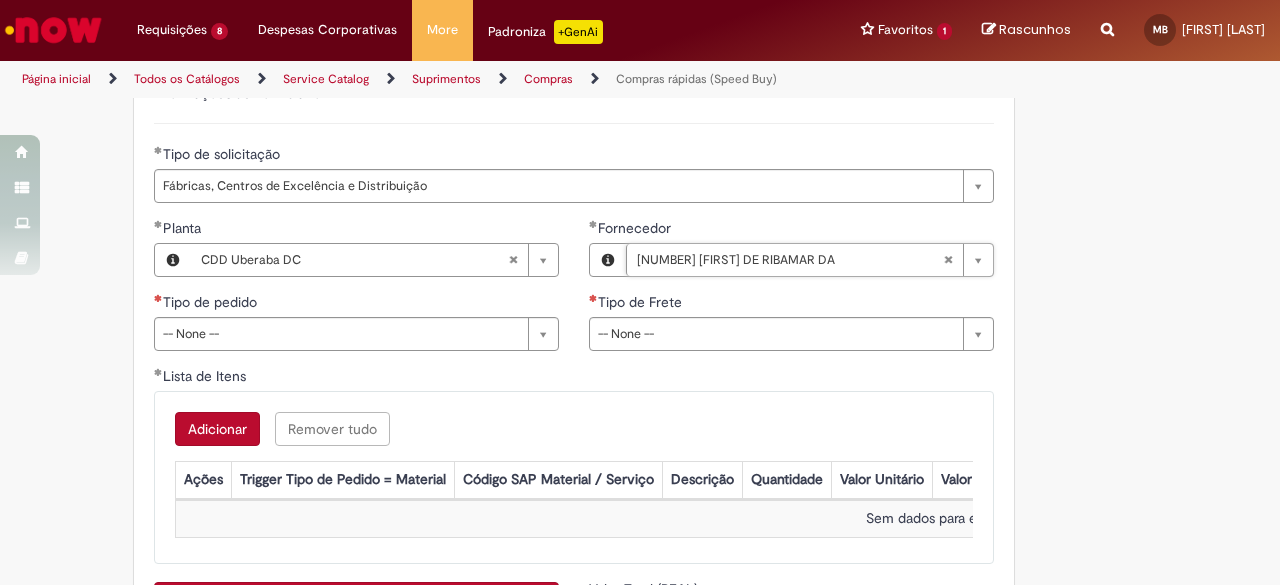 scroll, scrollTop: 2900, scrollLeft: 0, axis: vertical 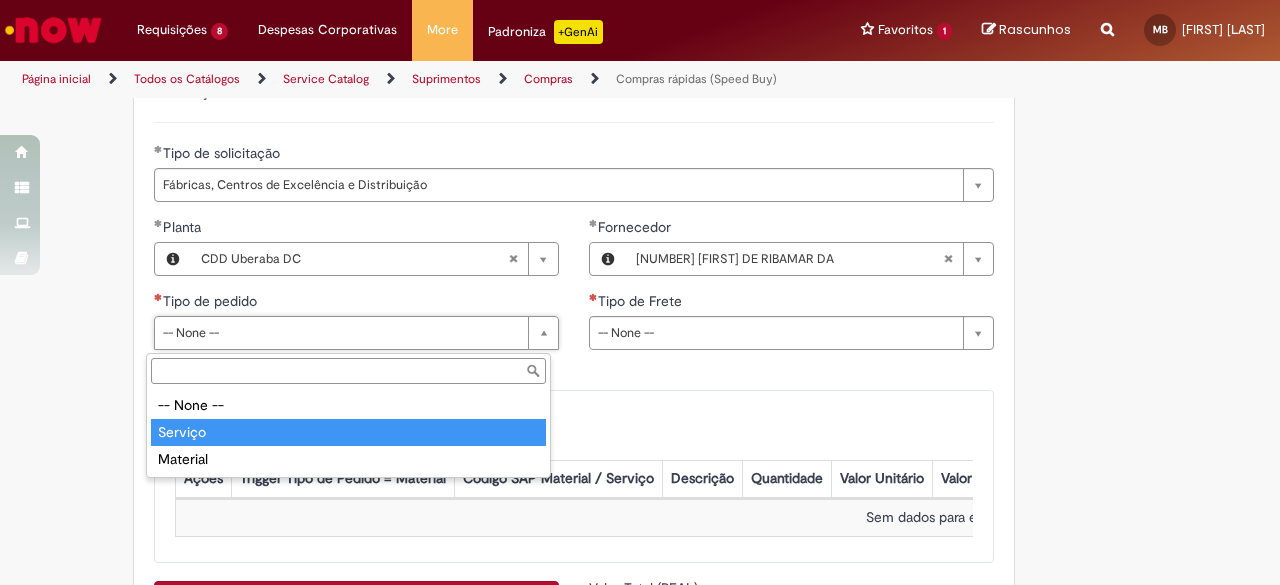 type on "*******" 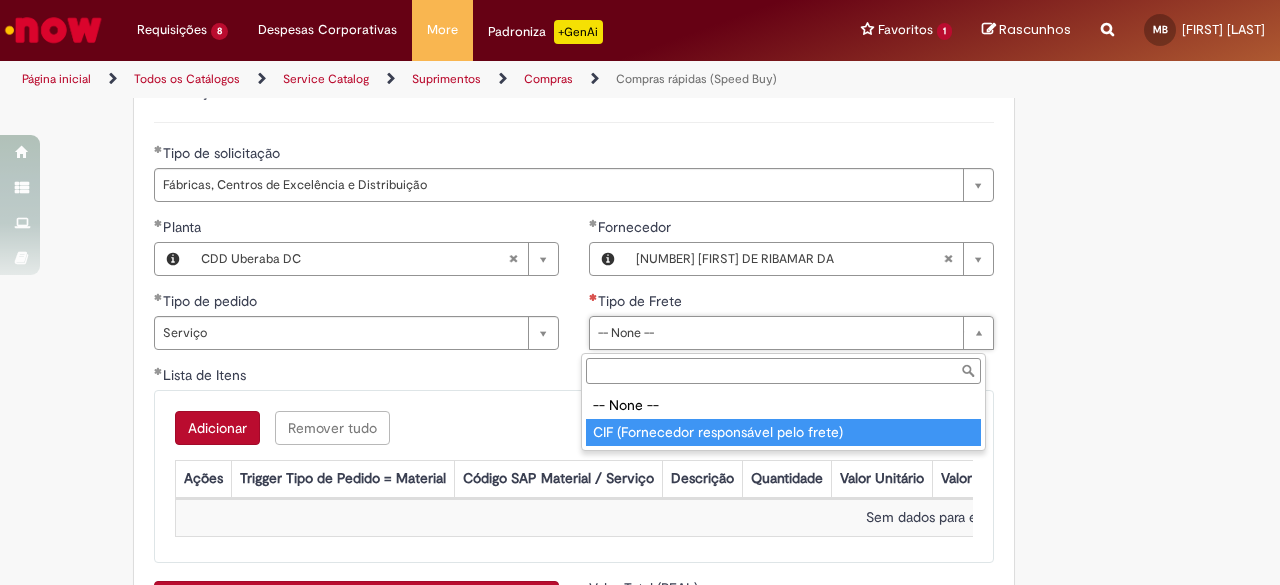 type on "**********" 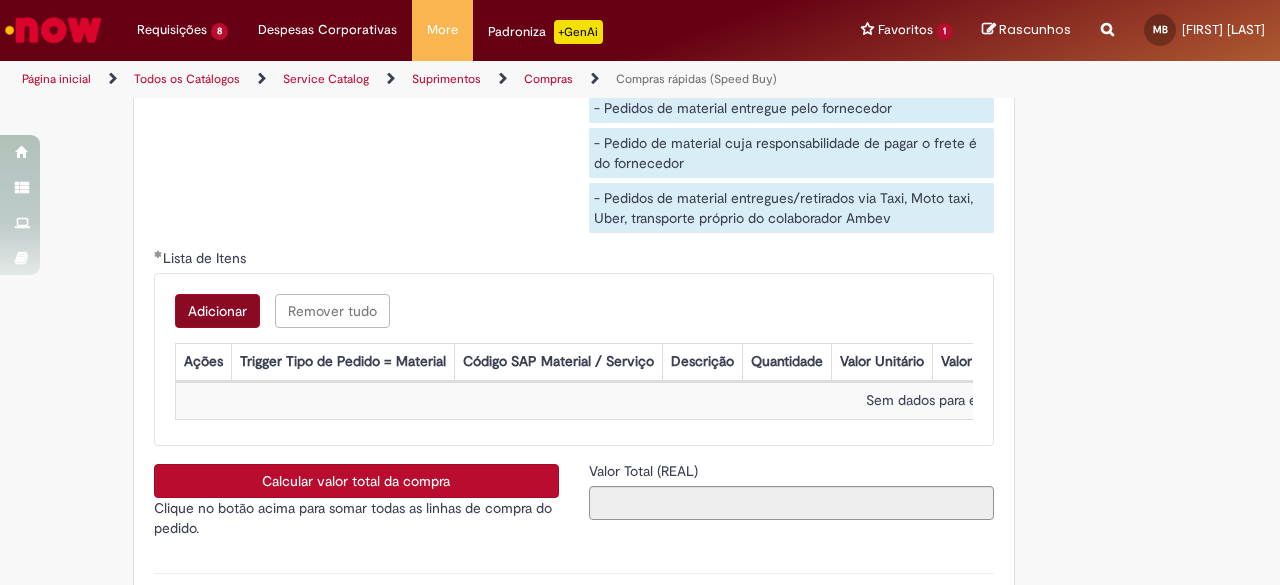 scroll, scrollTop: 3200, scrollLeft: 0, axis: vertical 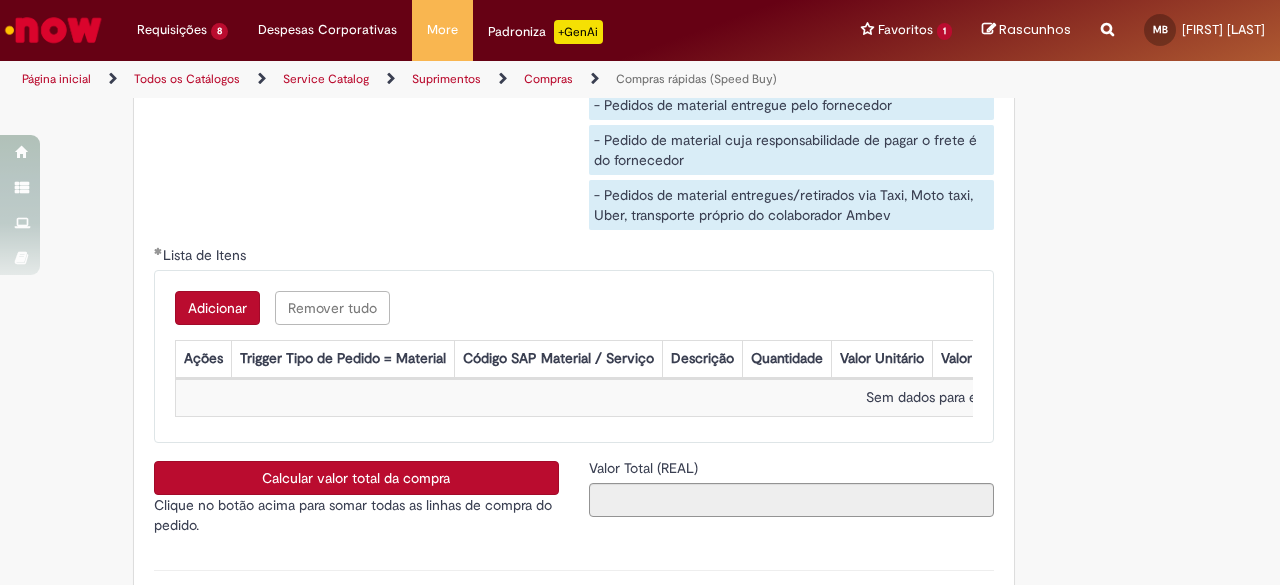 click on "Adicionar" at bounding box center (217, 308) 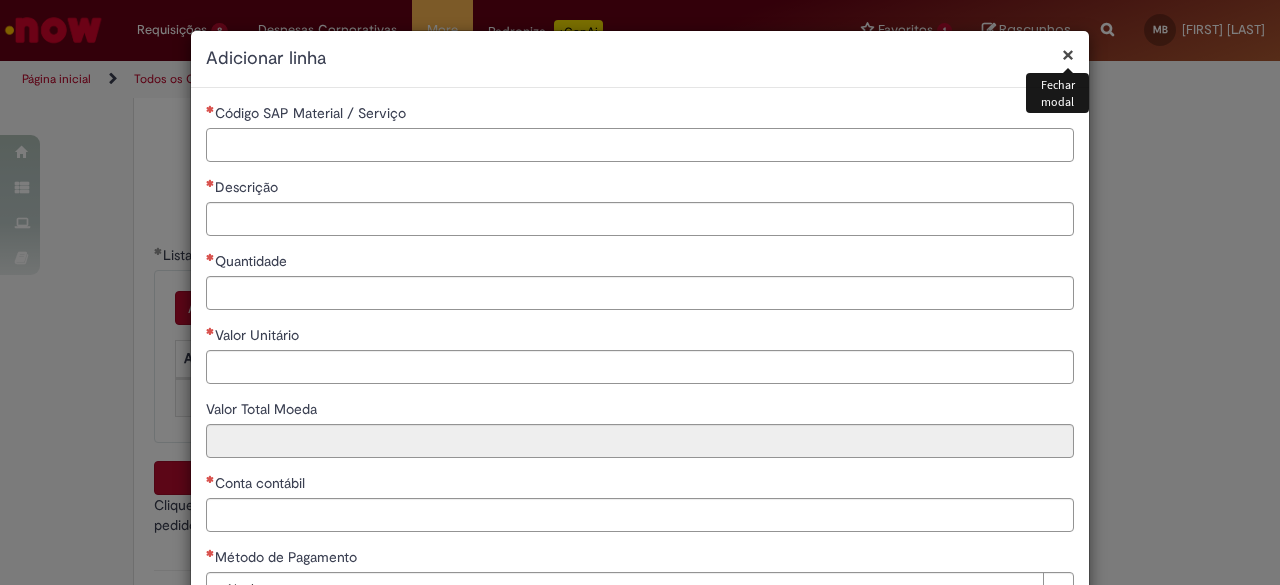 click on "Código SAP Material / Serviço" at bounding box center [640, 145] 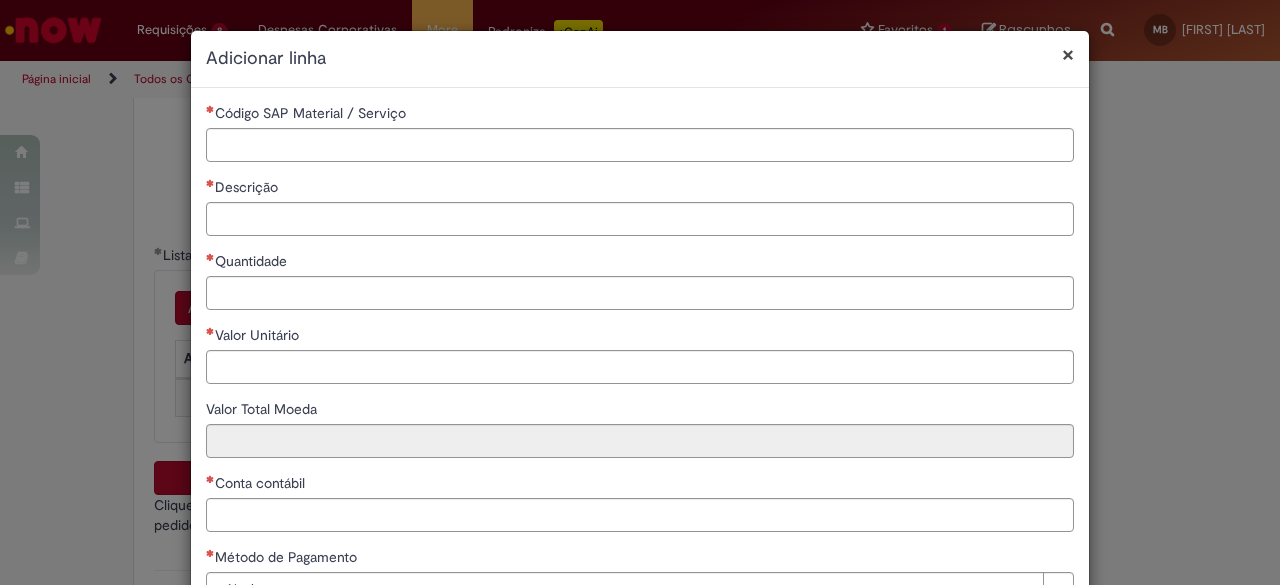 click on "Quantidade" at bounding box center [640, 263] 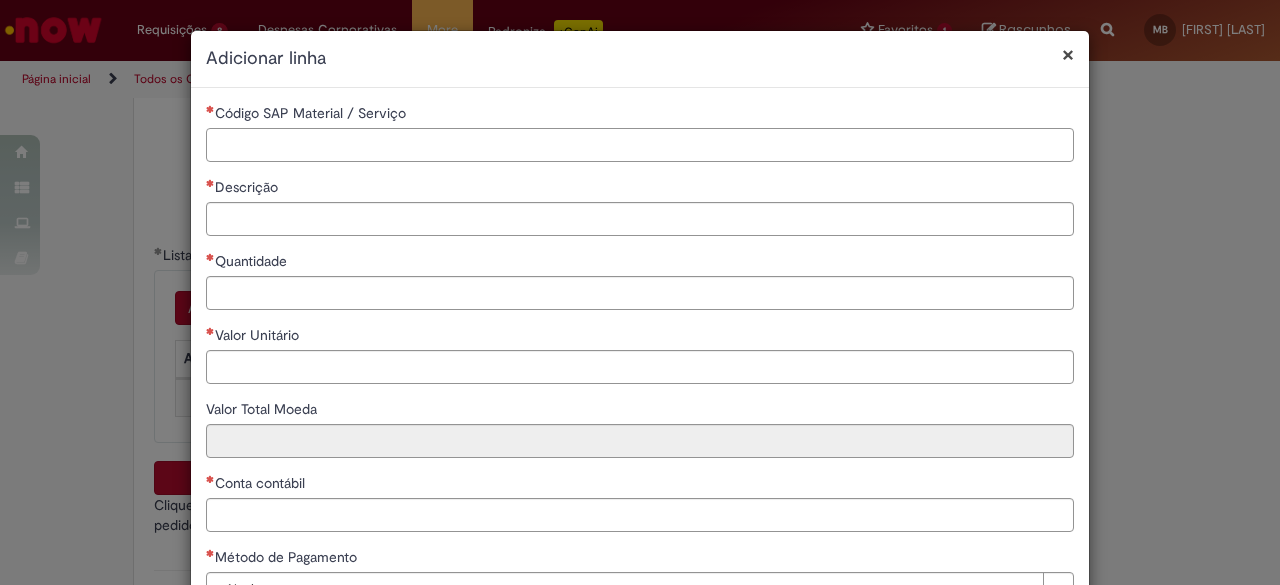 click on "Código SAP Material / Serviço" at bounding box center [640, 145] 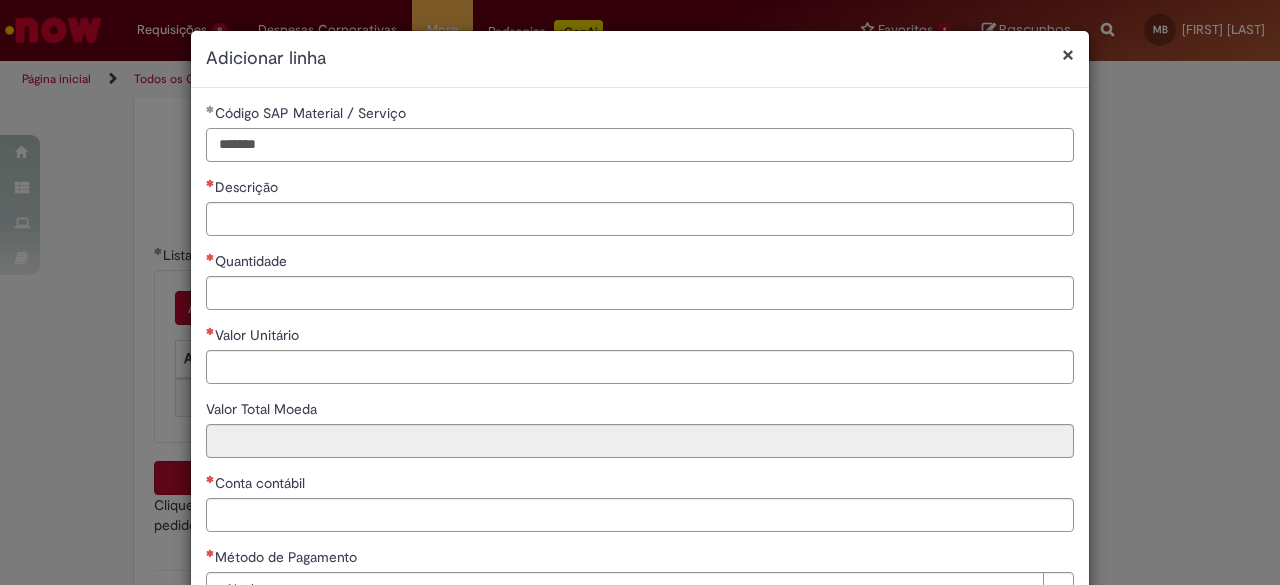 type on "*******" 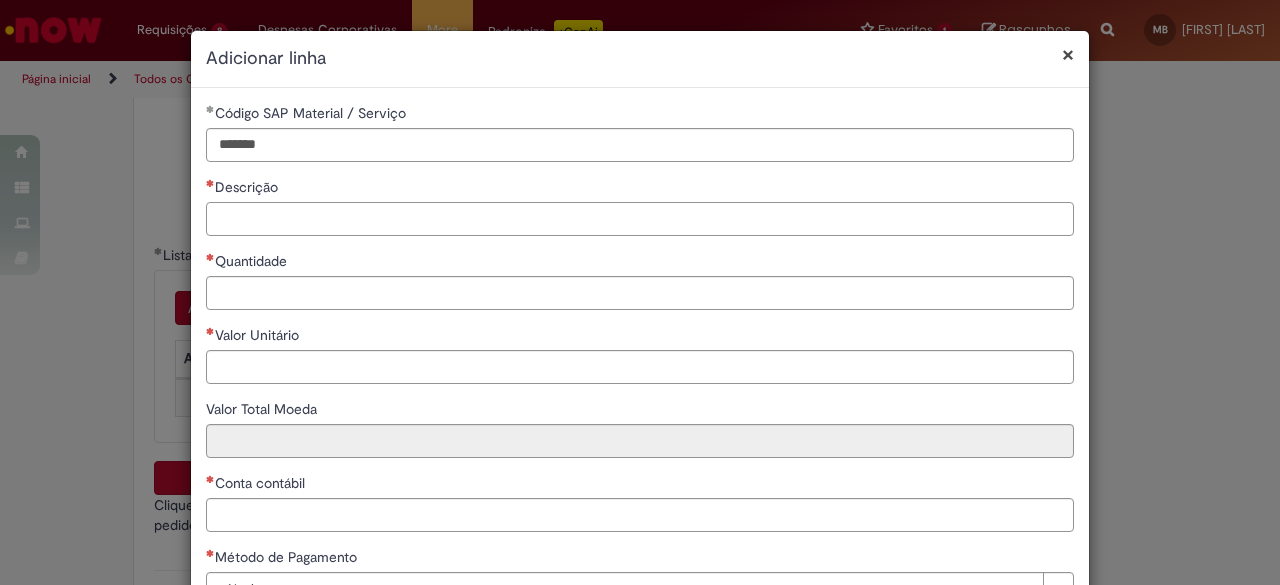 click on "Descrição" at bounding box center [640, 219] 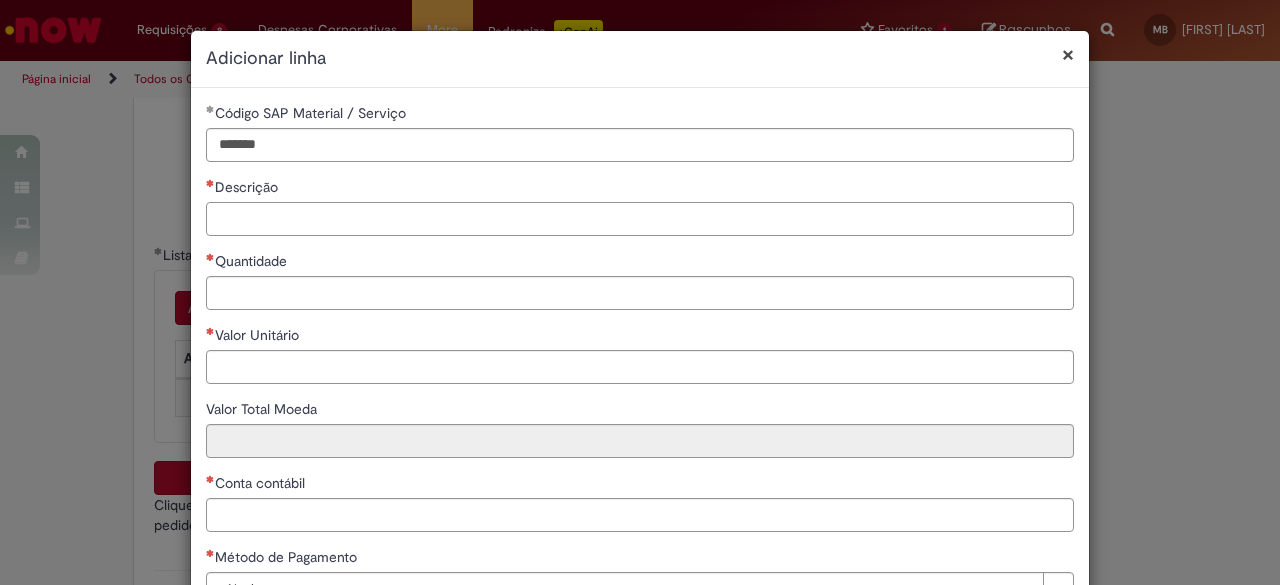 paste on "**********" 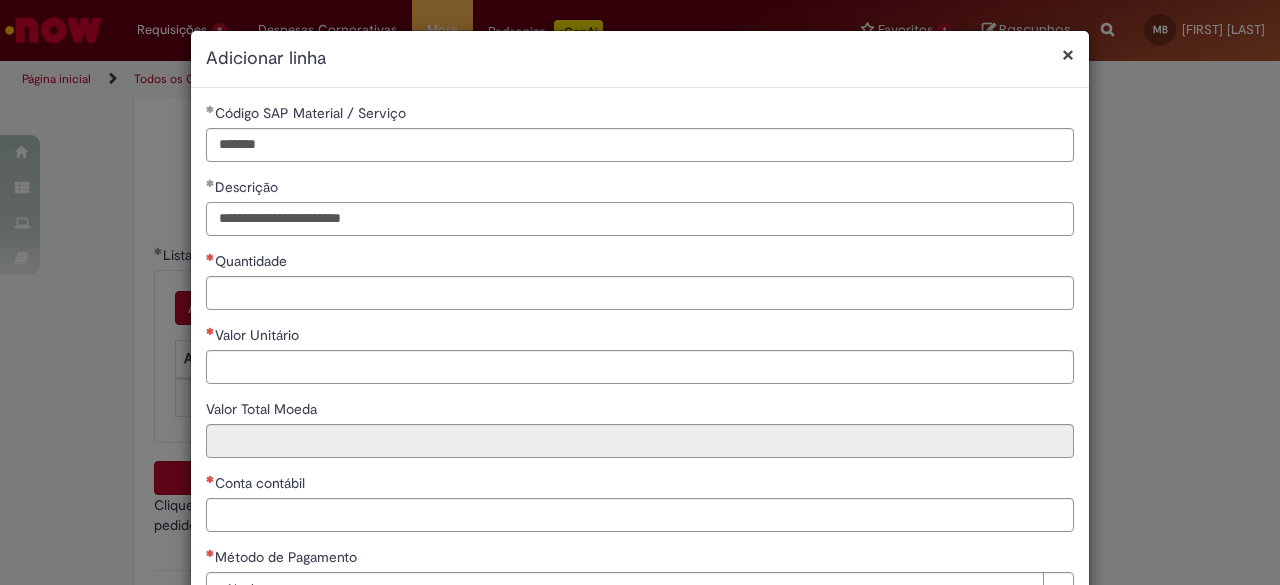 type on "**********" 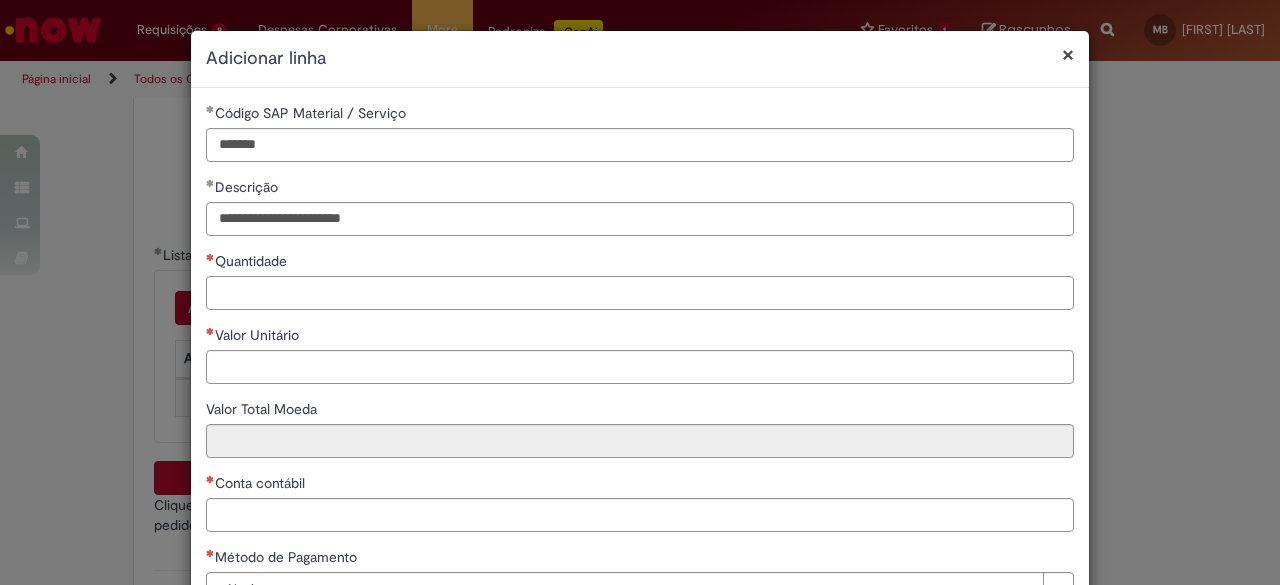 click on "Quantidade" at bounding box center [640, 293] 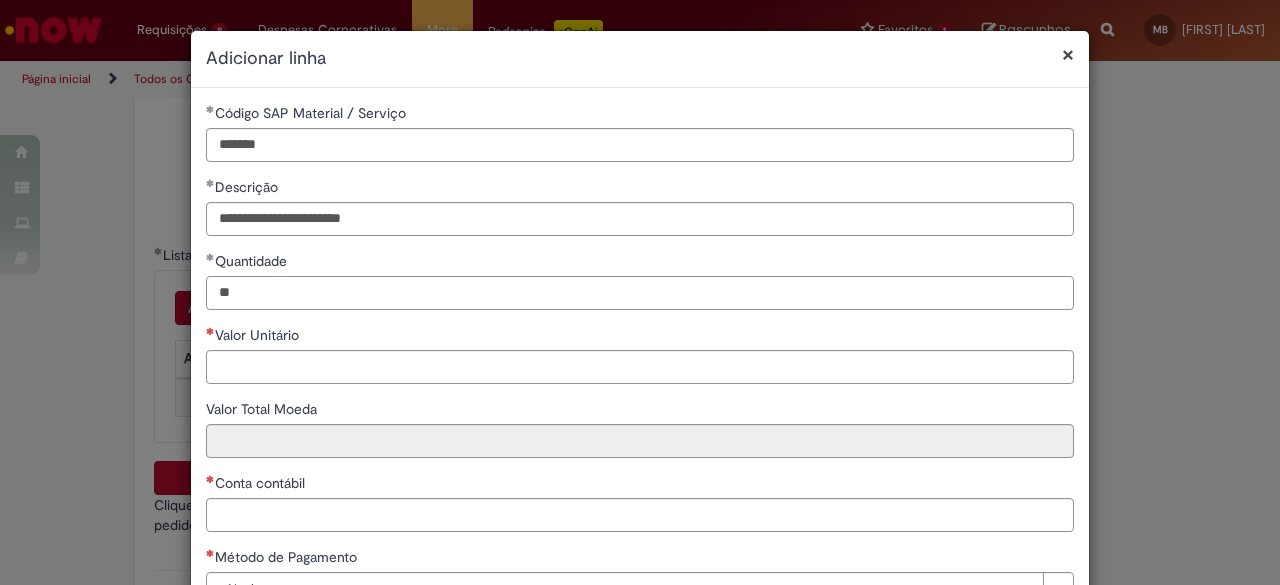type on "**" 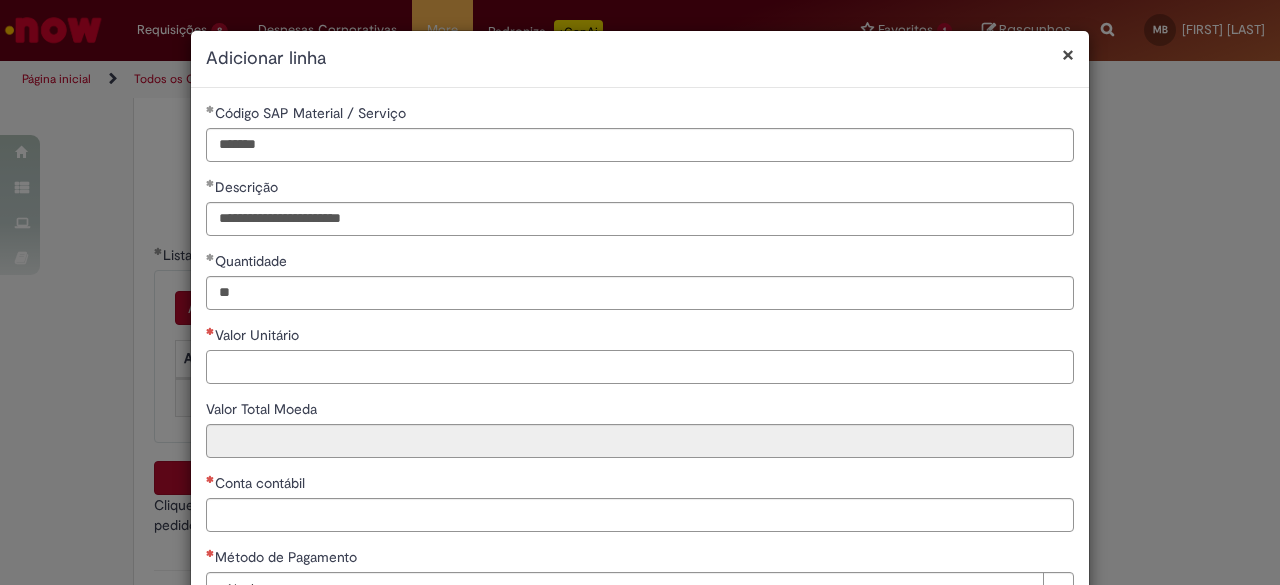 click on "Valor Unitário" at bounding box center (640, 367) 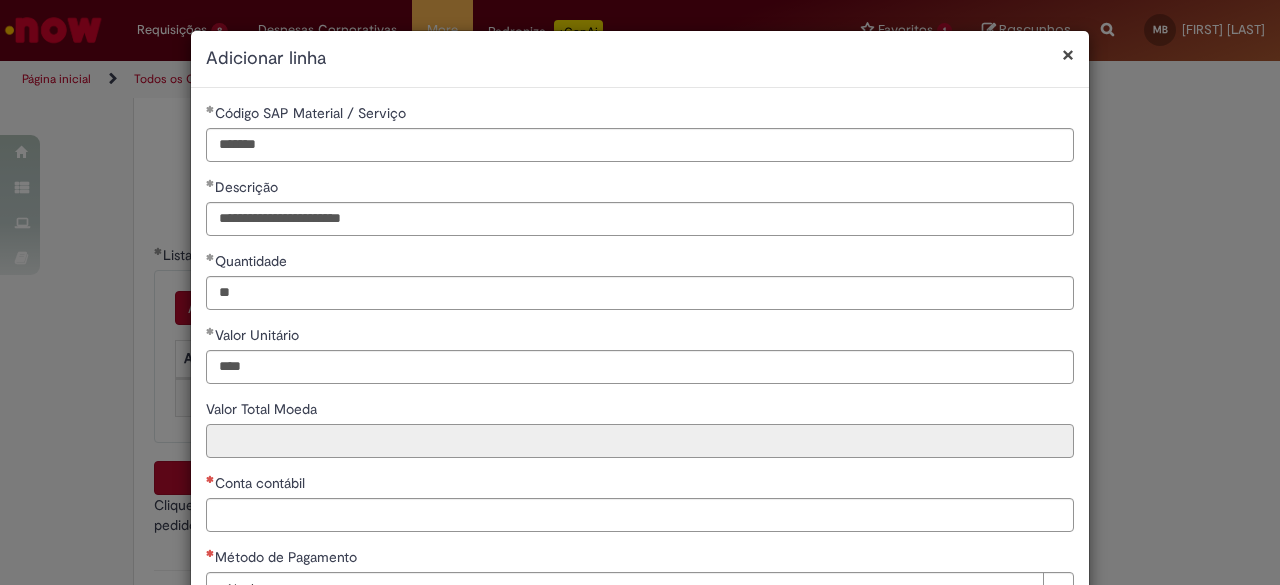 type on "********" 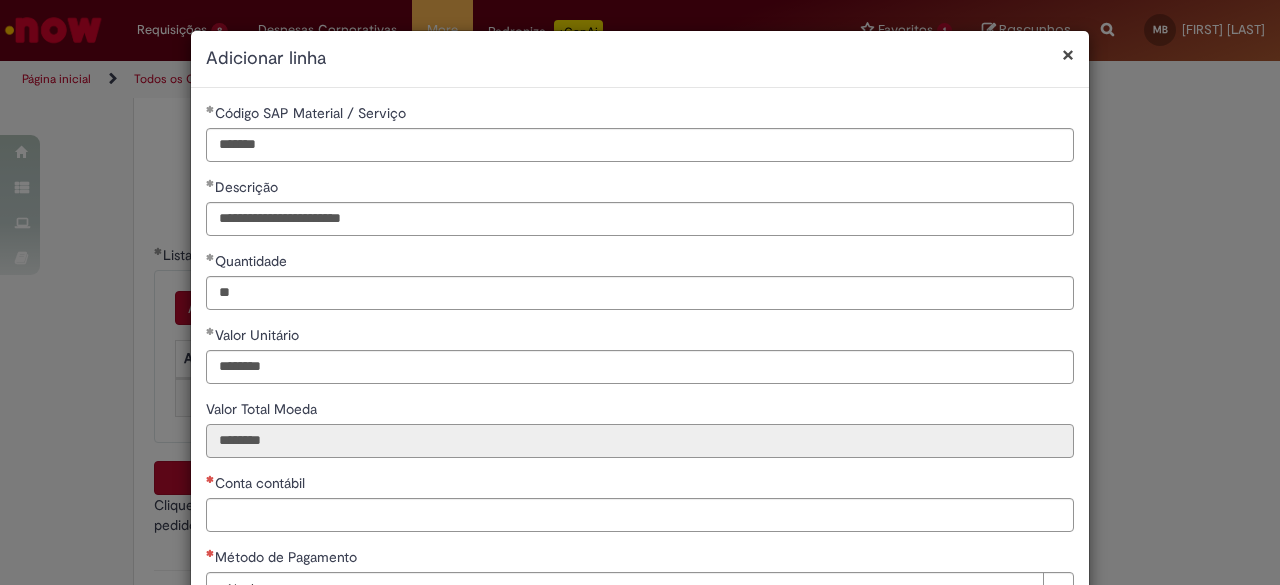 click on "********" at bounding box center [640, 441] 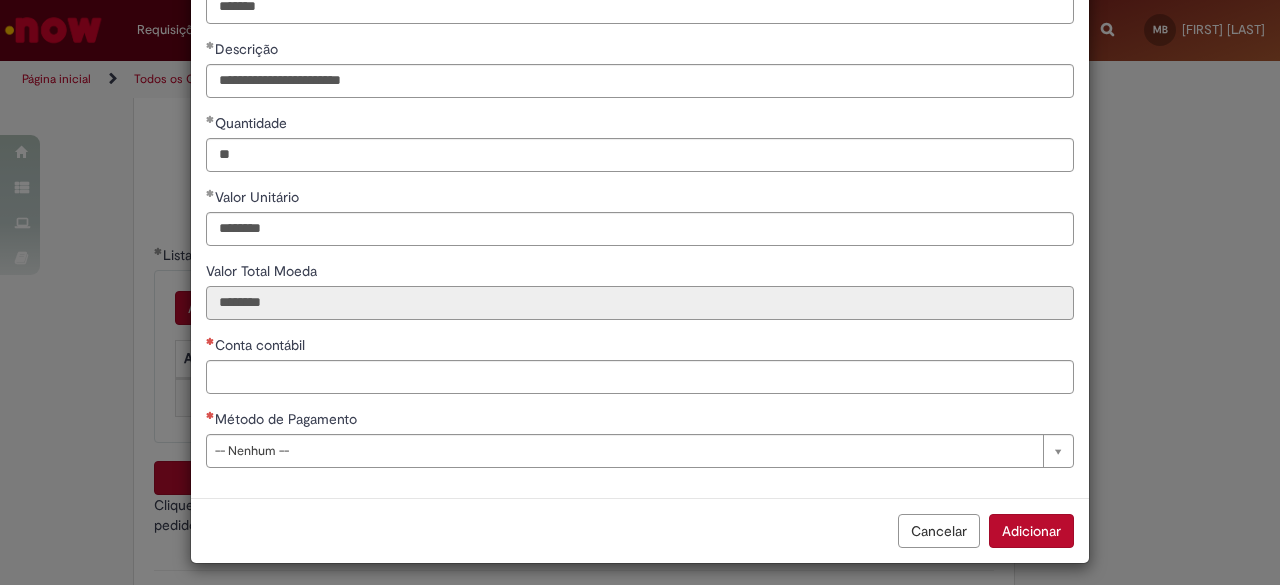 scroll, scrollTop: 144, scrollLeft: 0, axis: vertical 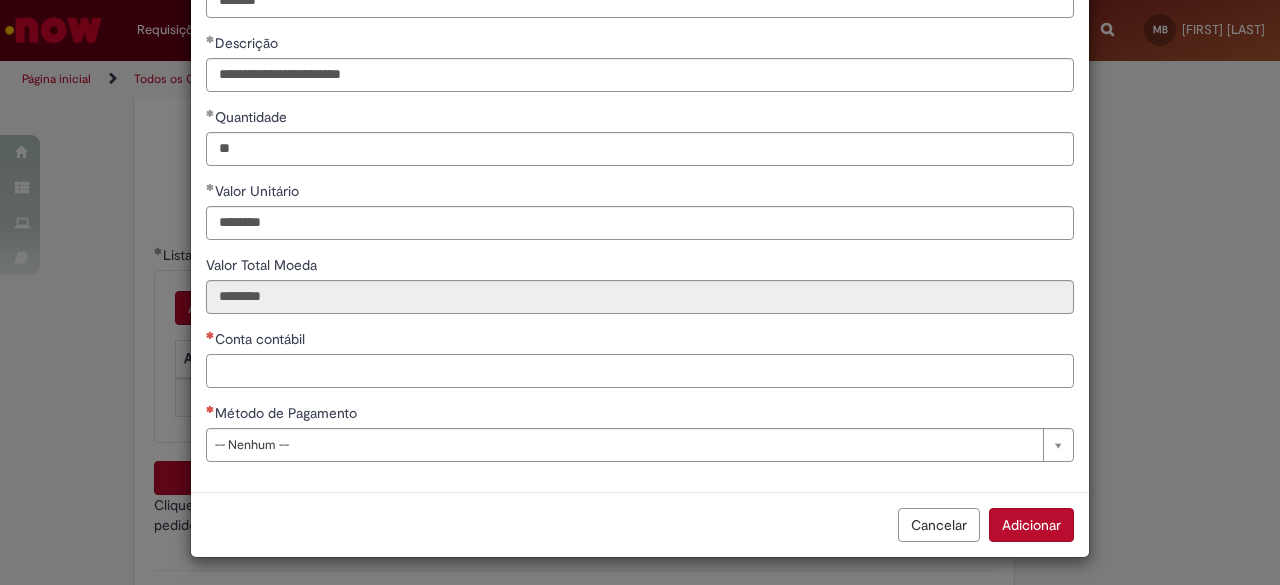 click on "Conta contábil" at bounding box center [640, 371] 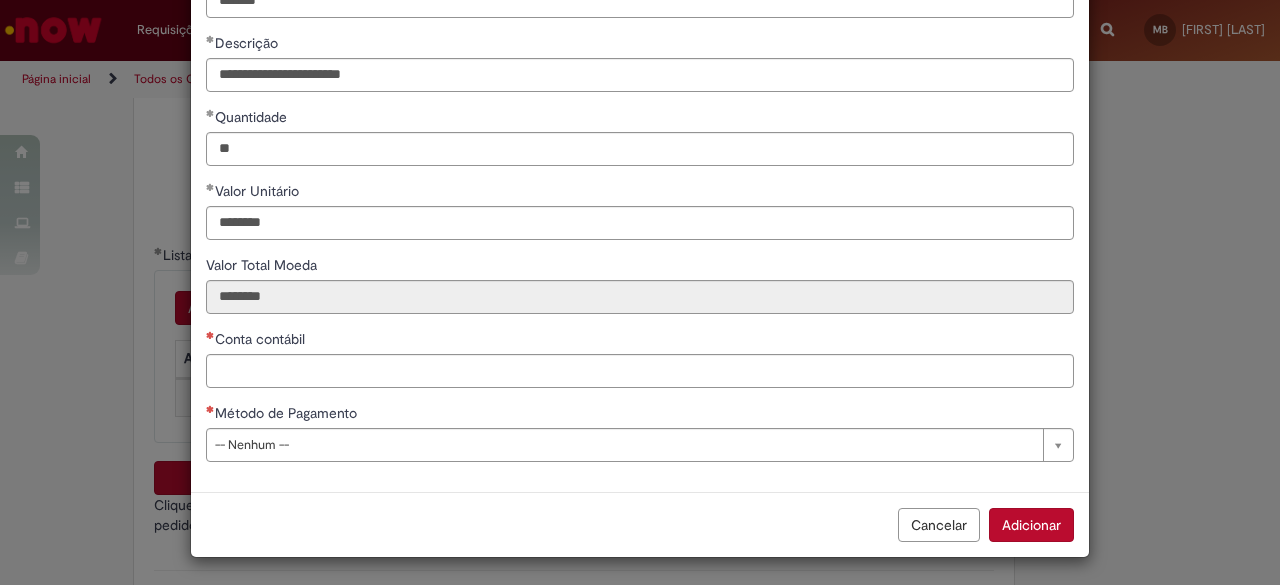 click on "Valor Total Moeda" at bounding box center [640, 267] 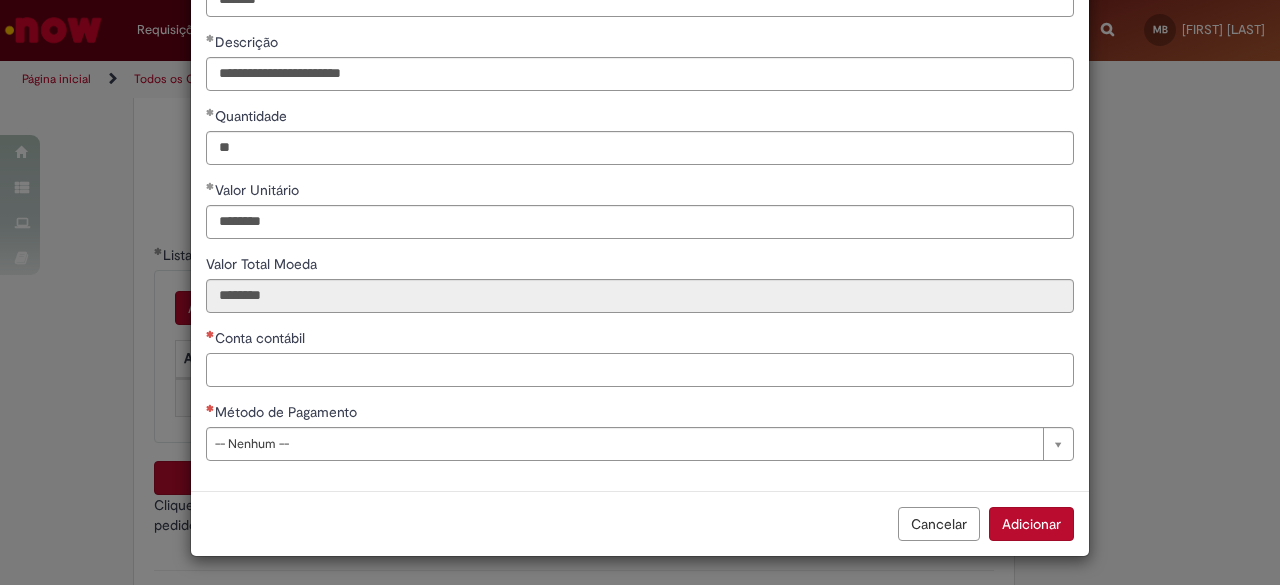 scroll, scrollTop: 144, scrollLeft: 0, axis: vertical 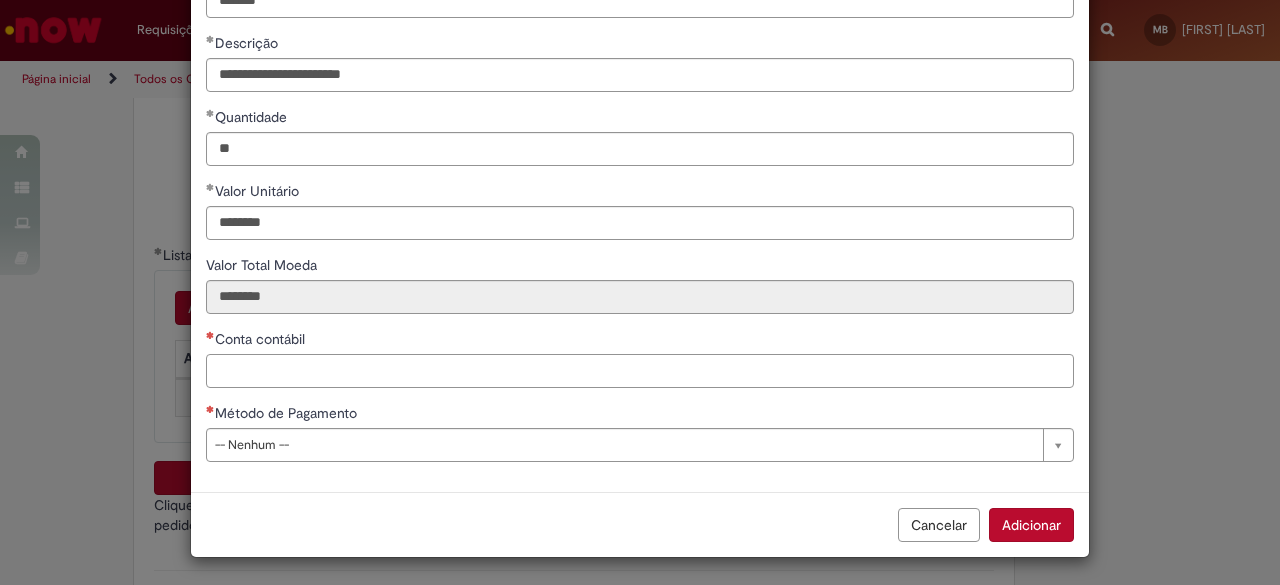 click on "Conta contábil" at bounding box center [640, 371] 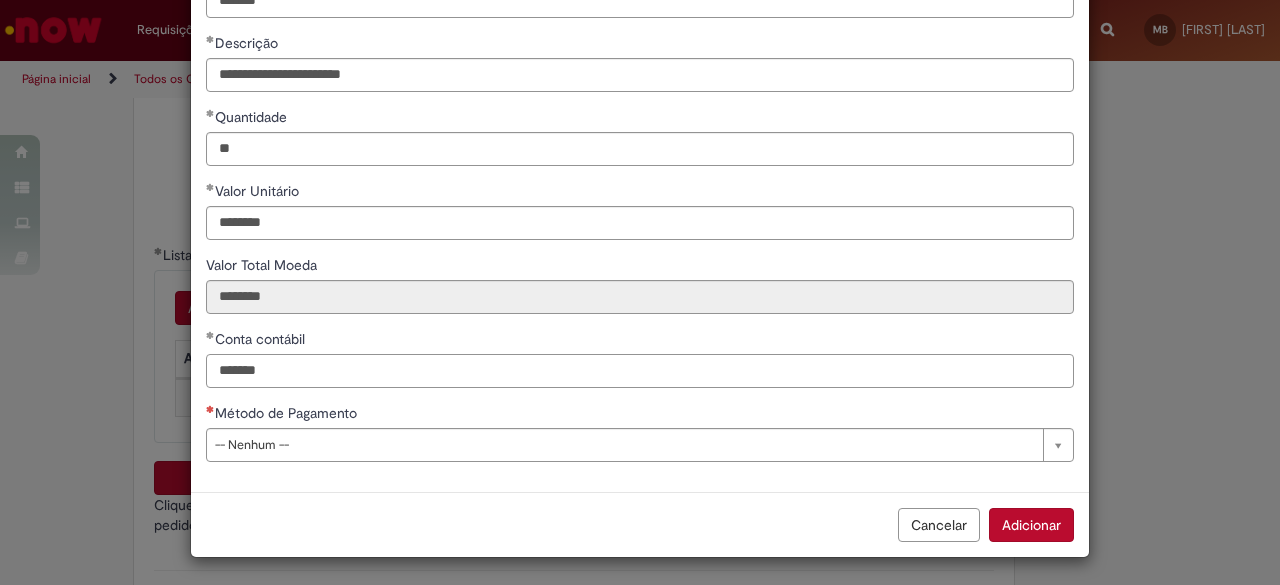 type on "*******" 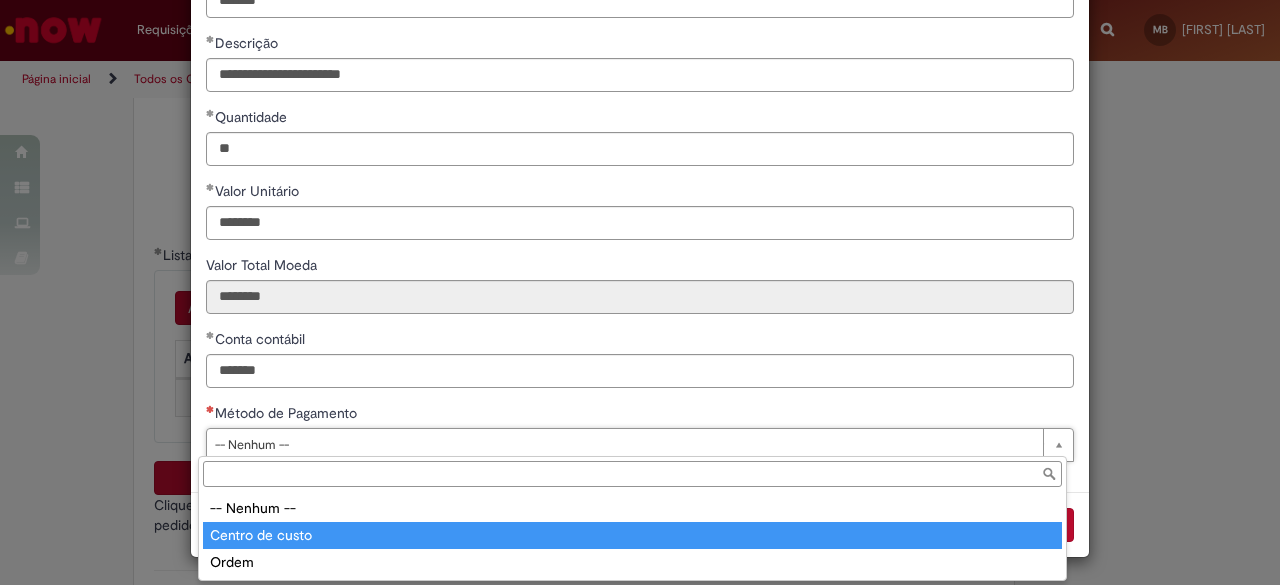 type on "**********" 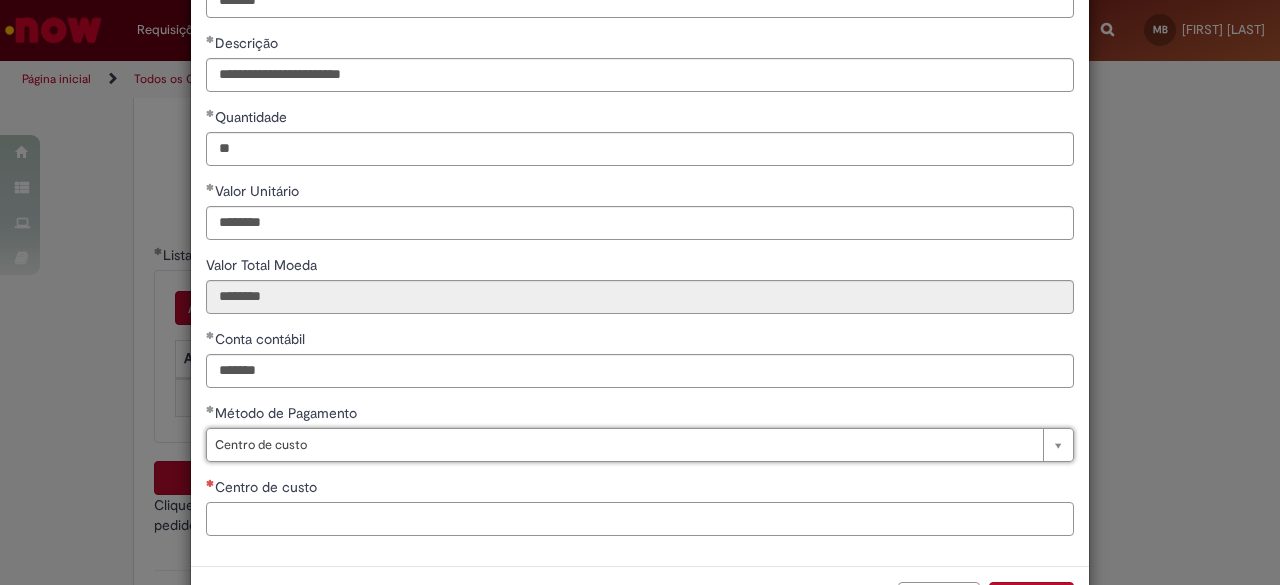 click on "Centro de custo" at bounding box center (640, 519) 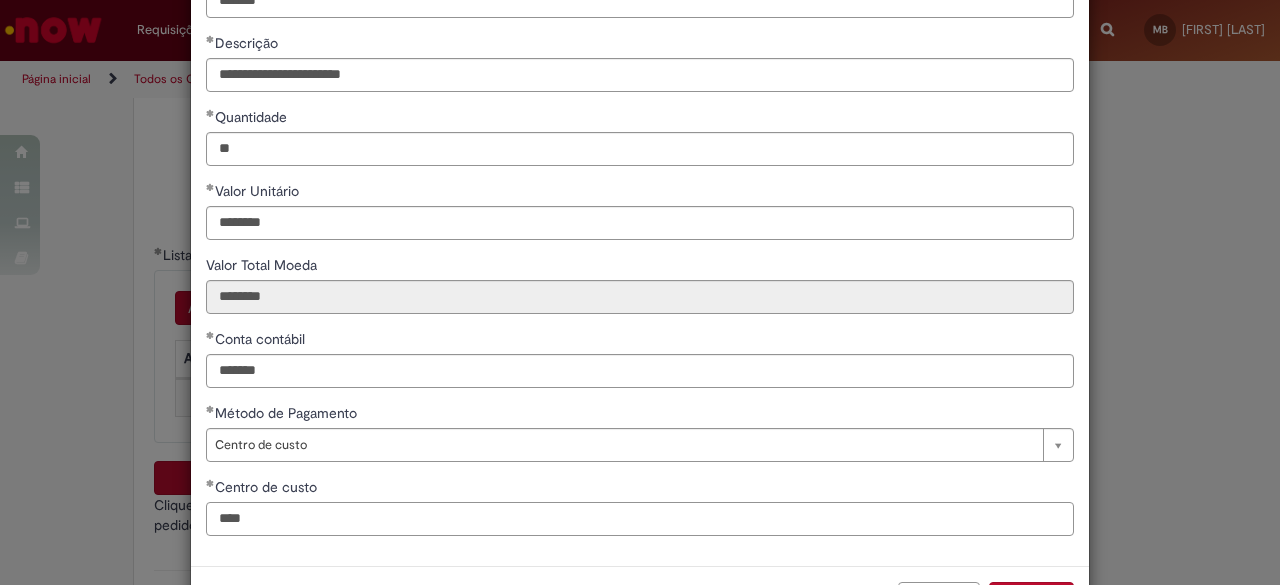 scroll, scrollTop: 218, scrollLeft: 0, axis: vertical 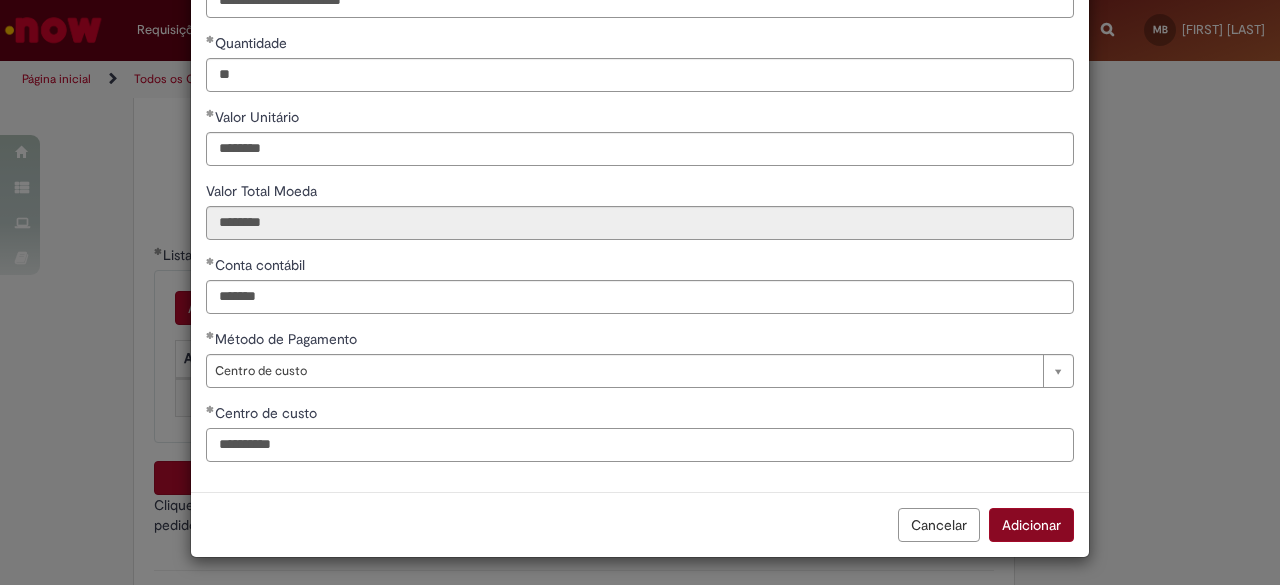 type on "**********" 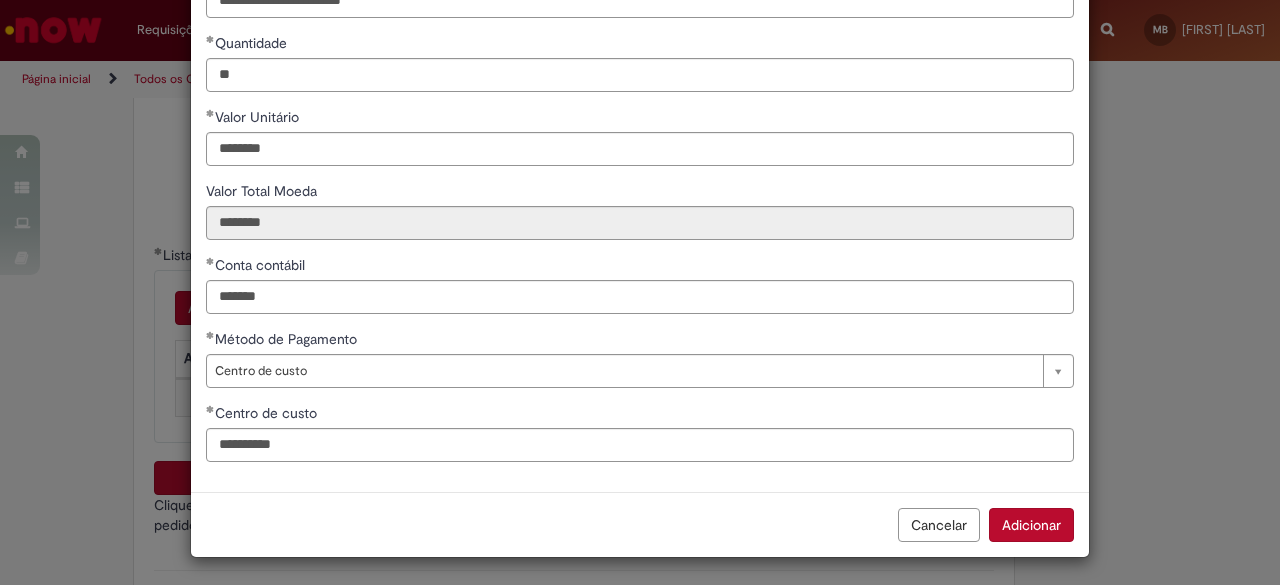 click on "Adicionar" at bounding box center (1031, 525) 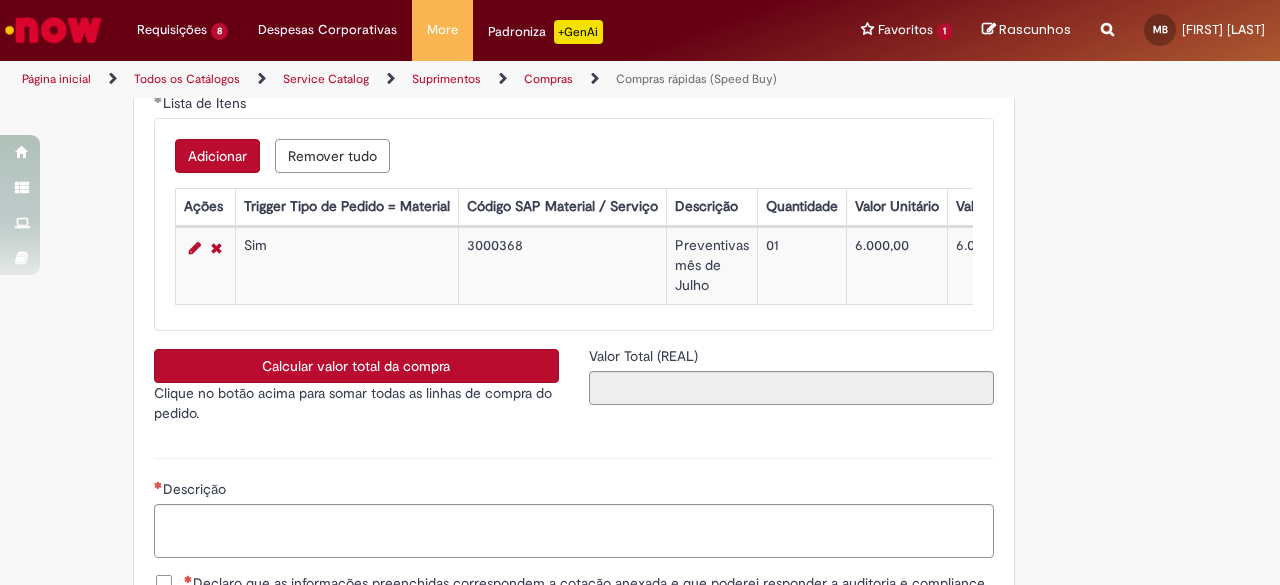 scroll, scrollTop: 3400, scrollLeft: 0, axis: vertical 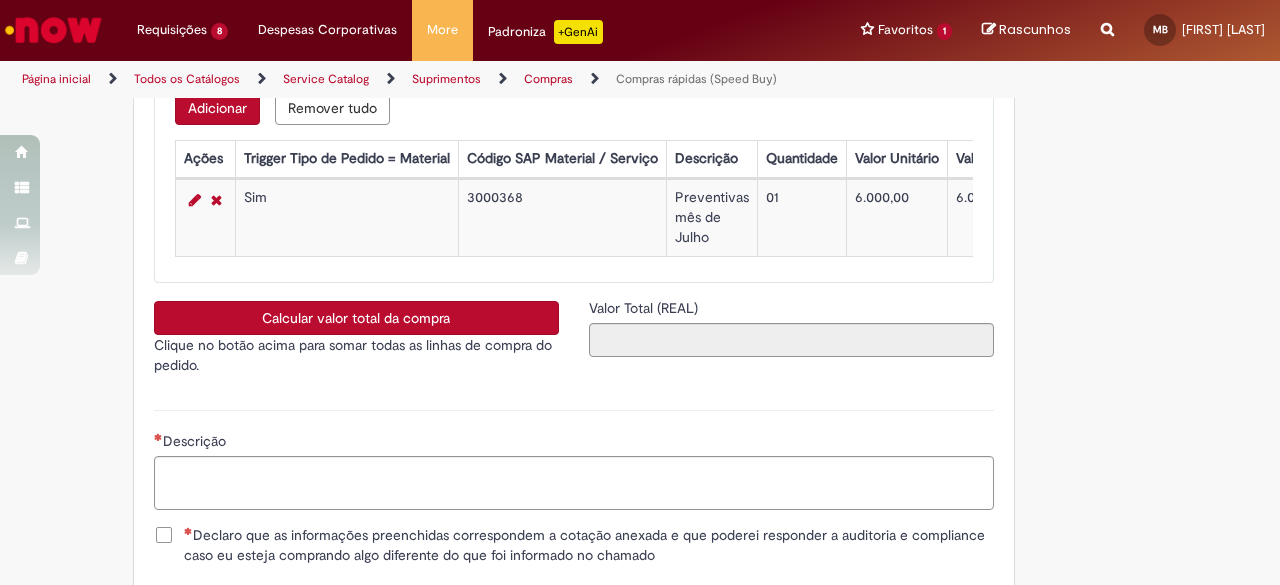 click on "Calcular valor total da compra" at bounding box center (356, 318) 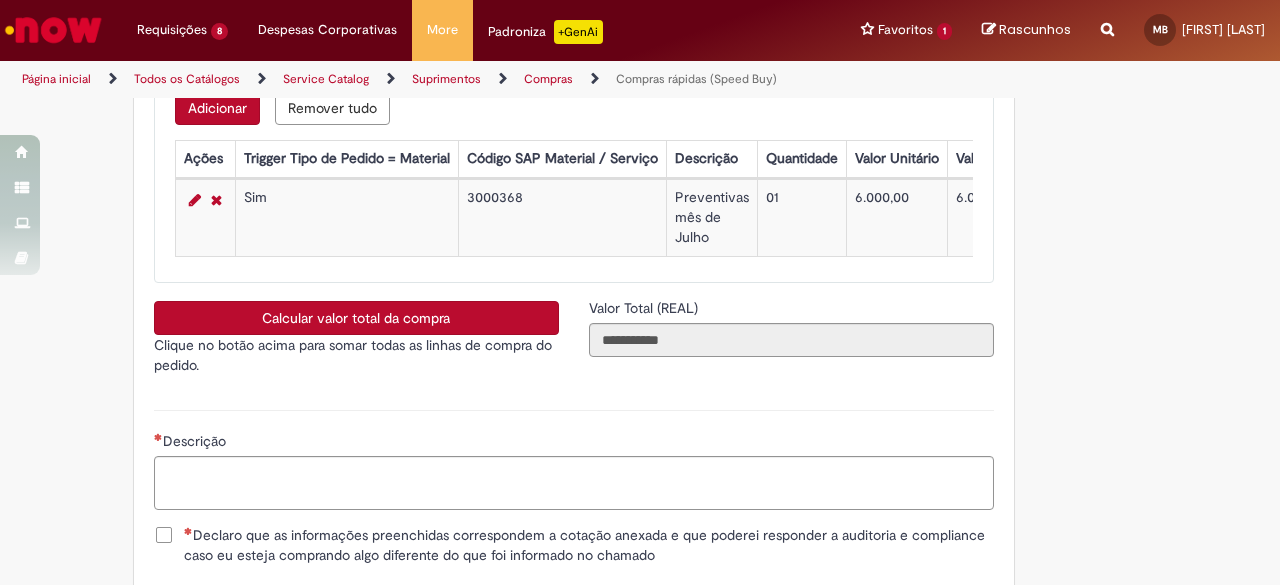 type 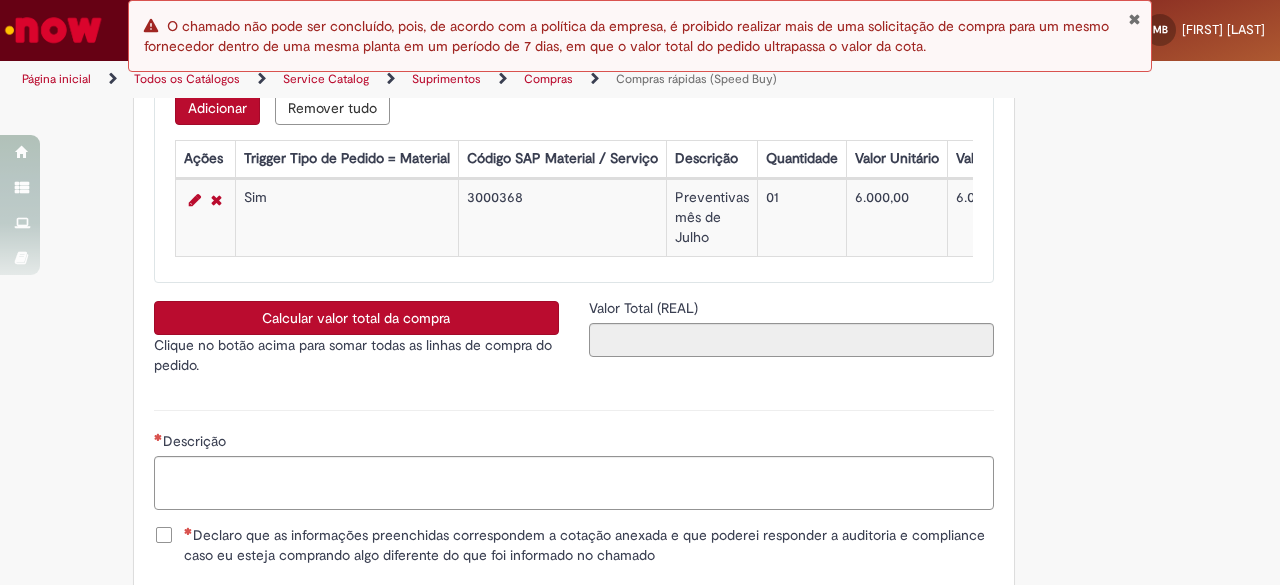 type 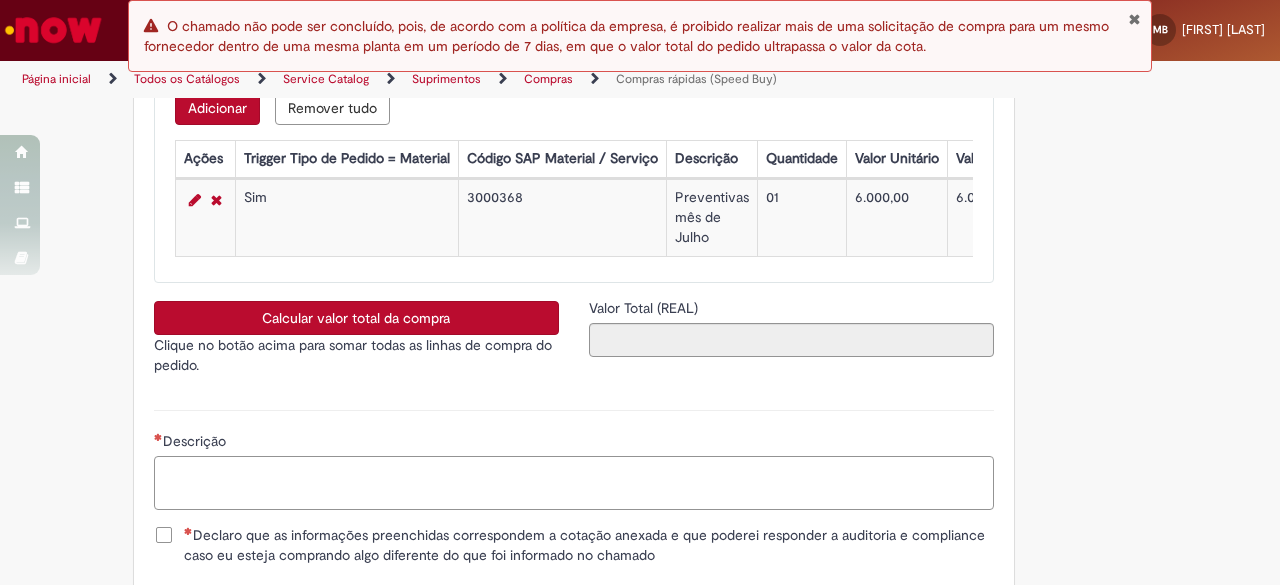 click on "Descrição" at bounding box center [574, 482] 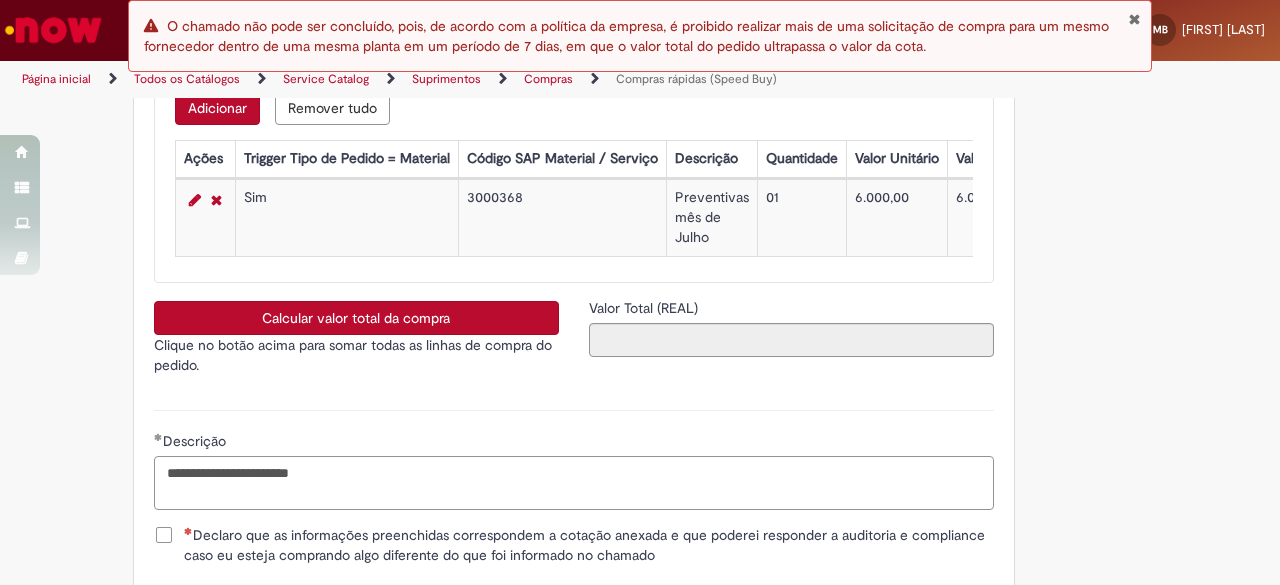 type on "**********" 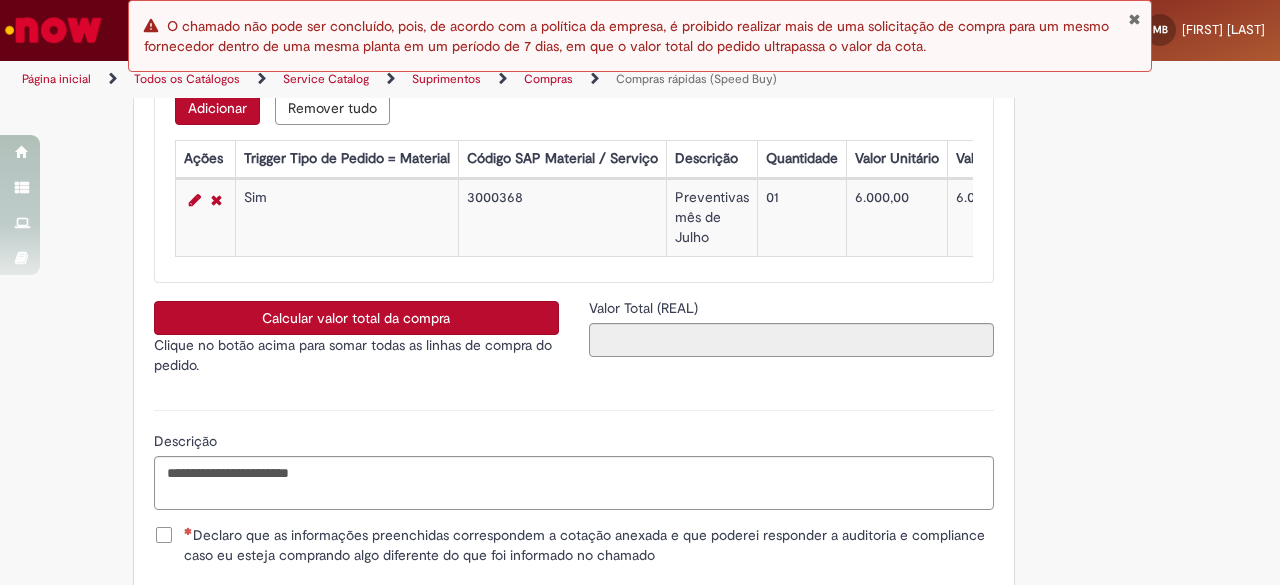 drag, startPoint x: 152, startPoint y: 553, endPoint x: 281, endPoint y: 553, distance: 129 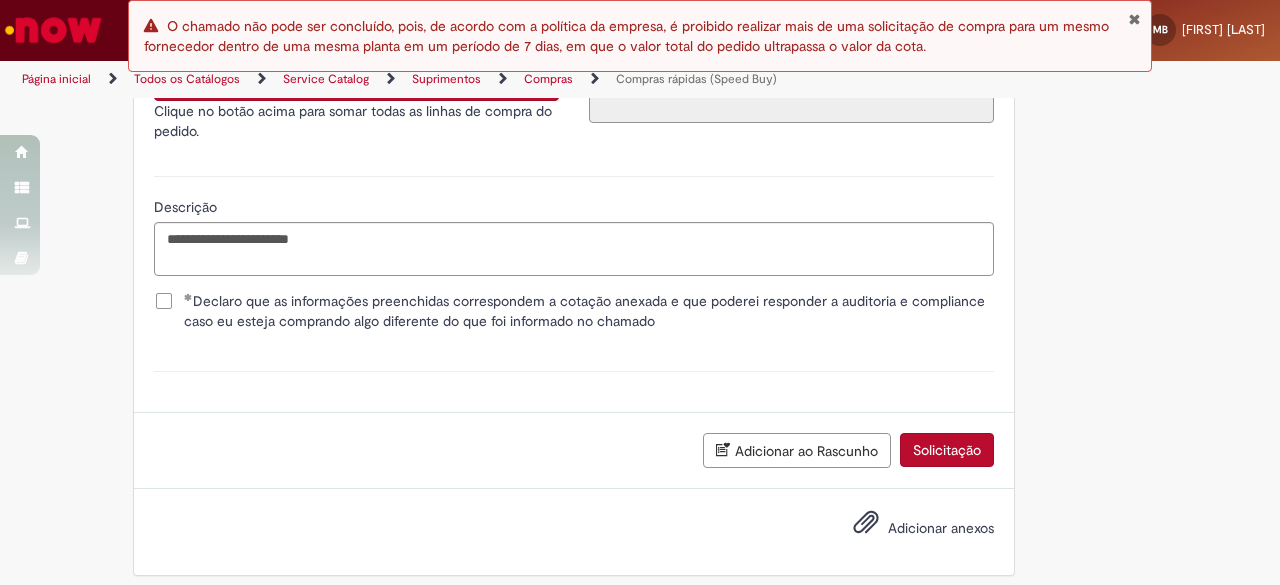 scroll, scrollTop: 3663, scrollLeft: 0, axis: vertical 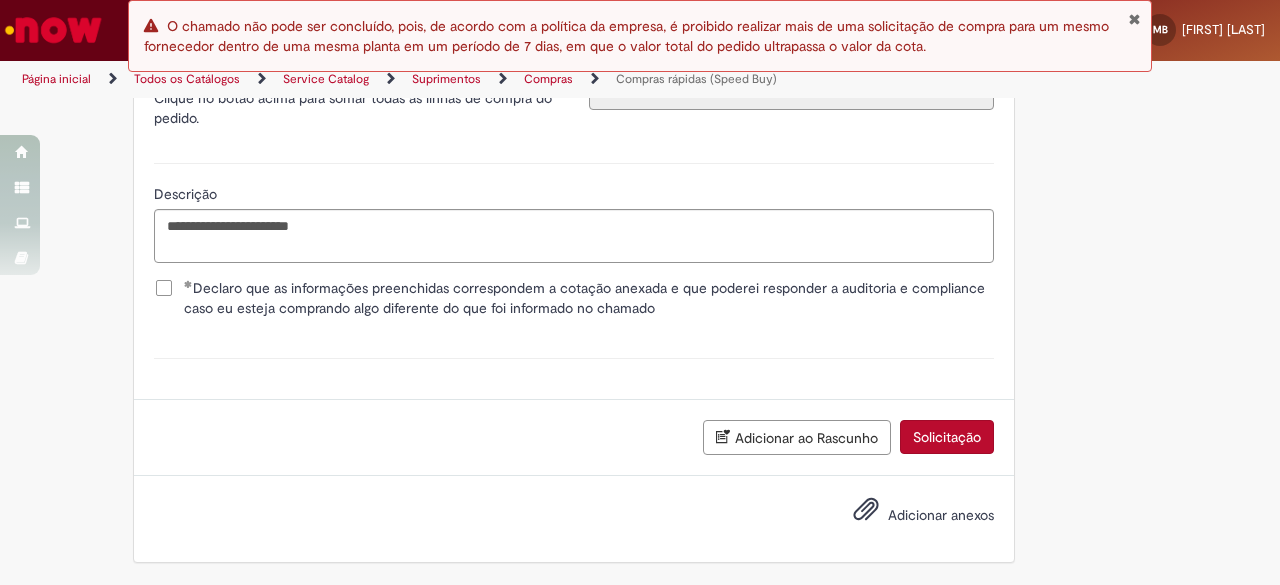 click on "Adicionar anexos" at bounding box center (941, 515) 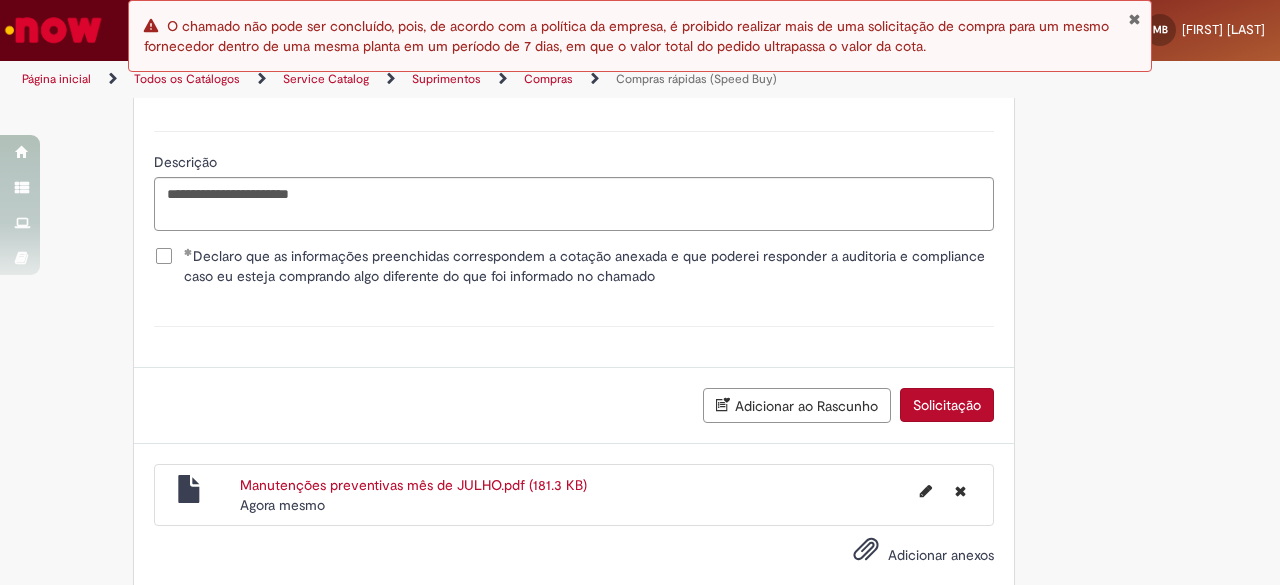 scroll, scrollTop: 3694, scrollLeft: 0, axis: vertical 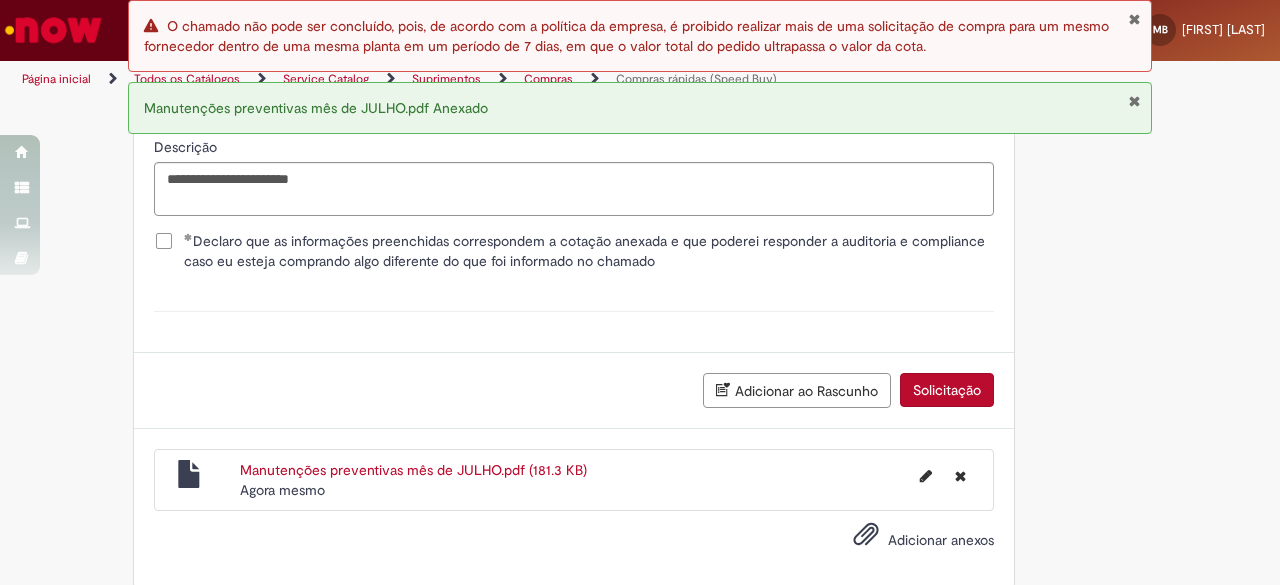 click on "Manutenções preventivas mês de JULHO.pdf (181.3 KB)" at bounding box center [413, 470] 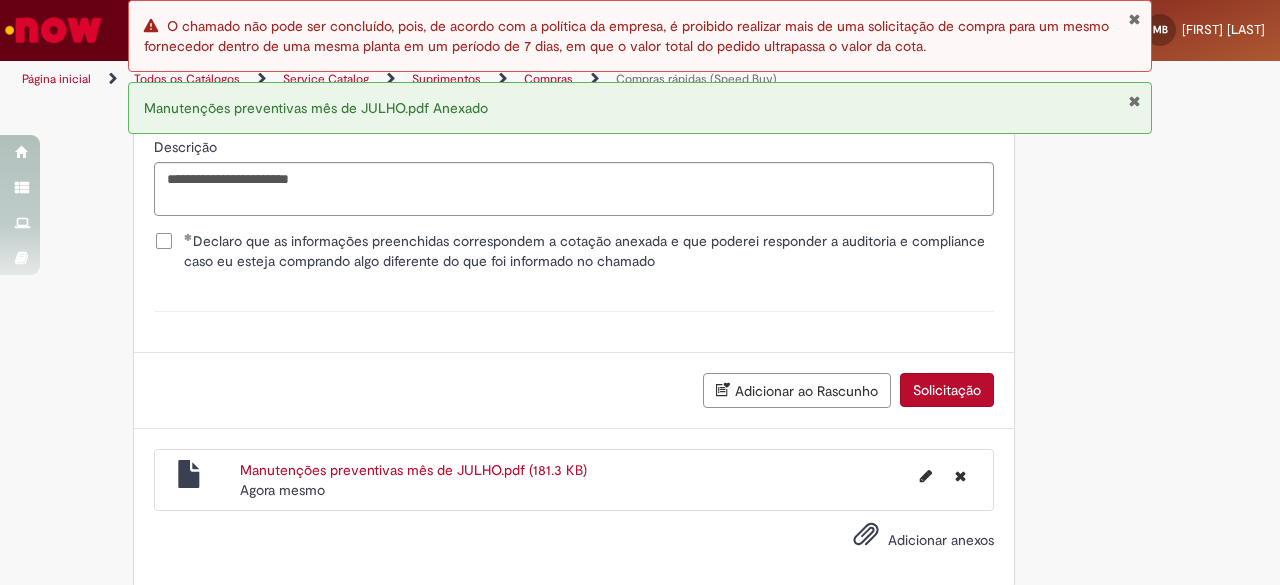 click on "Obrigatório um anexo.
Adicionar a Favoritos
Compras rápidas (Speed Buy)
Chamado destinado para a geração de pedido de compra de indiretos.
O Speed buy é a ferramenta oficial para a geração de pedidos de compra que atenda aos seguintes requisitos:
Compras de material e serviço indiretos
Compras inferiores a R$13.000 *
Compras com fornecedores nacionais
Compras de material sem contrato ativo no SAP para o centro solicitado
* Essa cota é referente ao tipo de solicitação padrão de Speed buy. Os chamados com cotas especiais podem possuir valores divergentes.
Regras de Utilização
No campo “Tipo de Solicitação” selecionar a opção correspondente a sua unidade de negócio.
Solicitação Padrão de Speed buy:
Fábricas, centros de Excelência e de Distribuição:  habilitado para todos usuários ambev
Ativos   de TI:" at bounding box center (640, -1493) 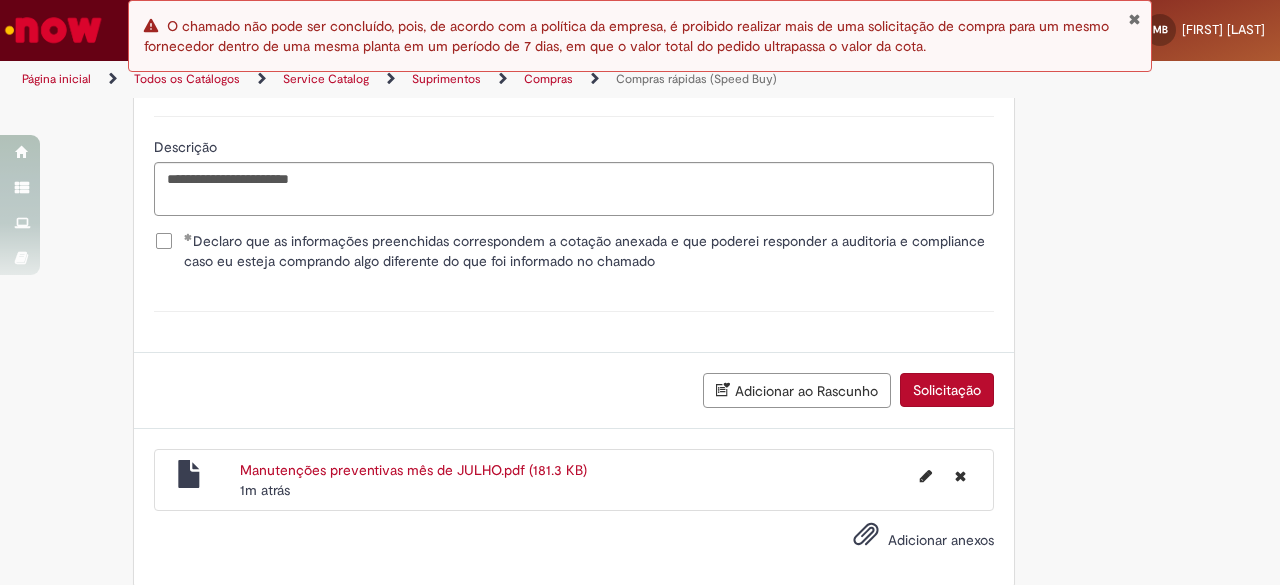 click at bounding box center [1134, 19] 